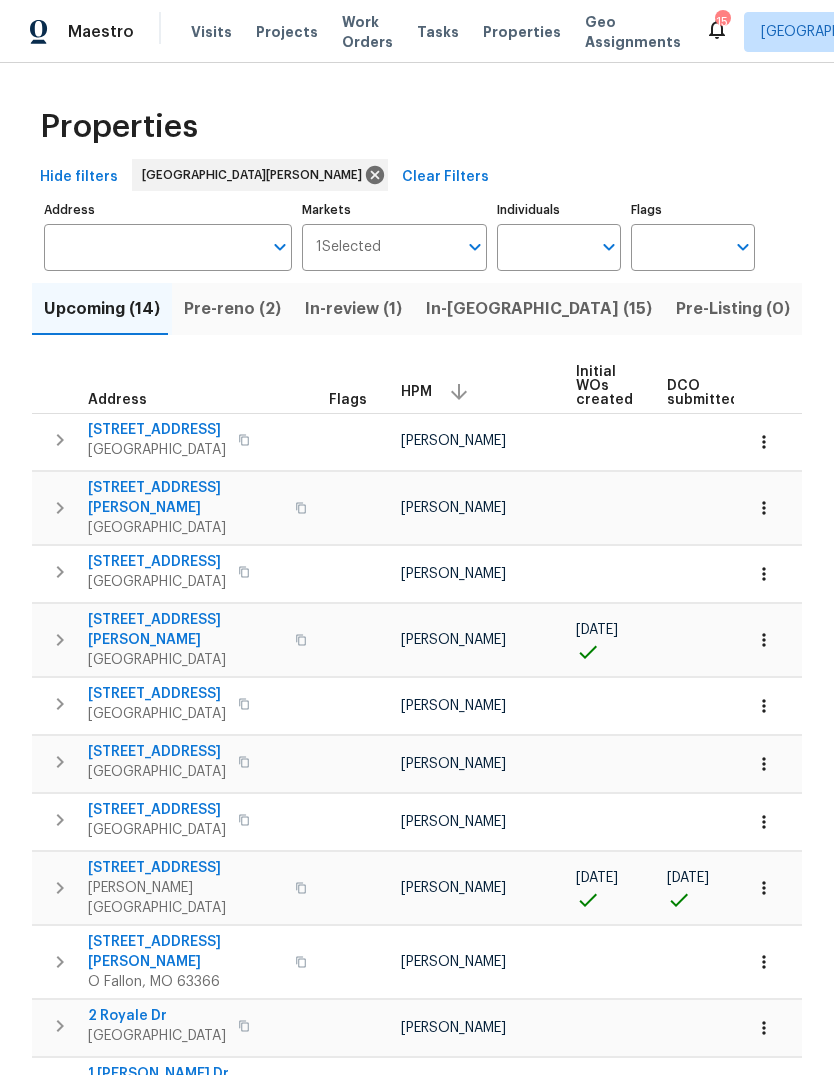scroll, scrollTop: 0, scrollLeft: 0, axis: both 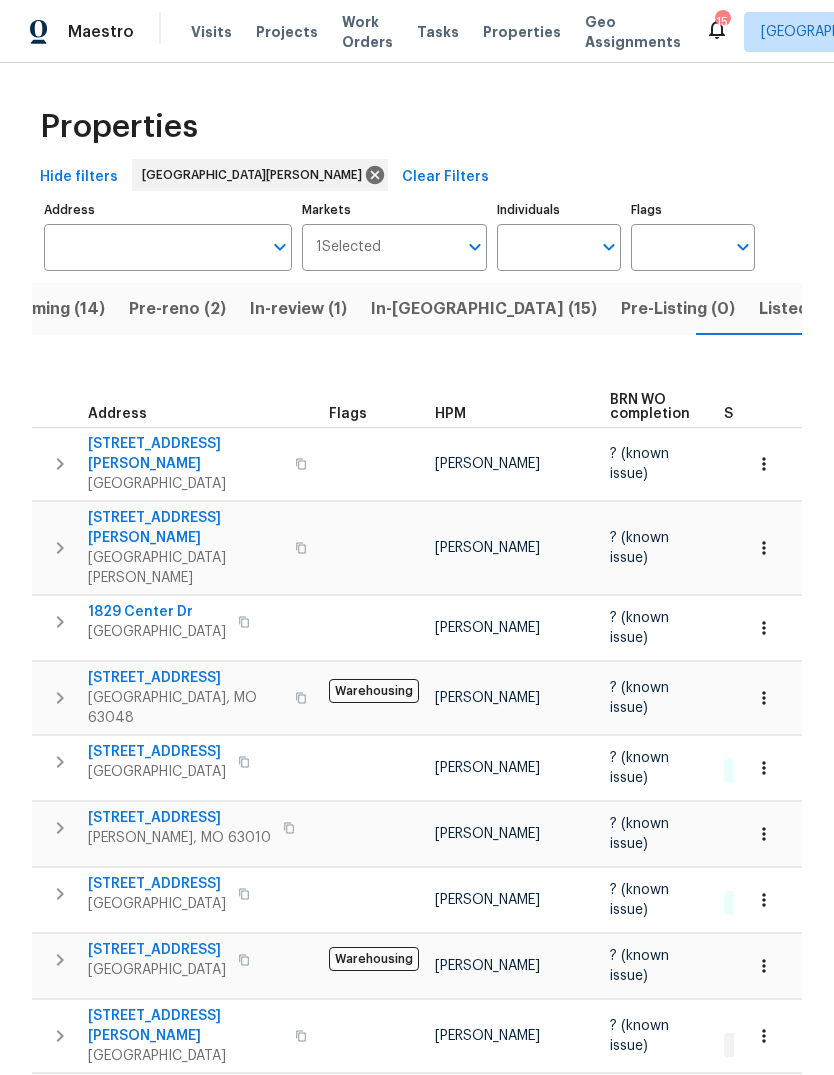 click on "Properties" at bounding box center (417, 127) 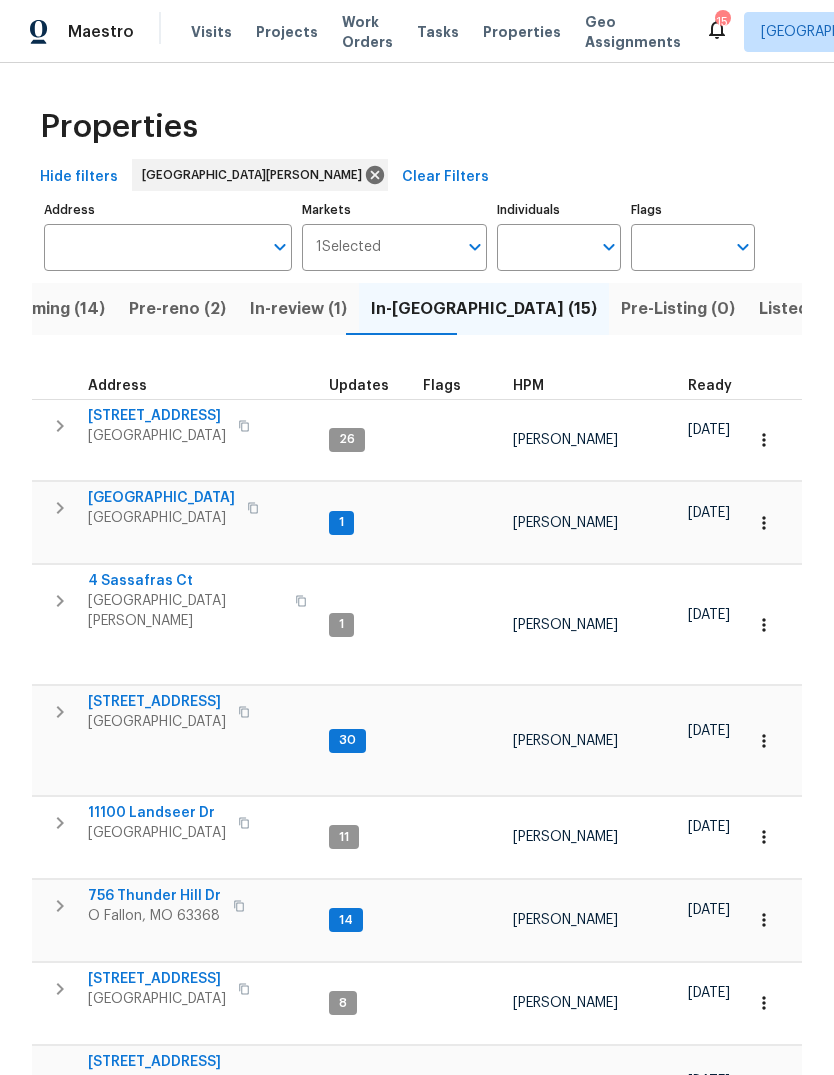 click on "9121 Niger Dr" at bounding box center (161, 498) 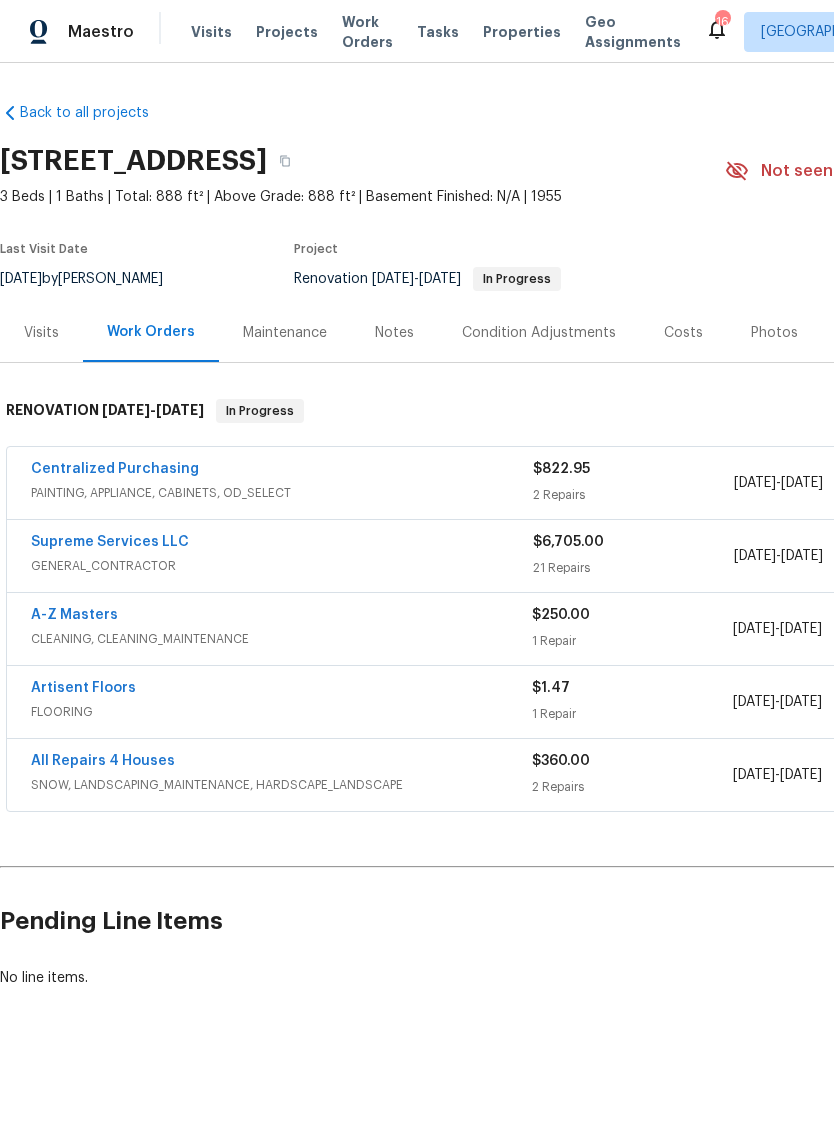 scroll, scrollTop: 0, scrollLeft: 0, axis: both 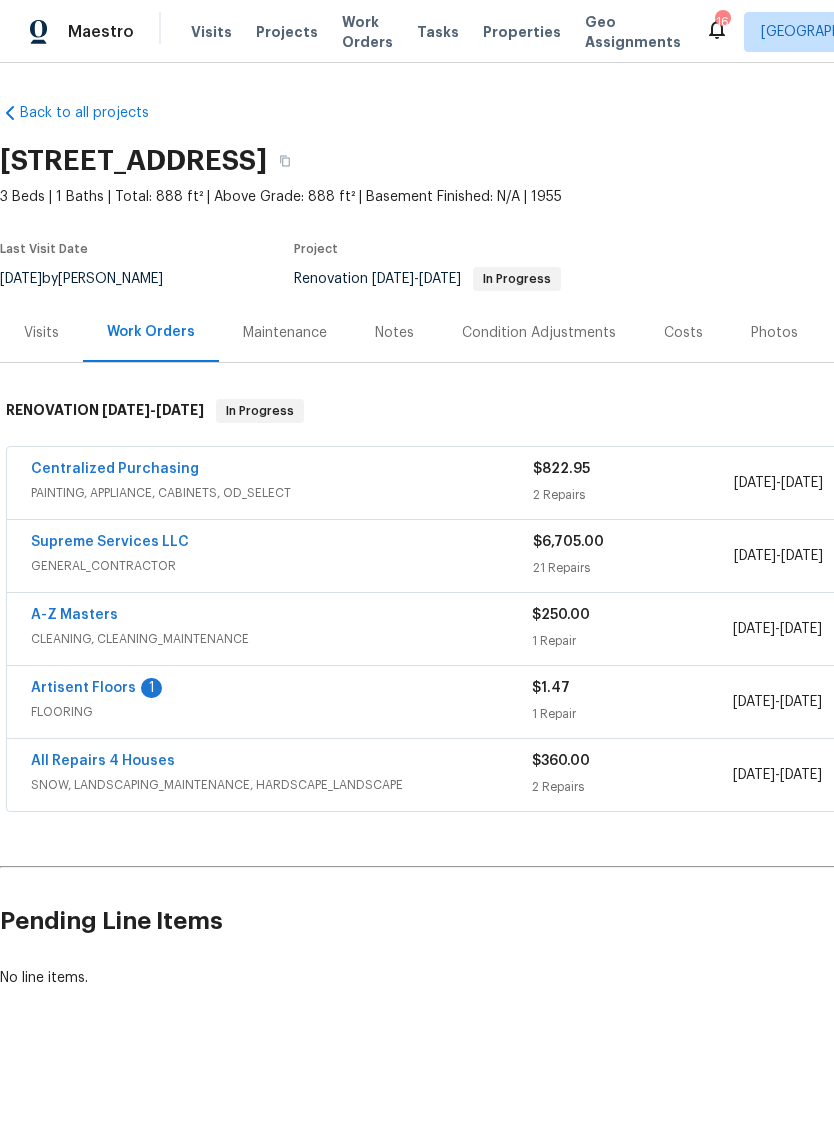 click on "Artisent Floors" at bounding box center (83, 688) 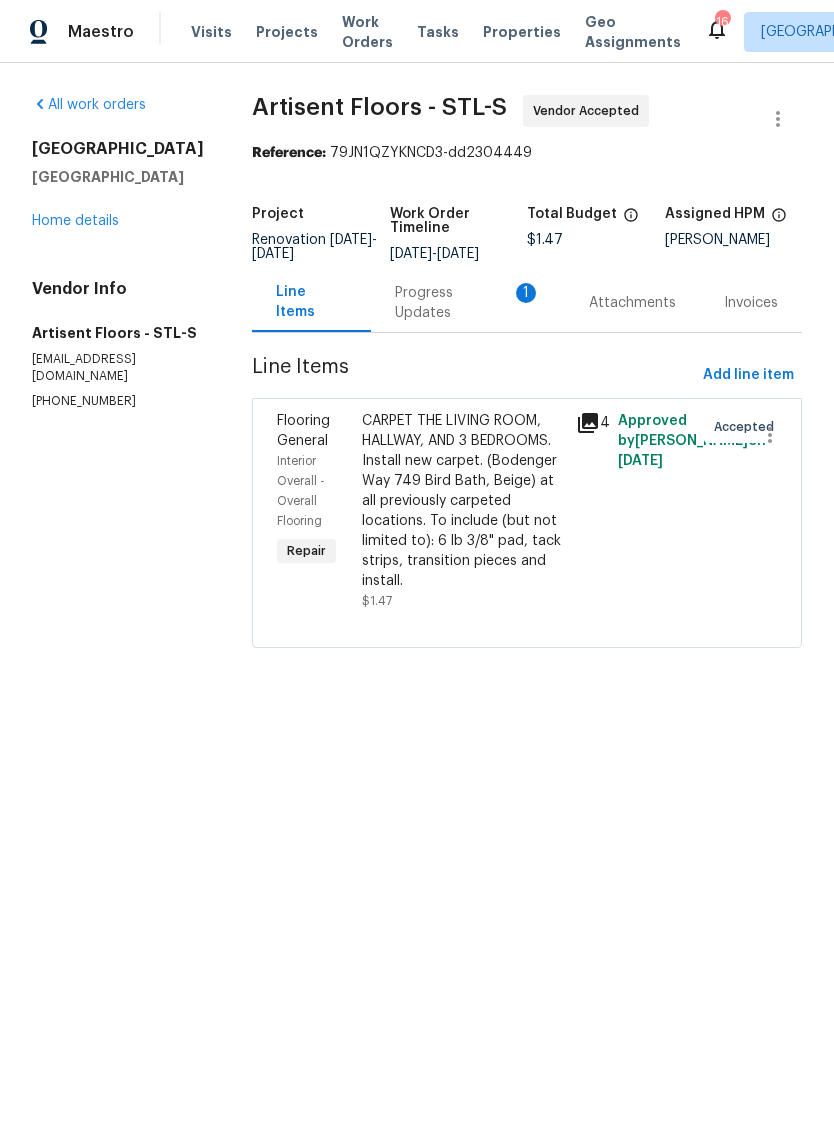 click on "Progress Updates 1" at bounding box center (468, 302) 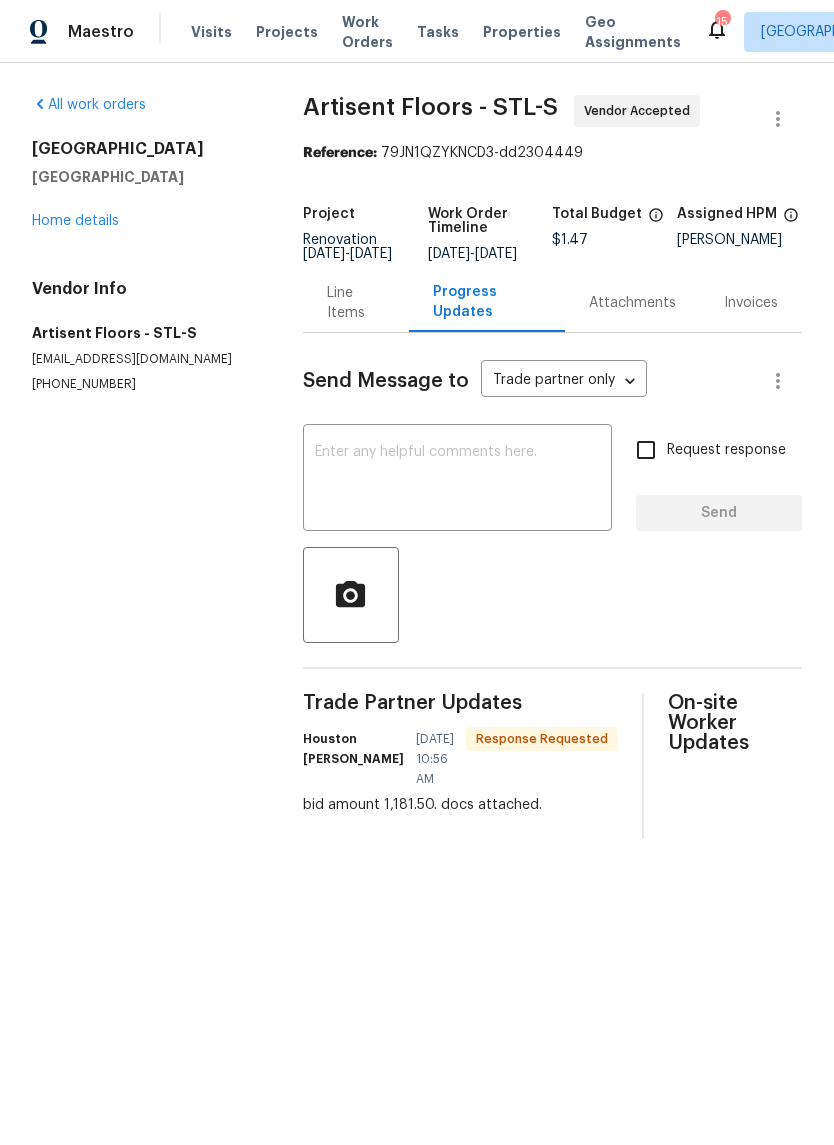 click on "Home details" at bounding box center (75, 221) 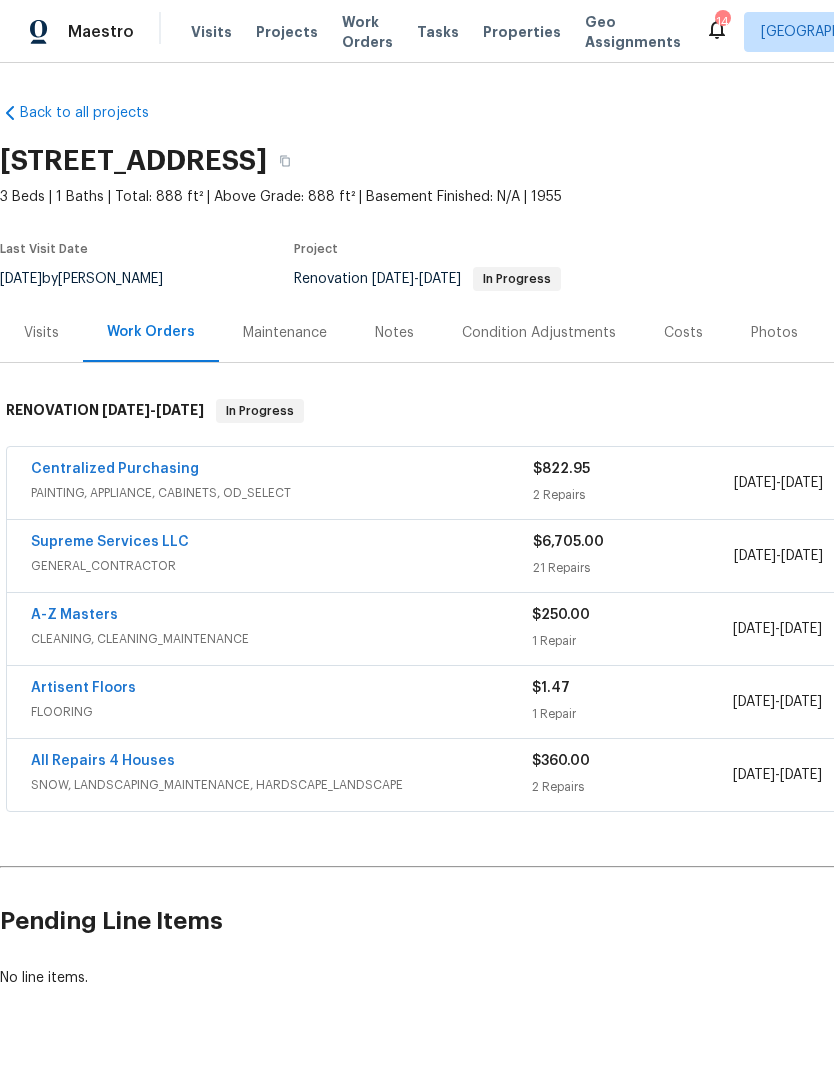 click on "Visits" at bounding box center [211, 32] 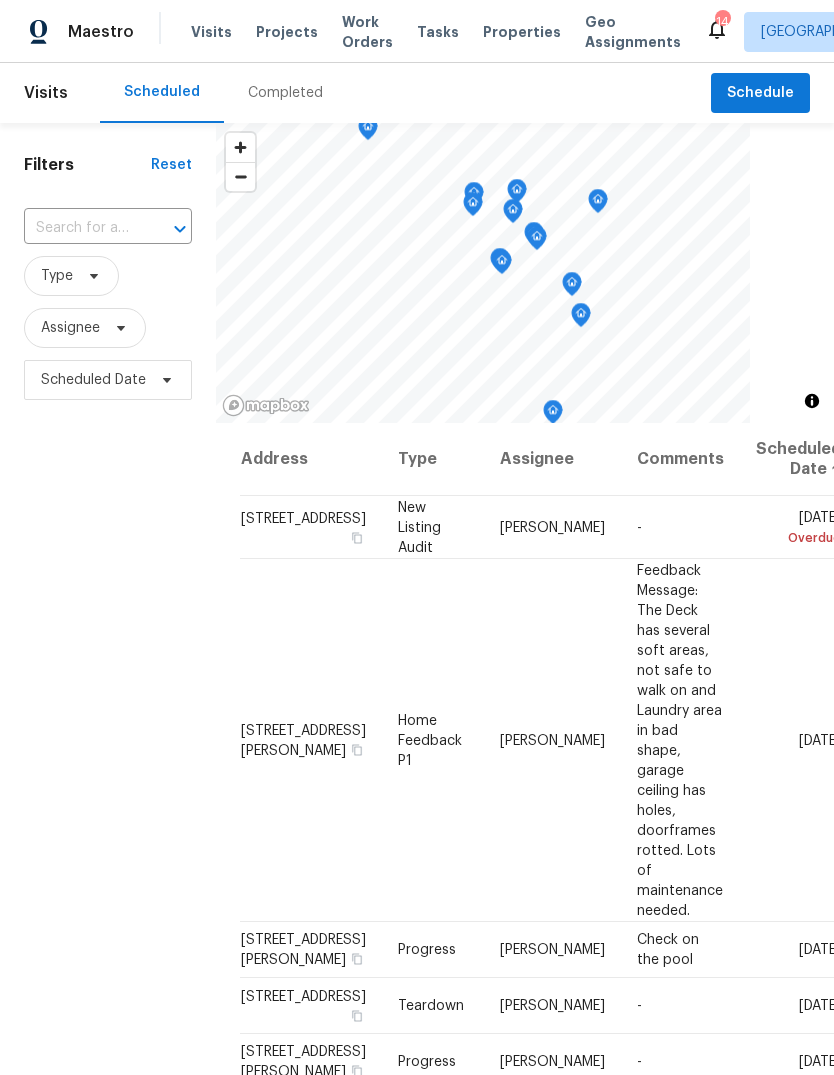 click on "Completed" at bounding box center [285, 93] 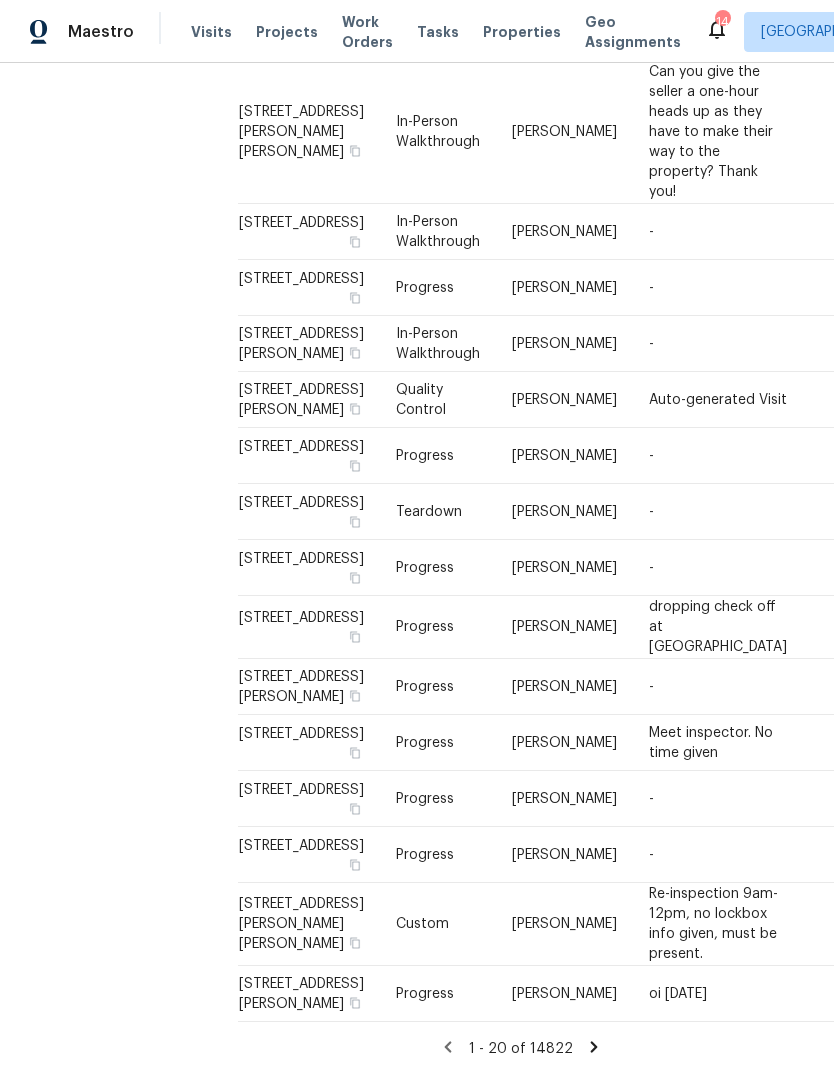 scroll, scrollTop: 475, scrollLeft: 7, axis: both 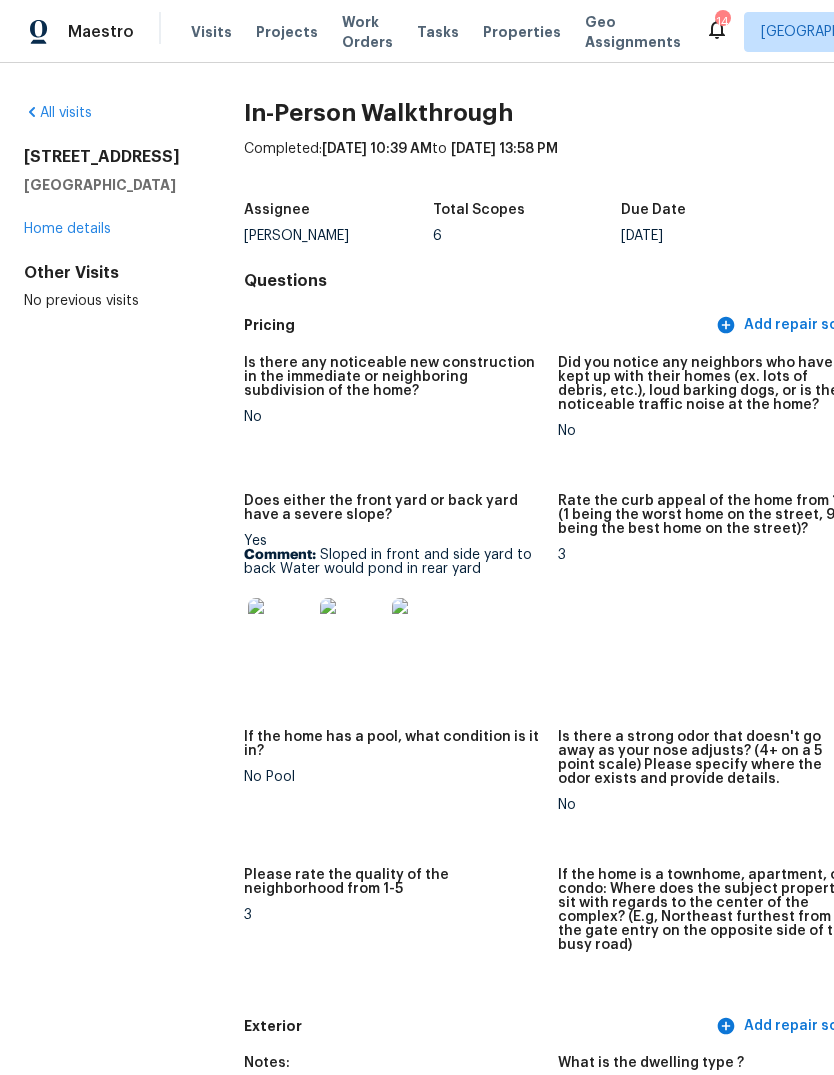 click at bounding box center [280, 630] 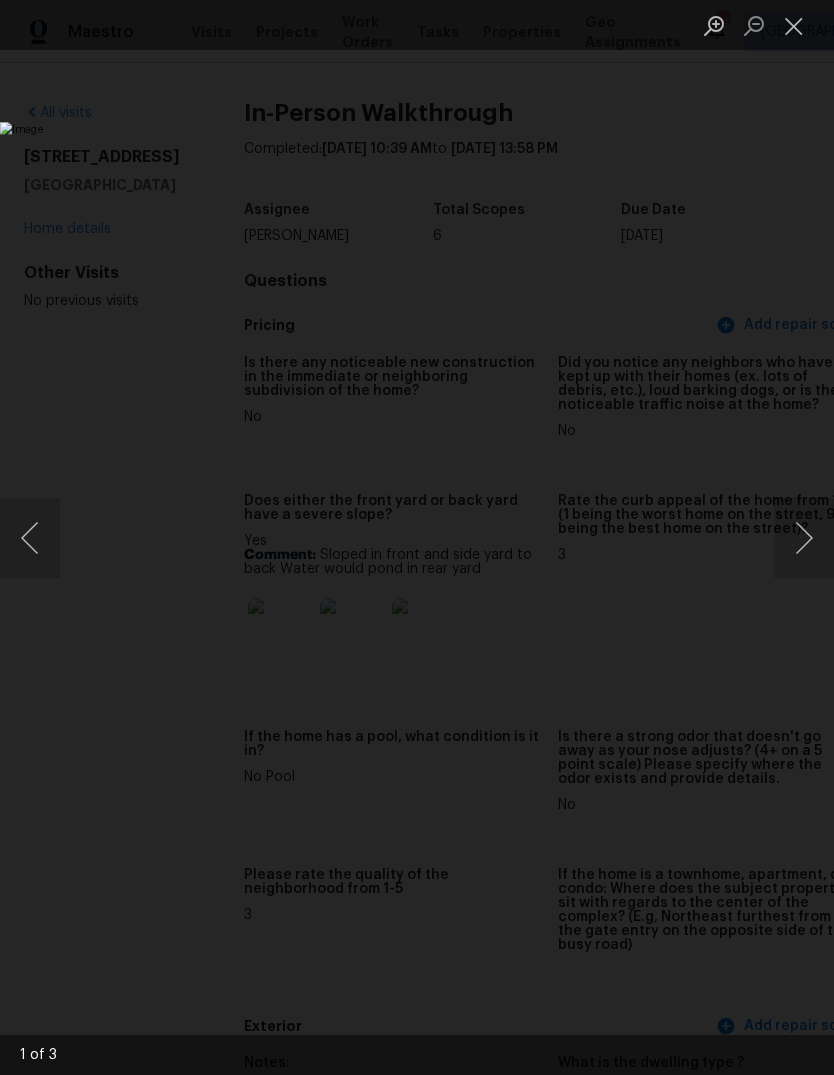 click at bounding box center (804, 538) 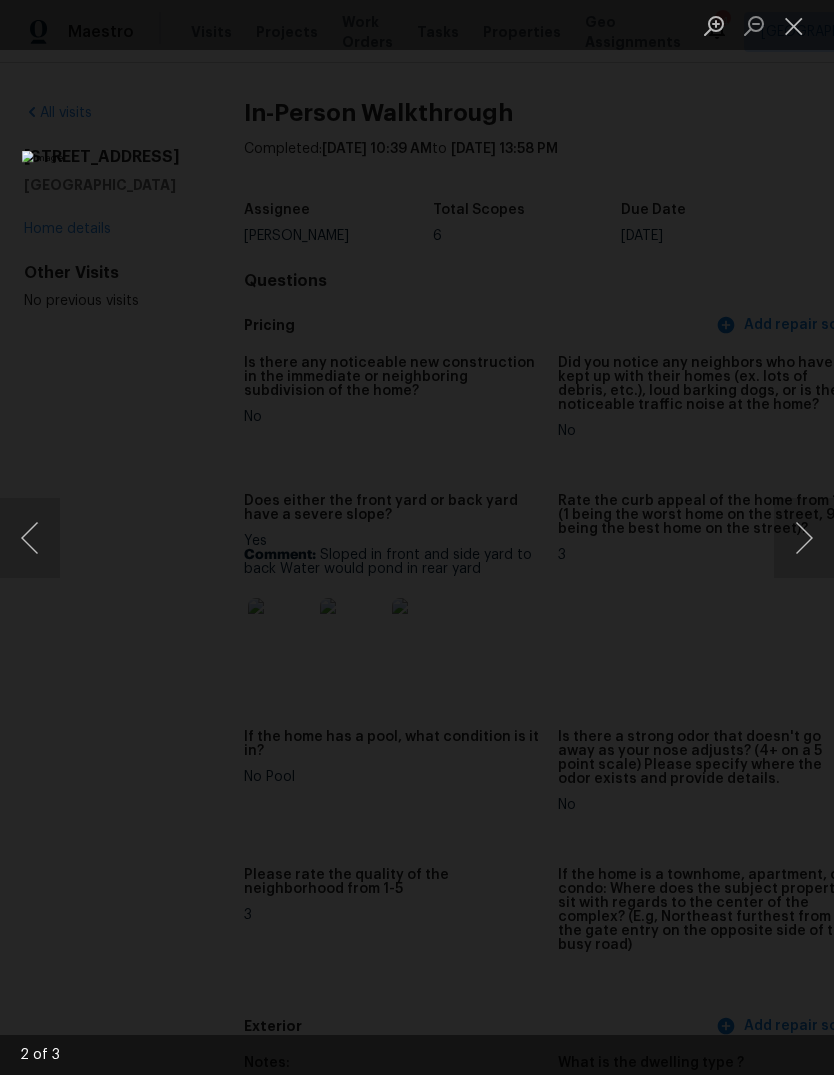 click at bounding box center (804, 538) 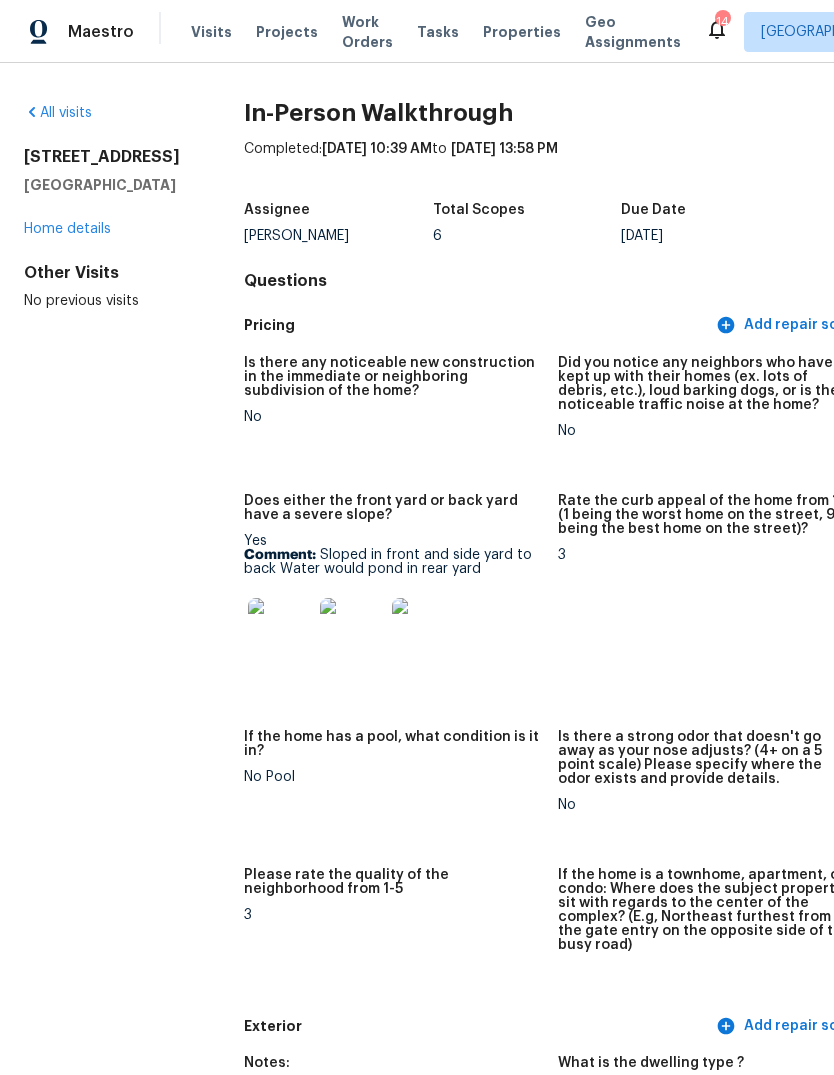 scroll, scrollTop: -22, scrollLeft: 0, axis: vertical 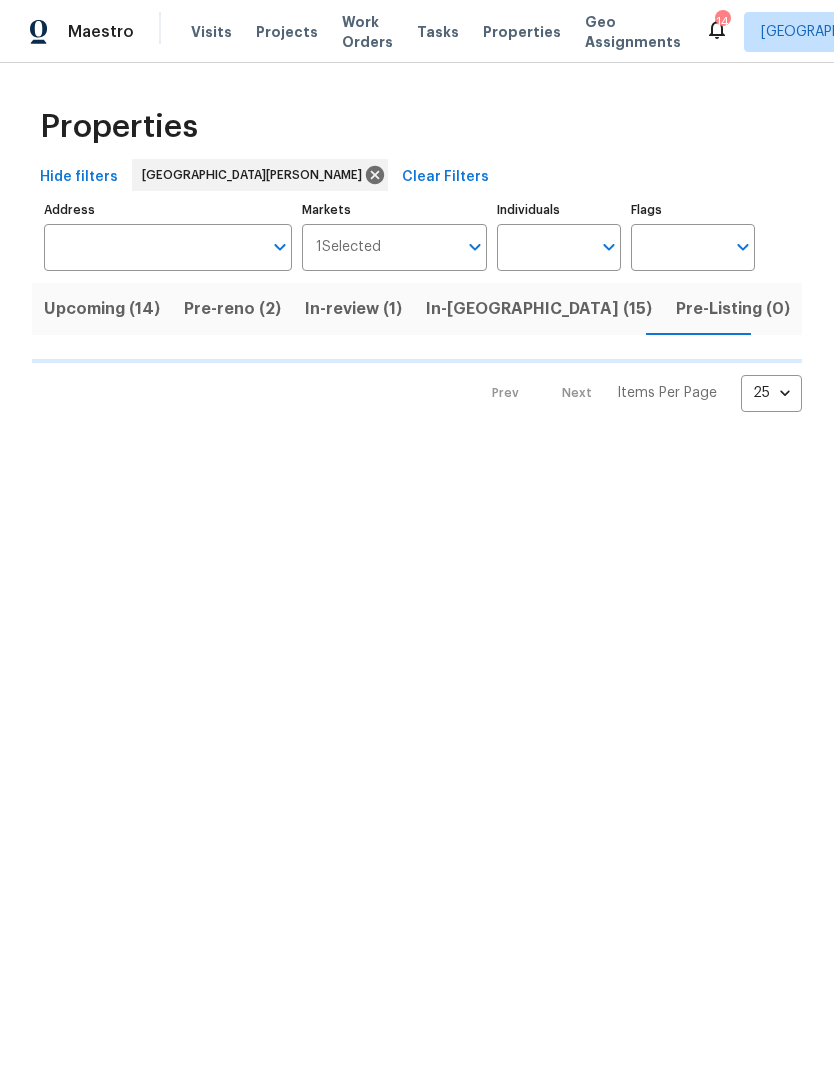 click on "Projects" at bounding box center [287, 32] 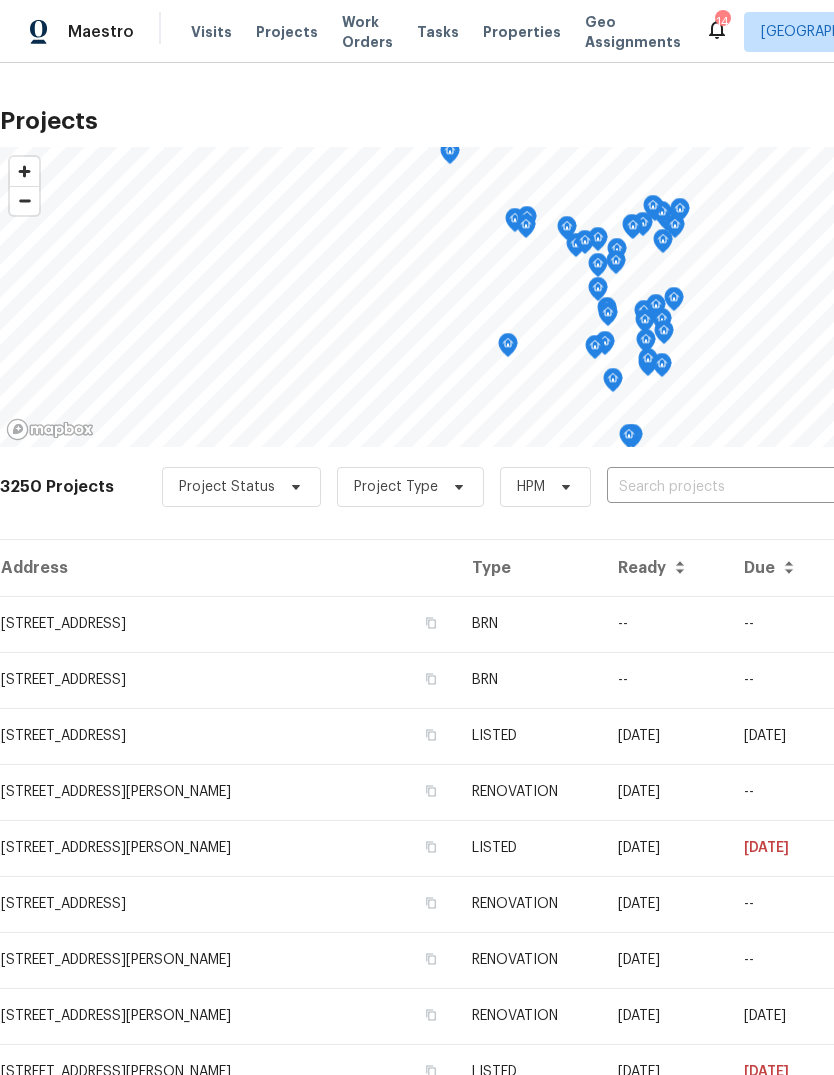 click at bounding box center (721, 487) 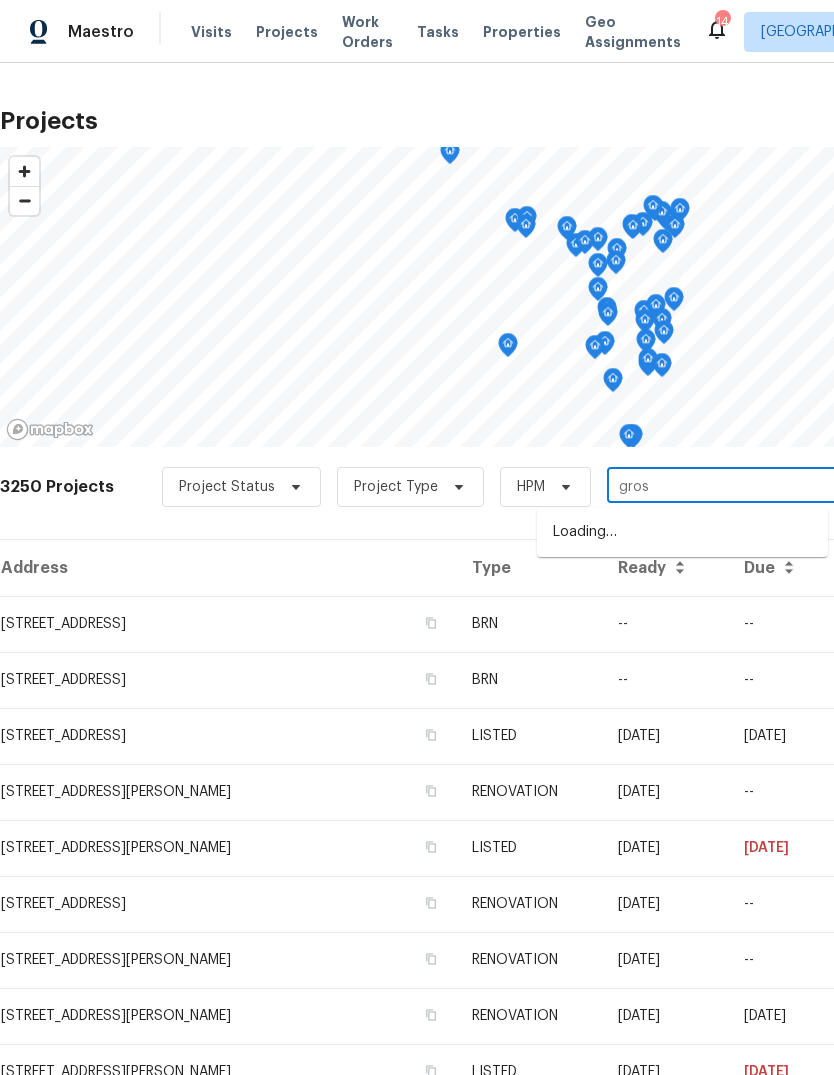 type on "gross" 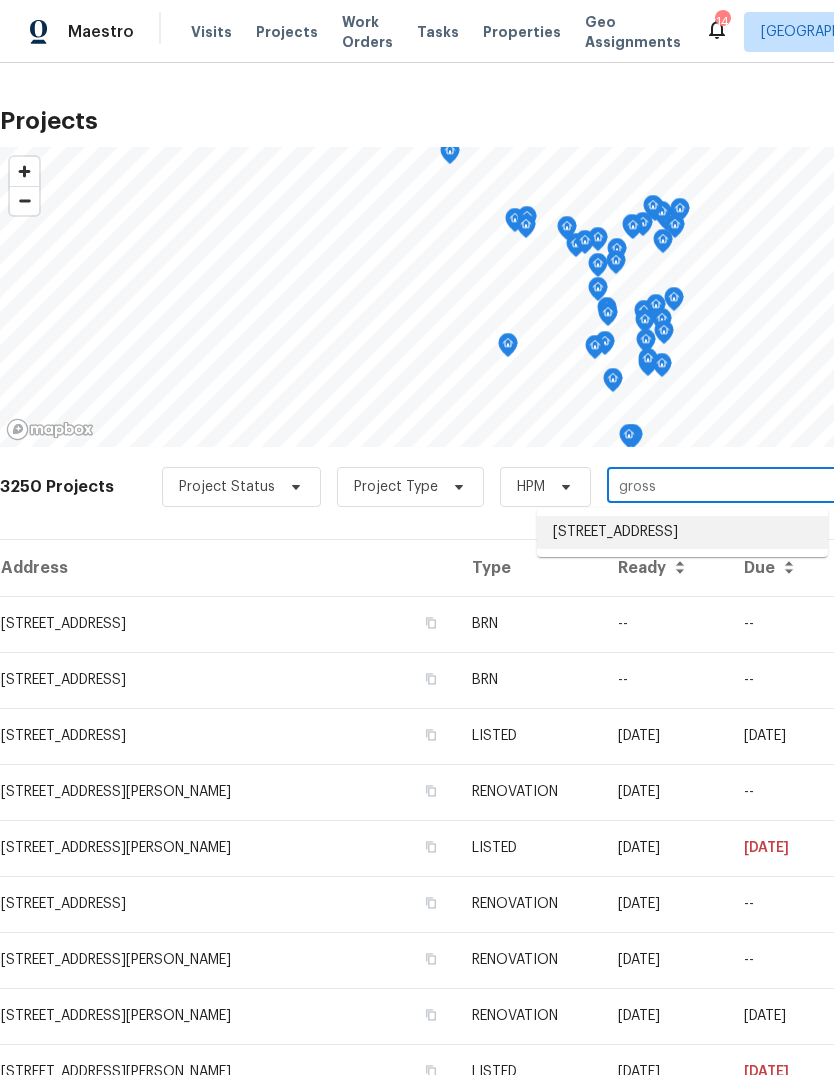 click on "2381 Gross Point Ln, Wildwood, MO 63011" at bounding box center [682, 532] 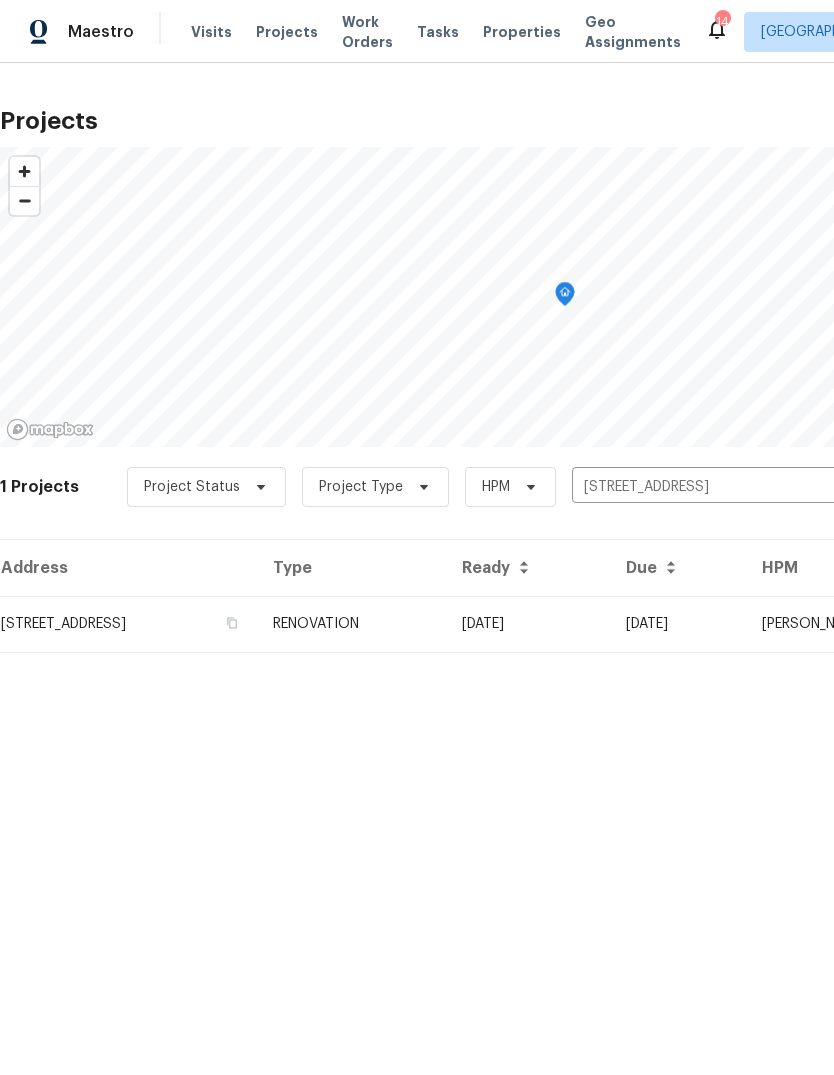click on "04/15/25" at bounding box center (528, 624) 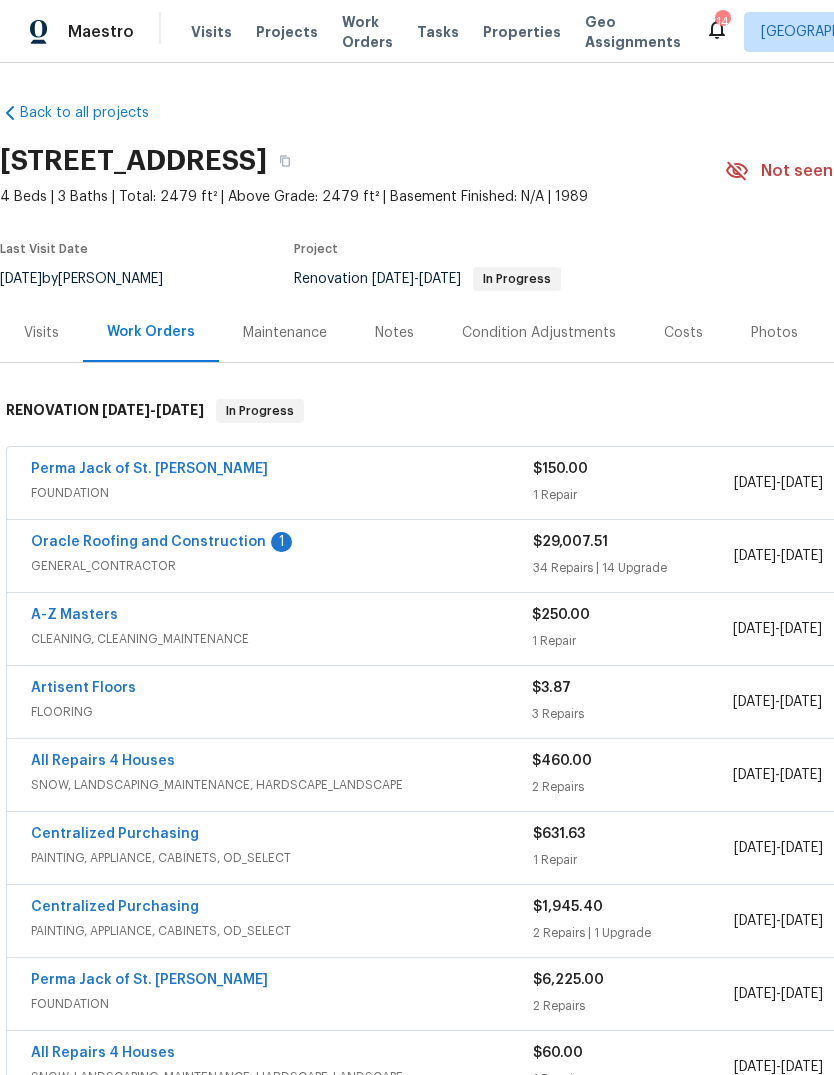 click on "Oracle Roofing and Construction" at bounding box center [148, 542] 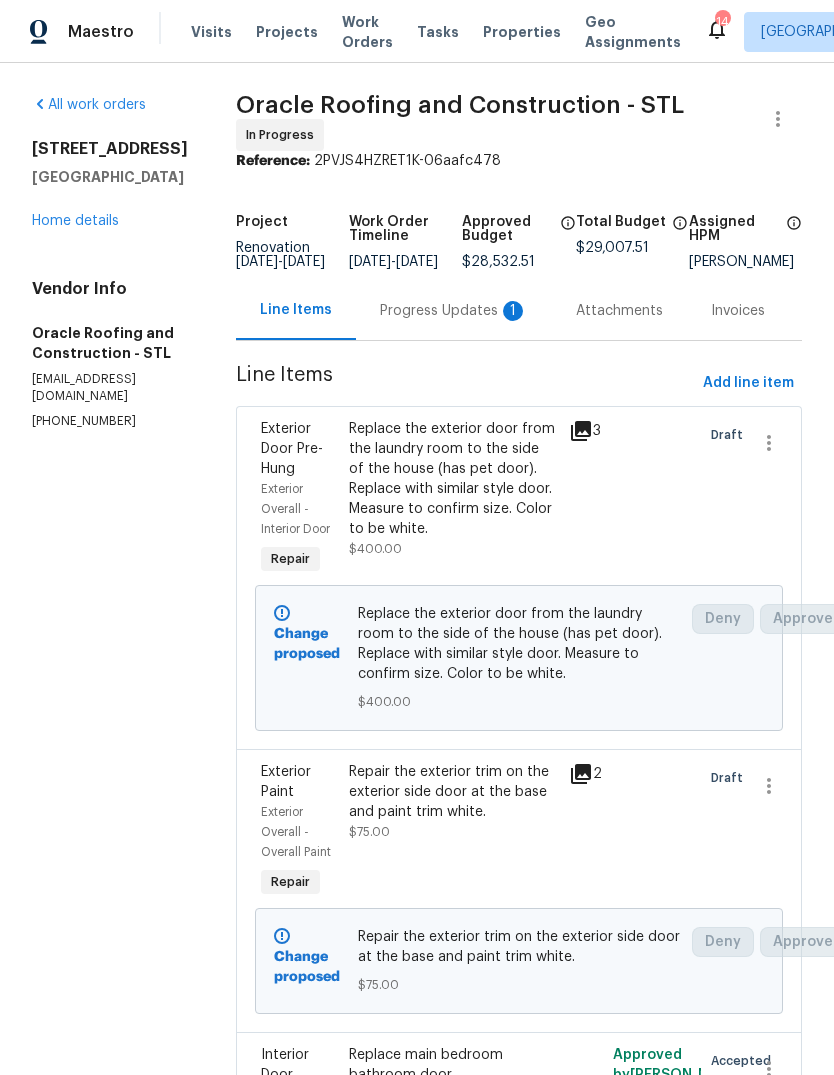click on "1" at bounding box center [513, 311] 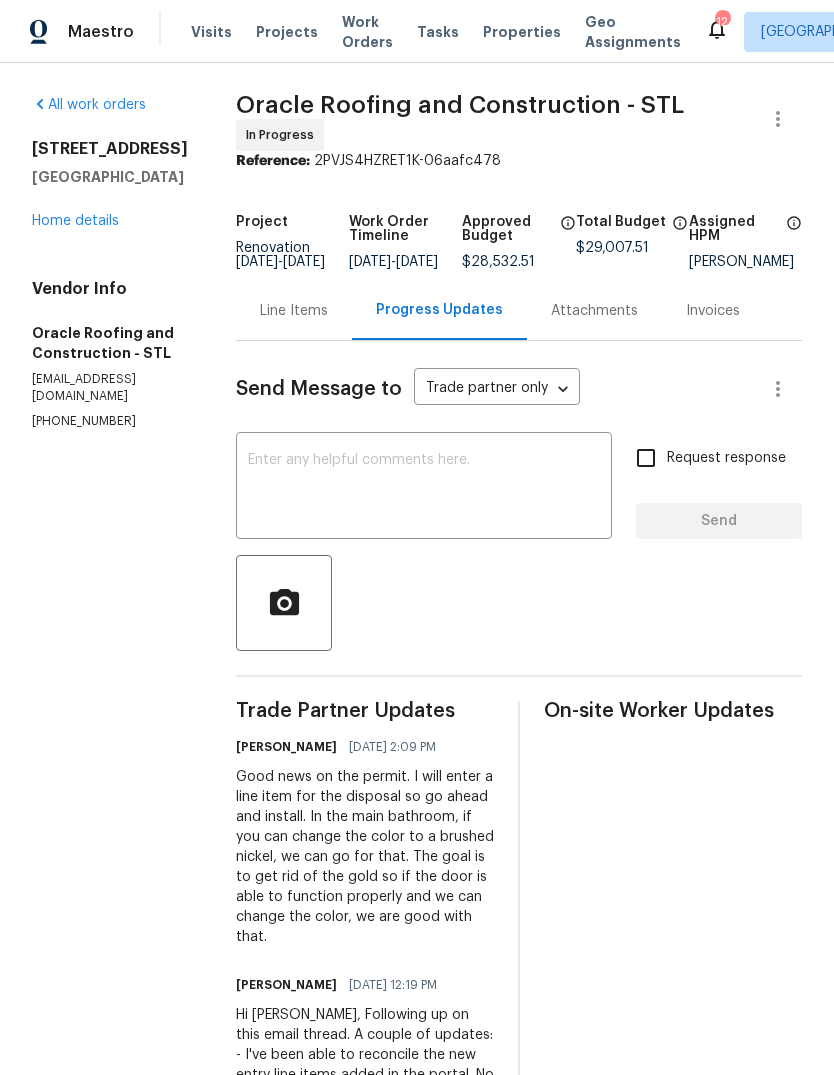 scroll, scrollTop: 0, scrollLeft: 0, axis: both 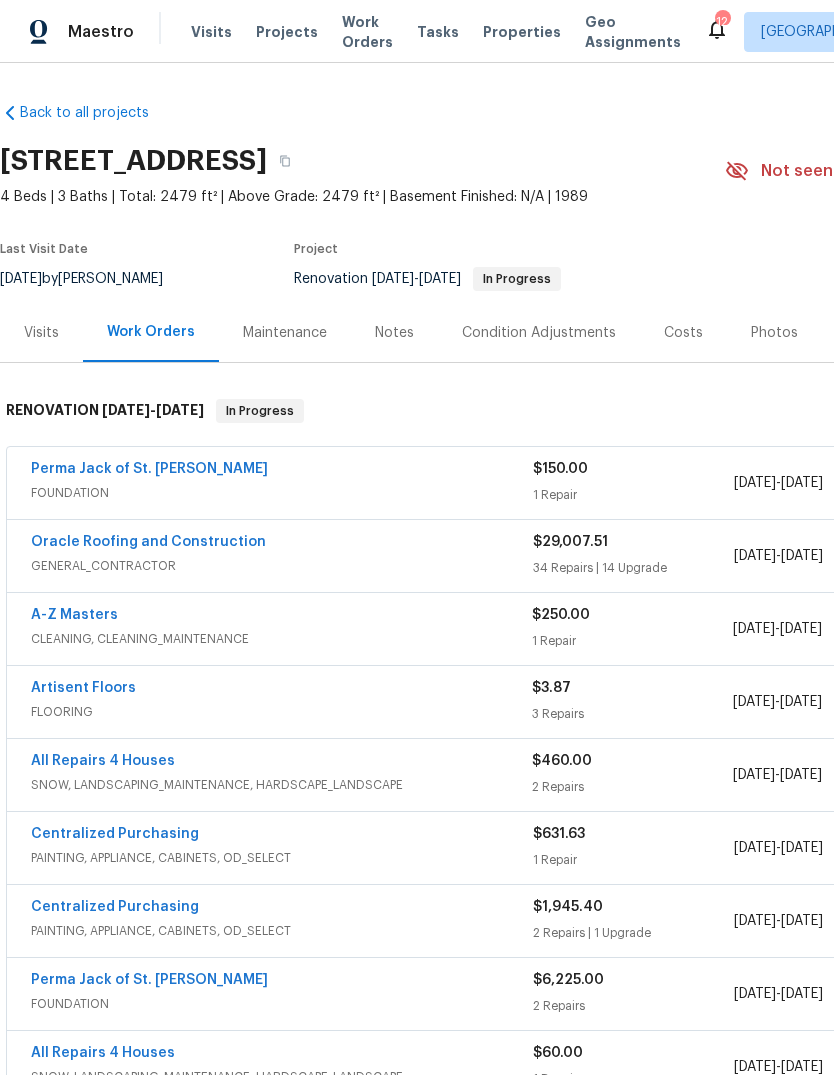 click on "Oracle Roofing and Construction" at bounding box center (148, 542) 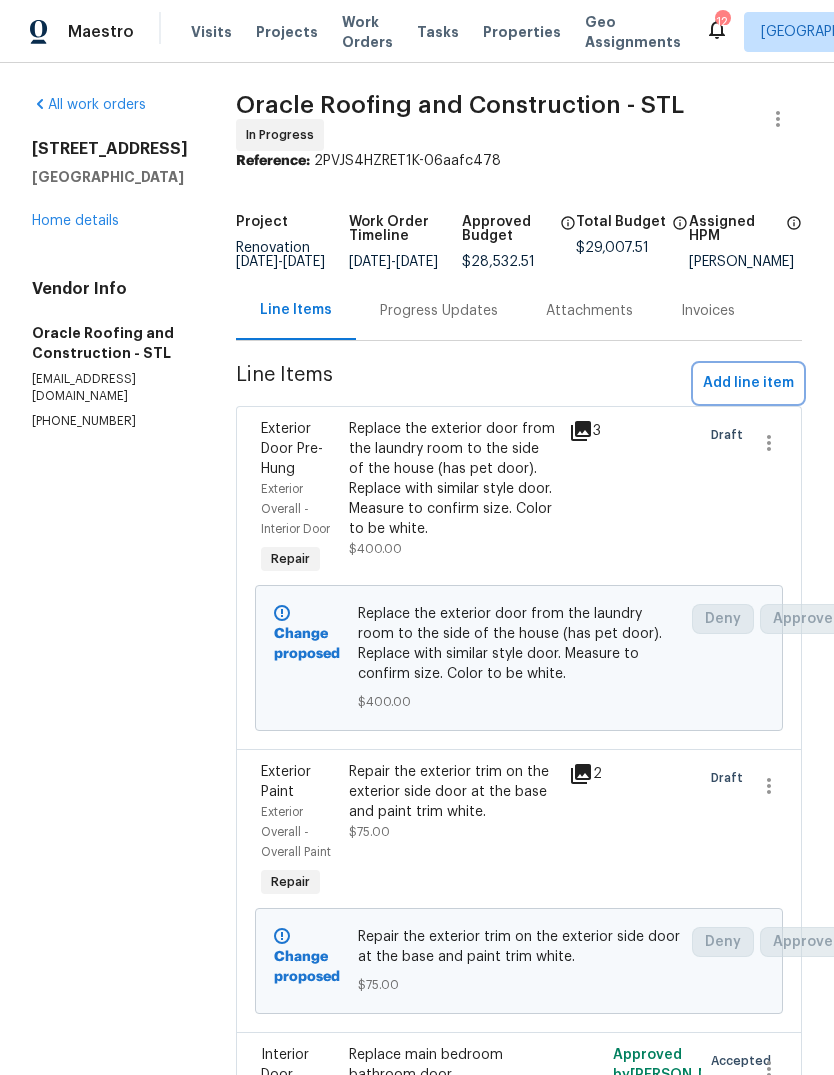 click on "Add line item" at bounding box center (748, 383) 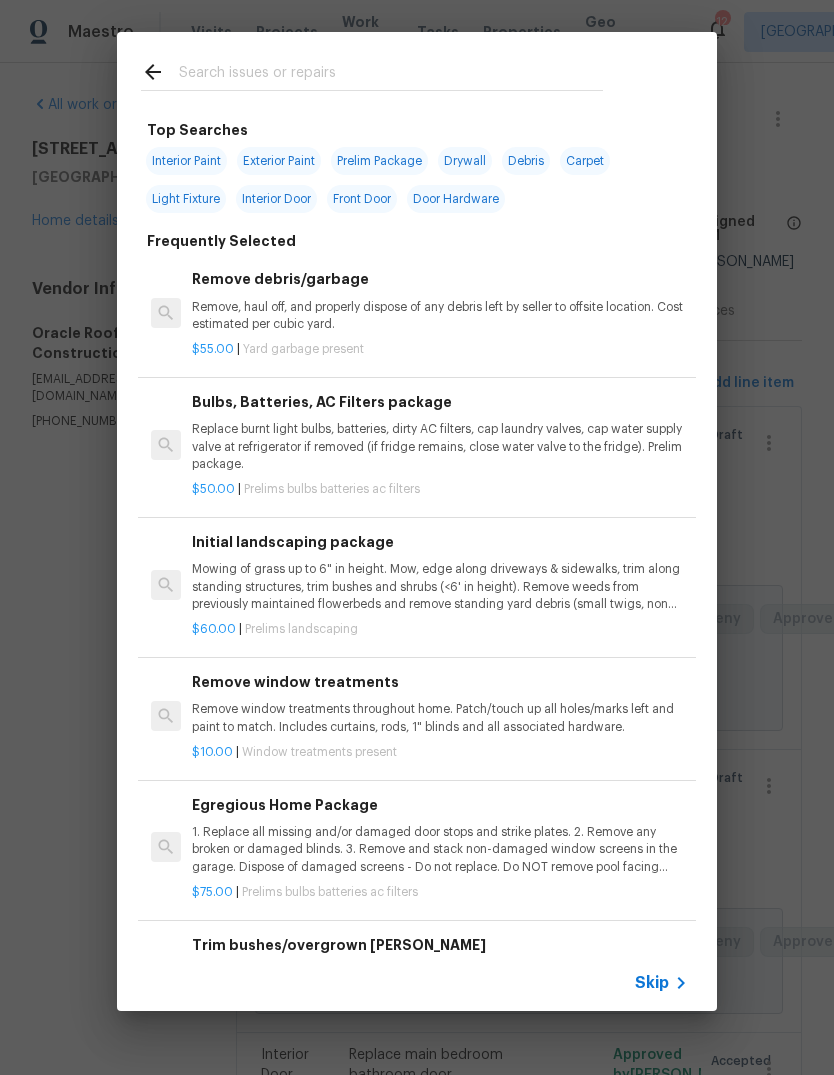 click on "Skip" at bounding box center [652, 983] 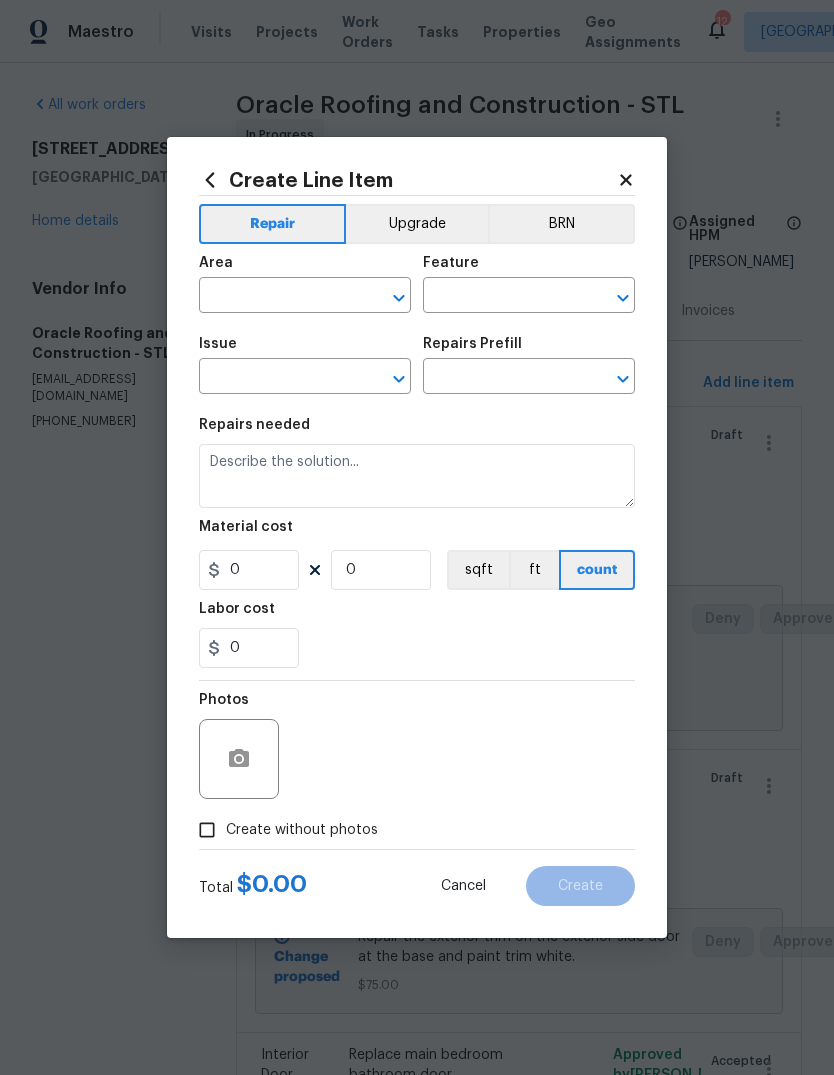 click at bounding box center [277, 297] 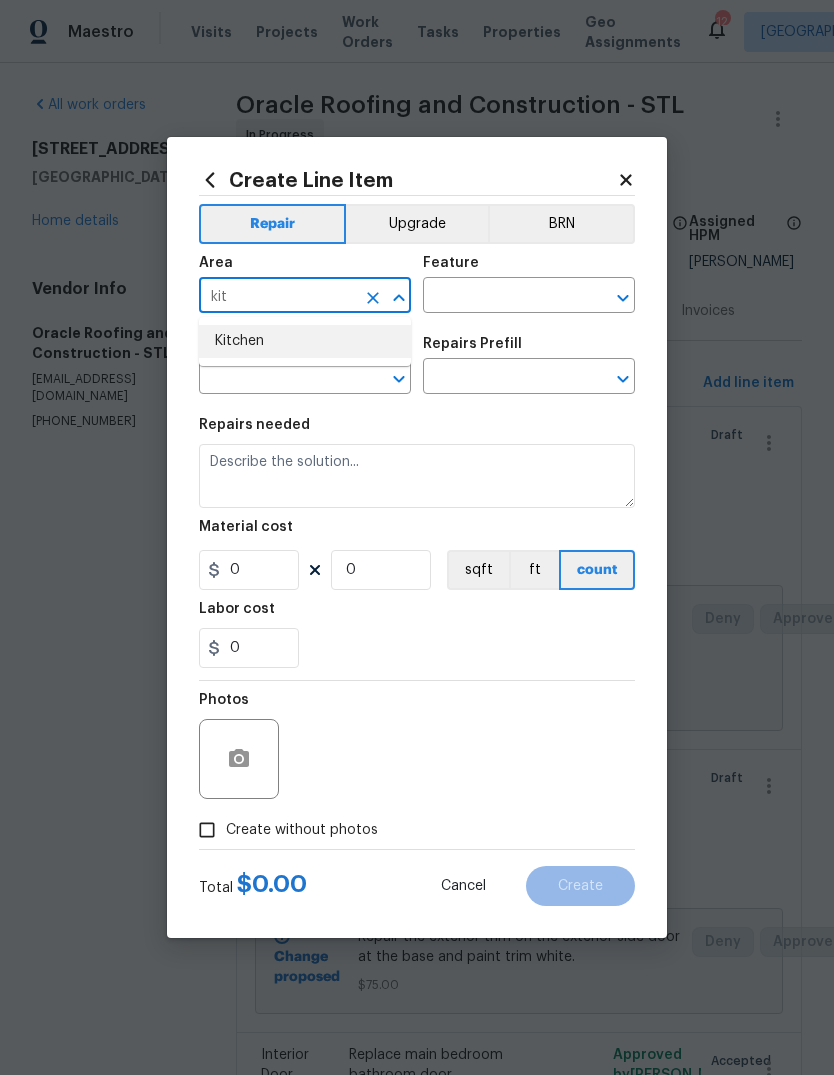 click on "Kitchen" at bounding box center [305, 341] 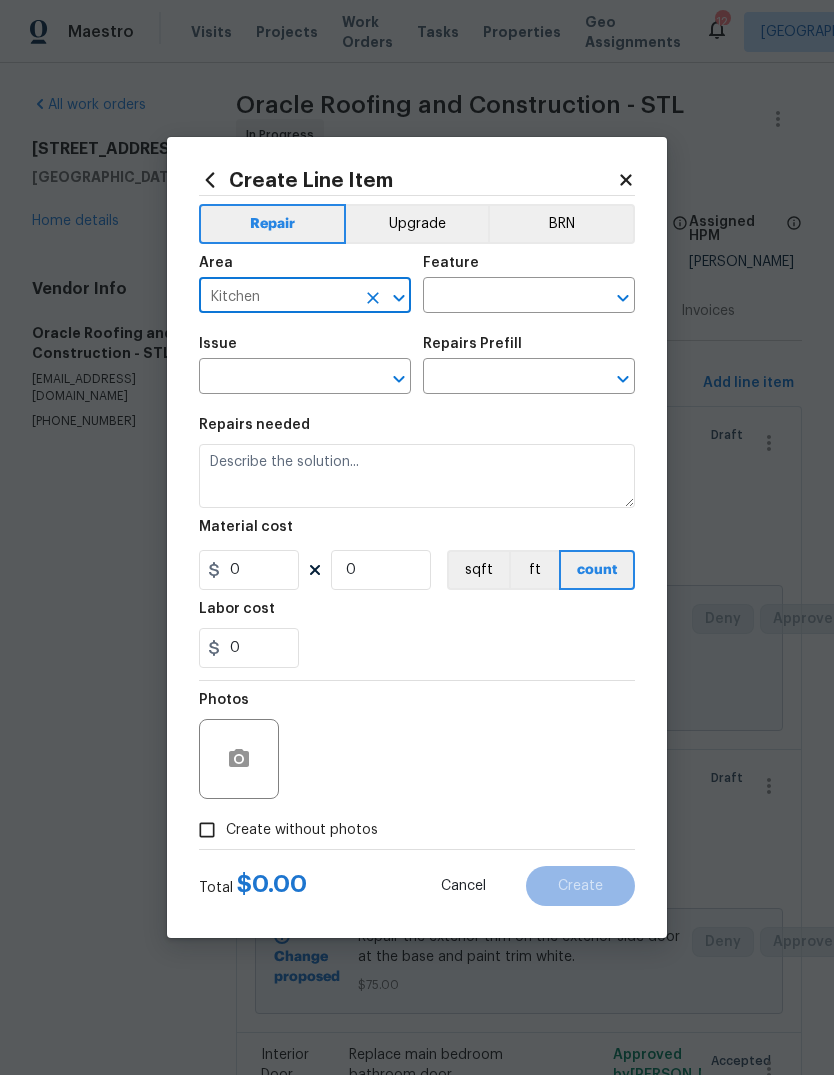 click at bounding box center [501, 297] 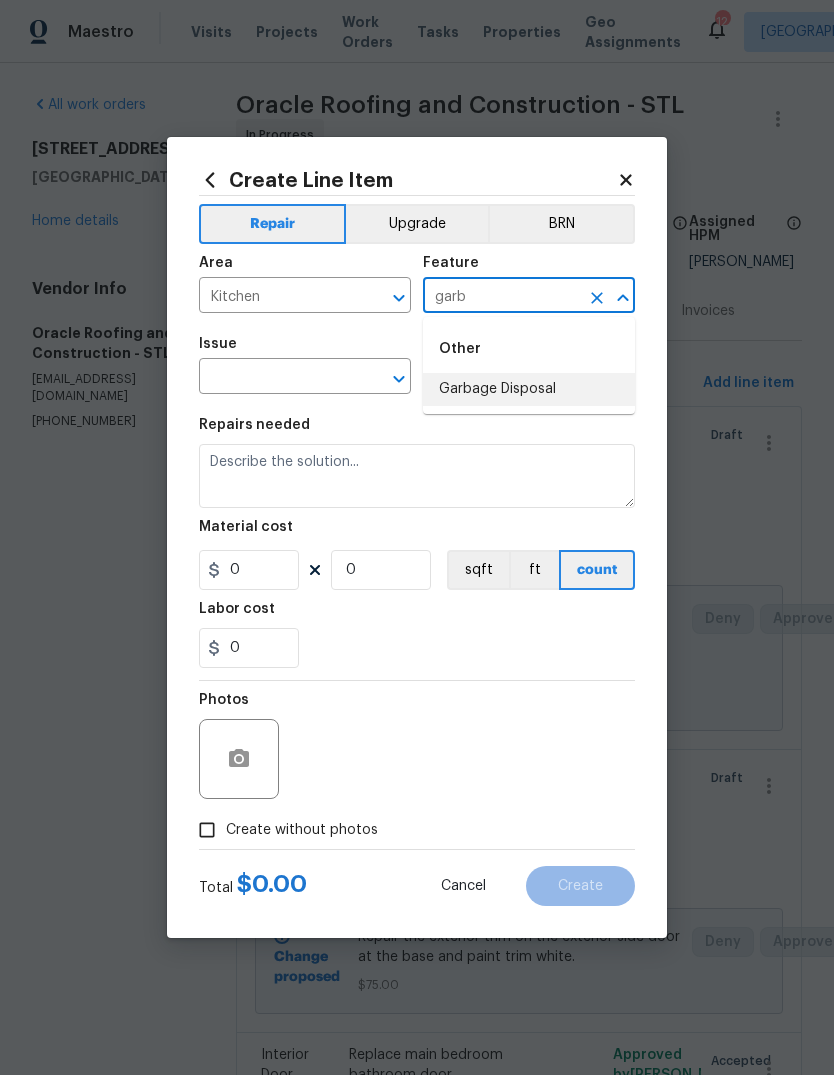 click on "Garbage Disposal" at bounding box center [529, 389] 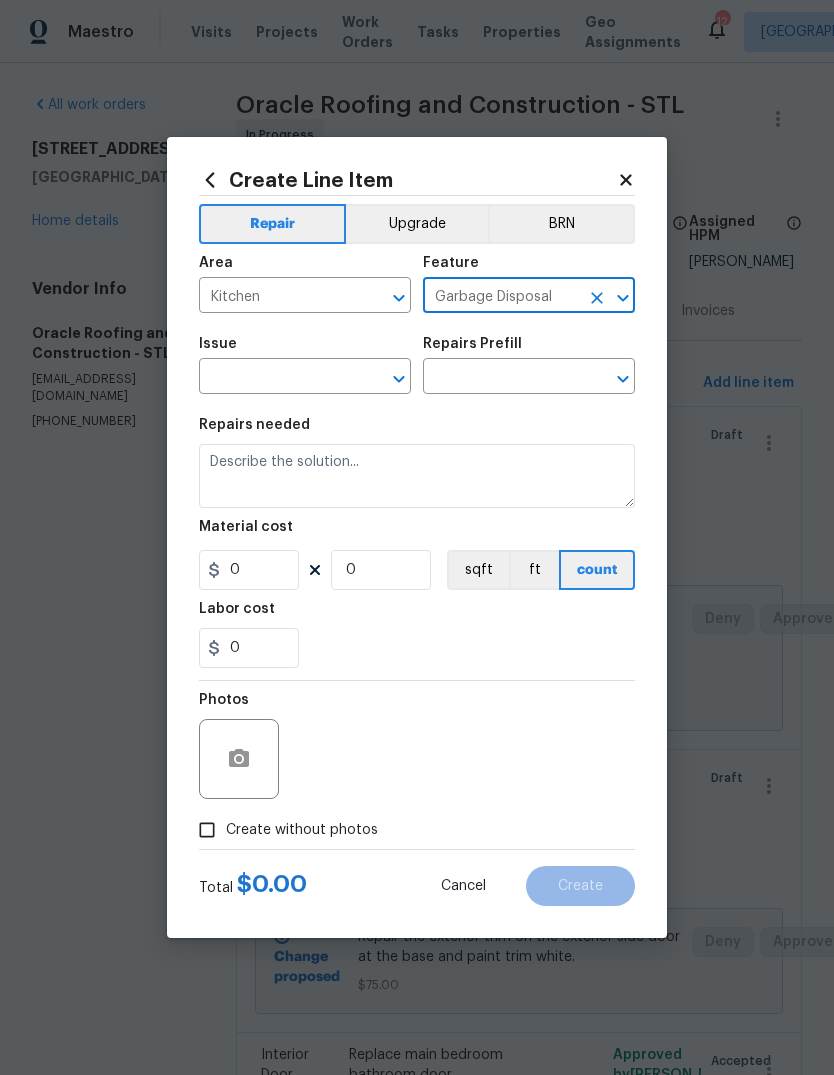 click on "​" at bounding box center [305, 378] 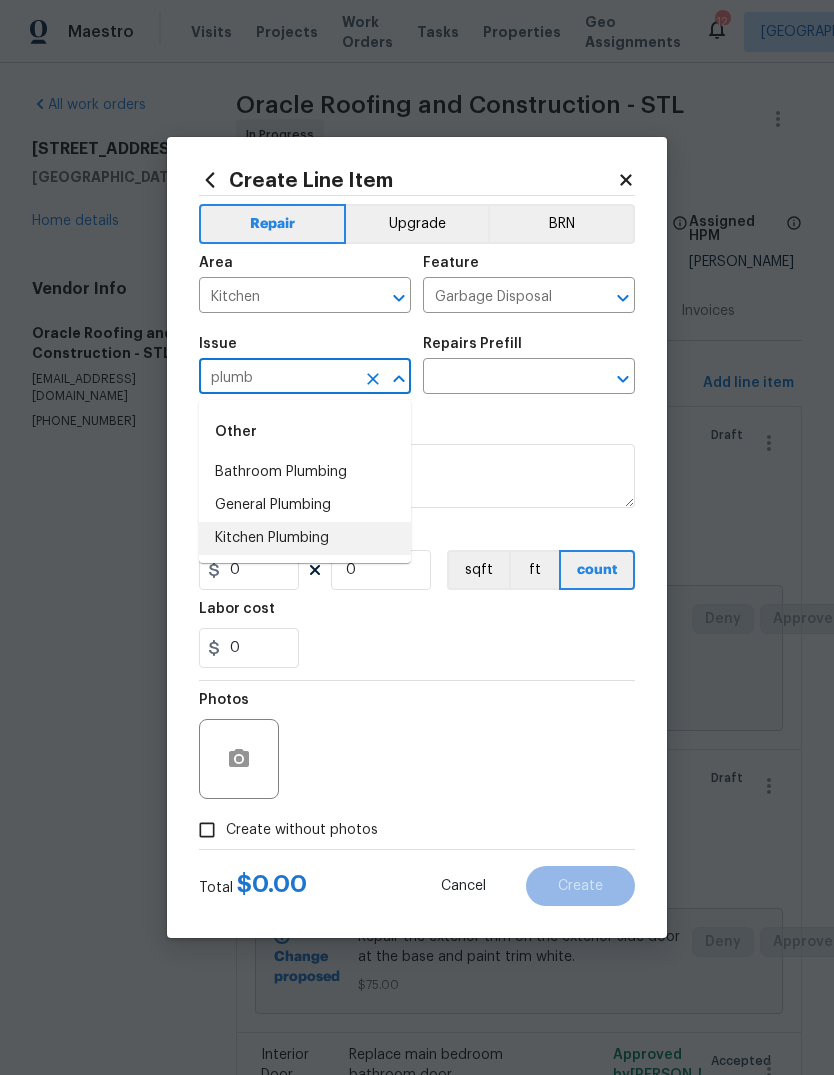 click on "Kitchen Plumbing" at bounding box center [305, 538] 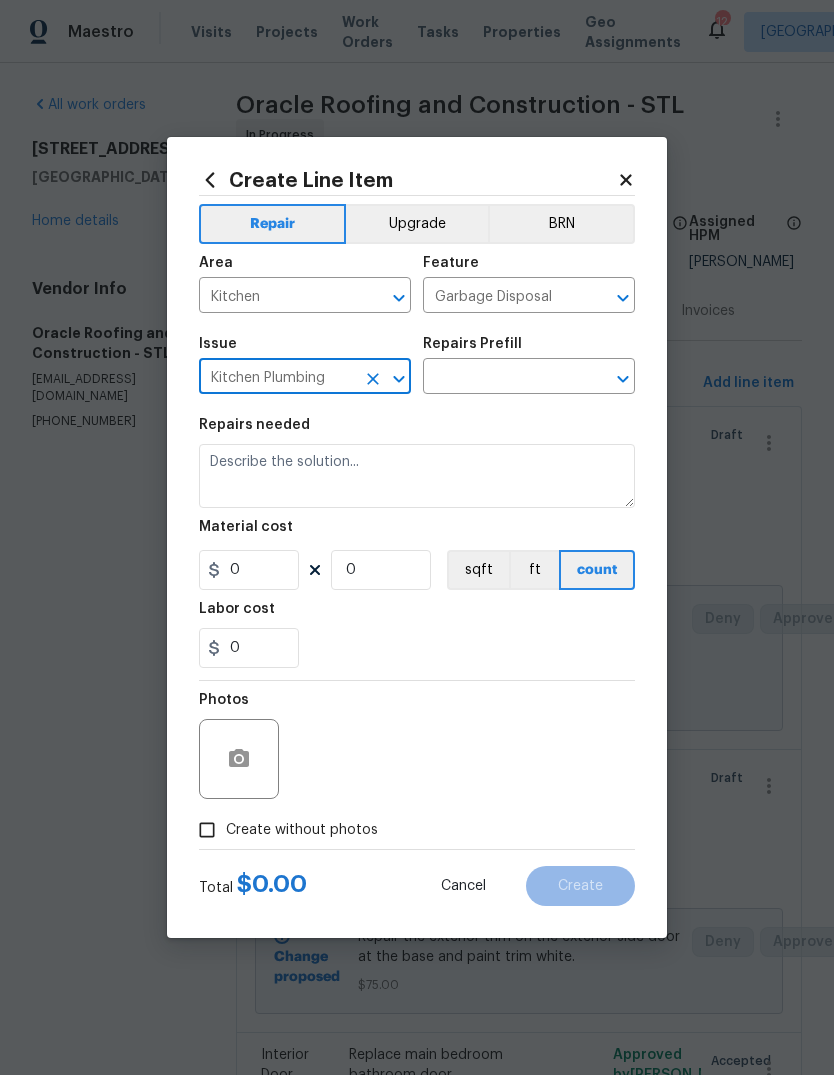 click at bounding box center [609, 379] 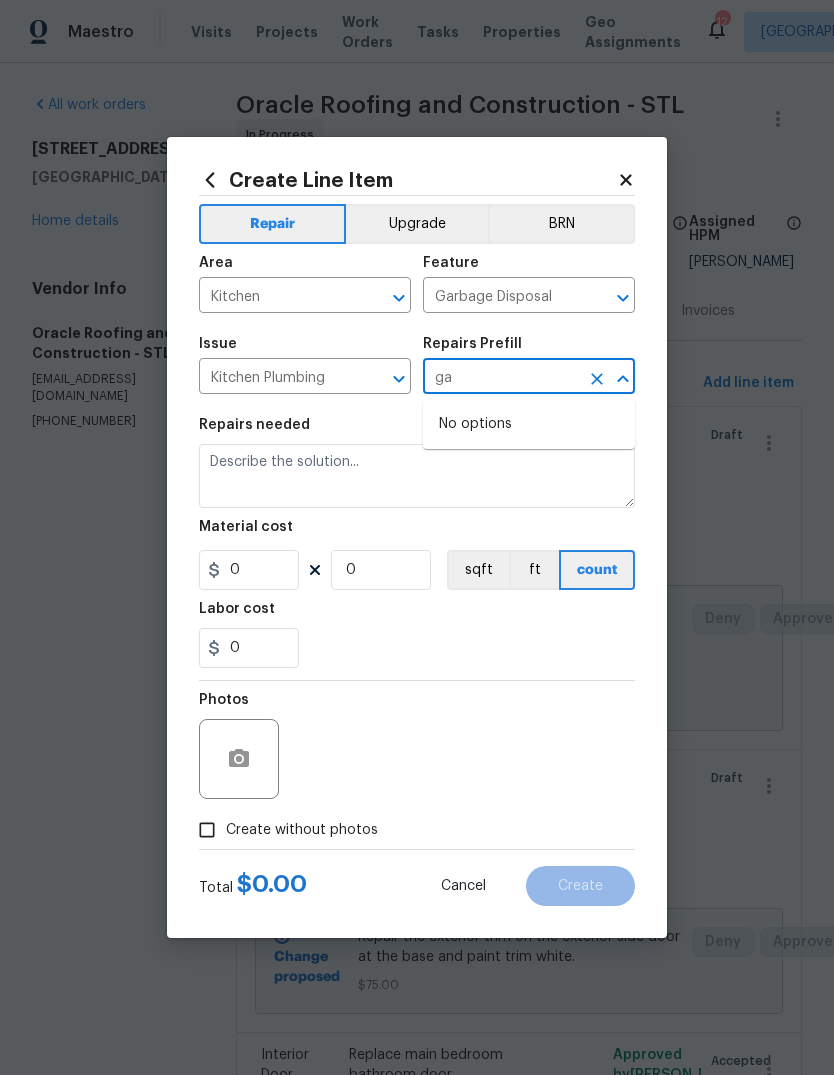 type on "g" 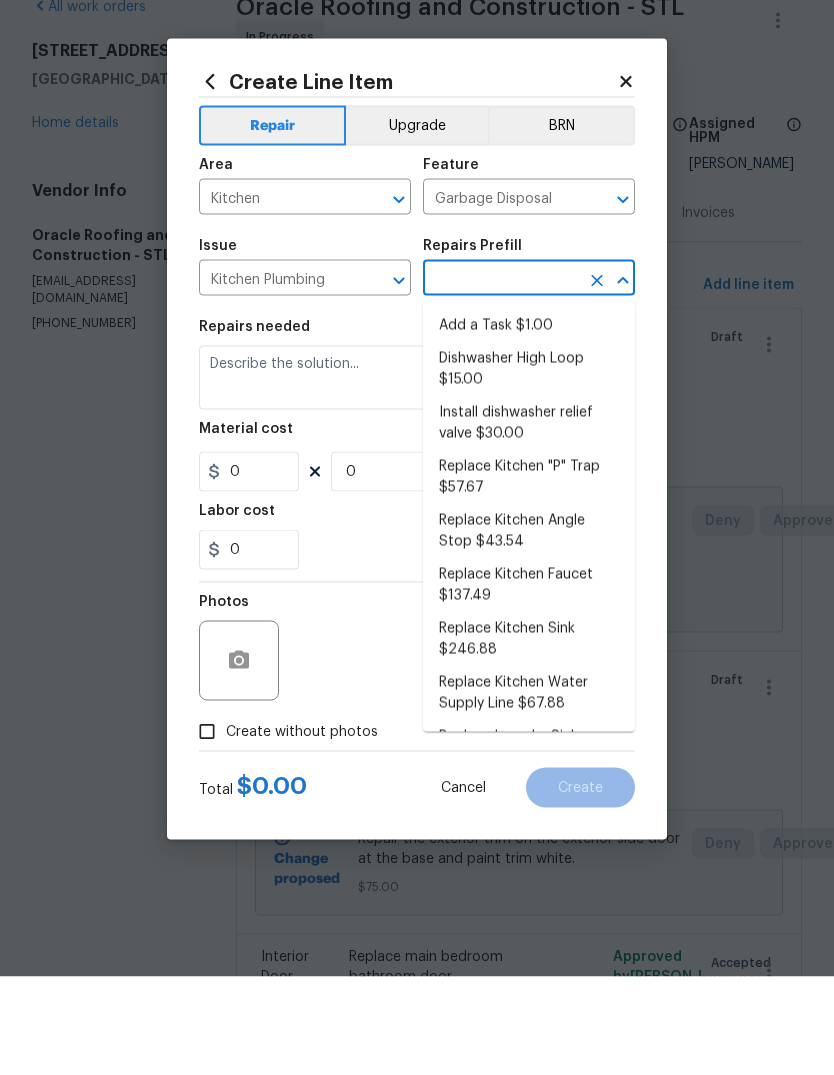scroll, scrollTop: 0, scrollLeft: 0, axis: both 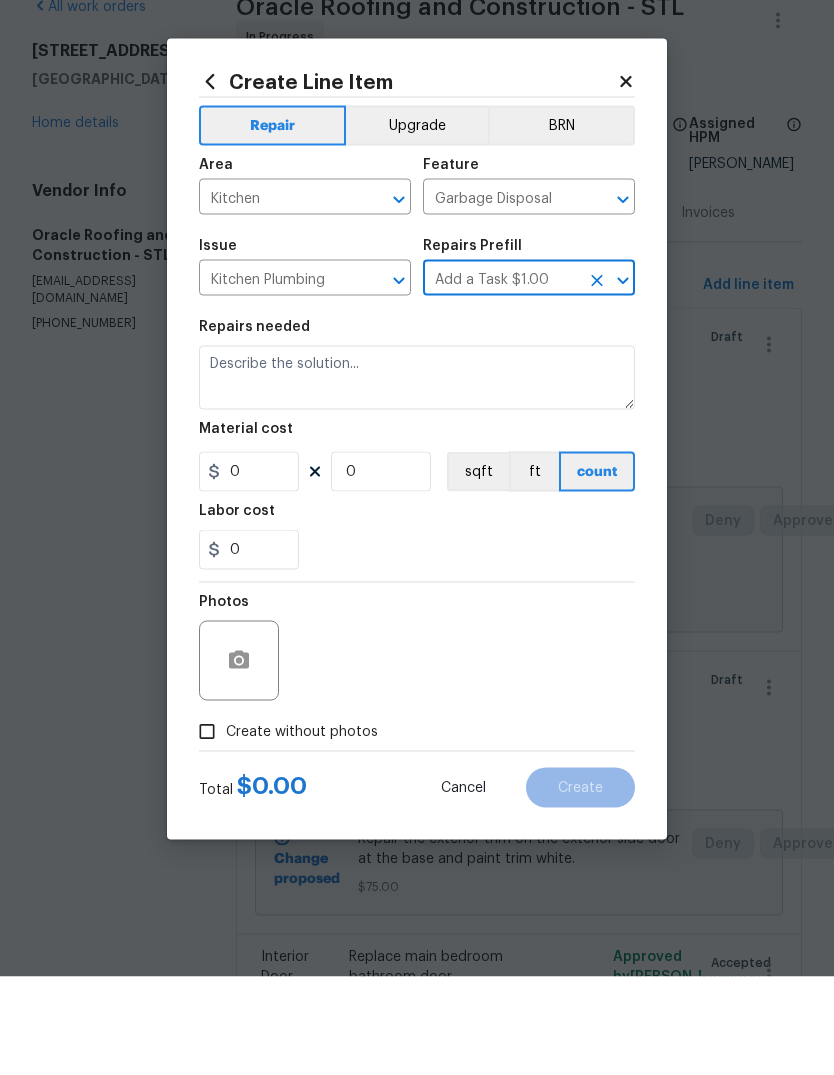 type on "Plumbing" 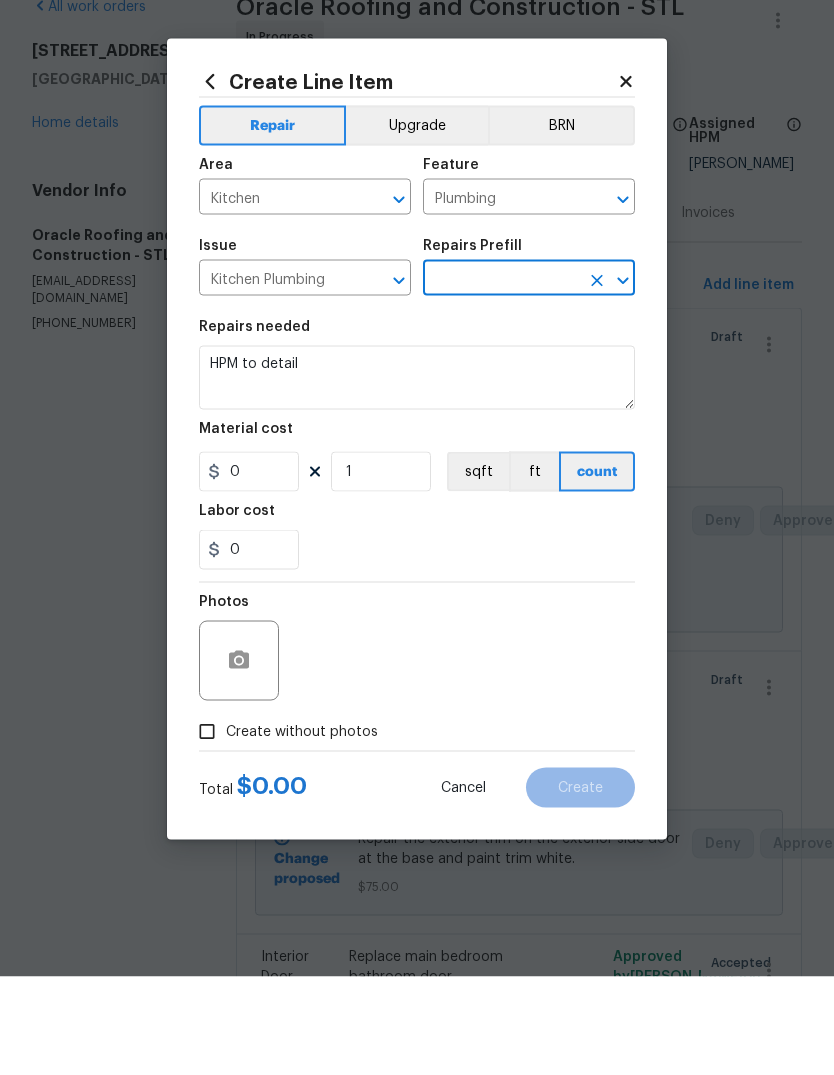 type on "Add a Task $1.00" 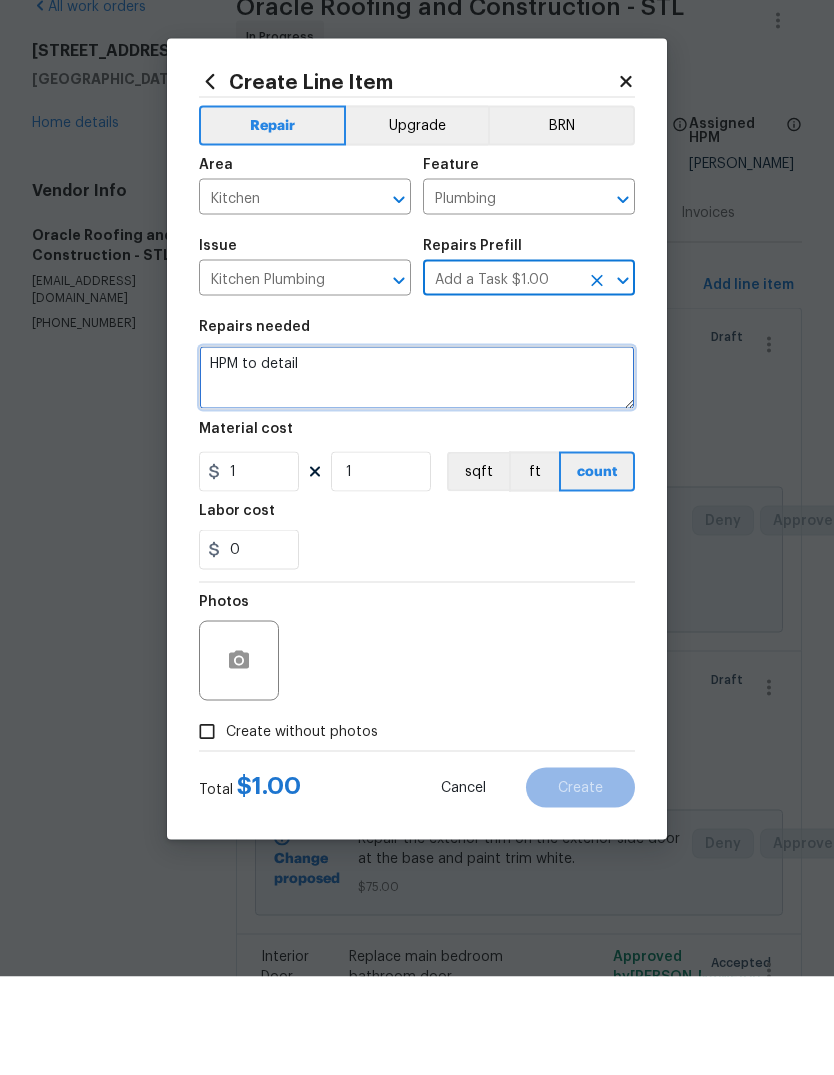 click on "HPM to detail" at bounding box center [417, 476] 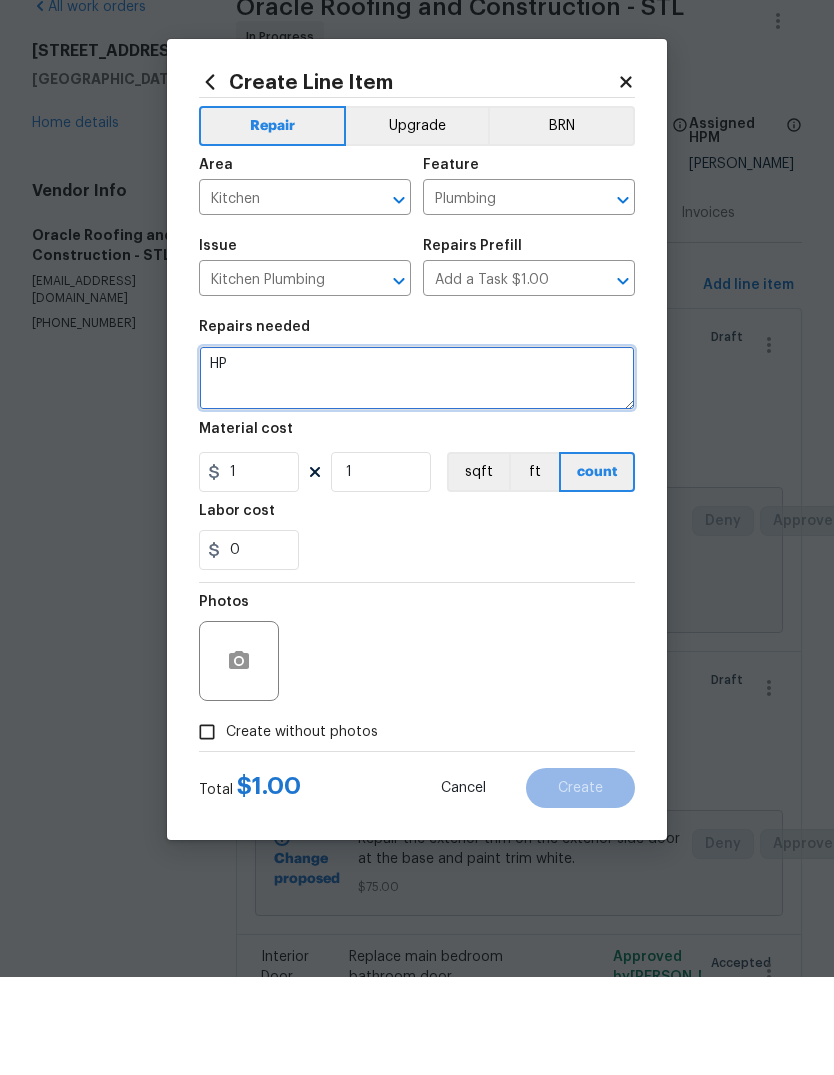 type on "H" 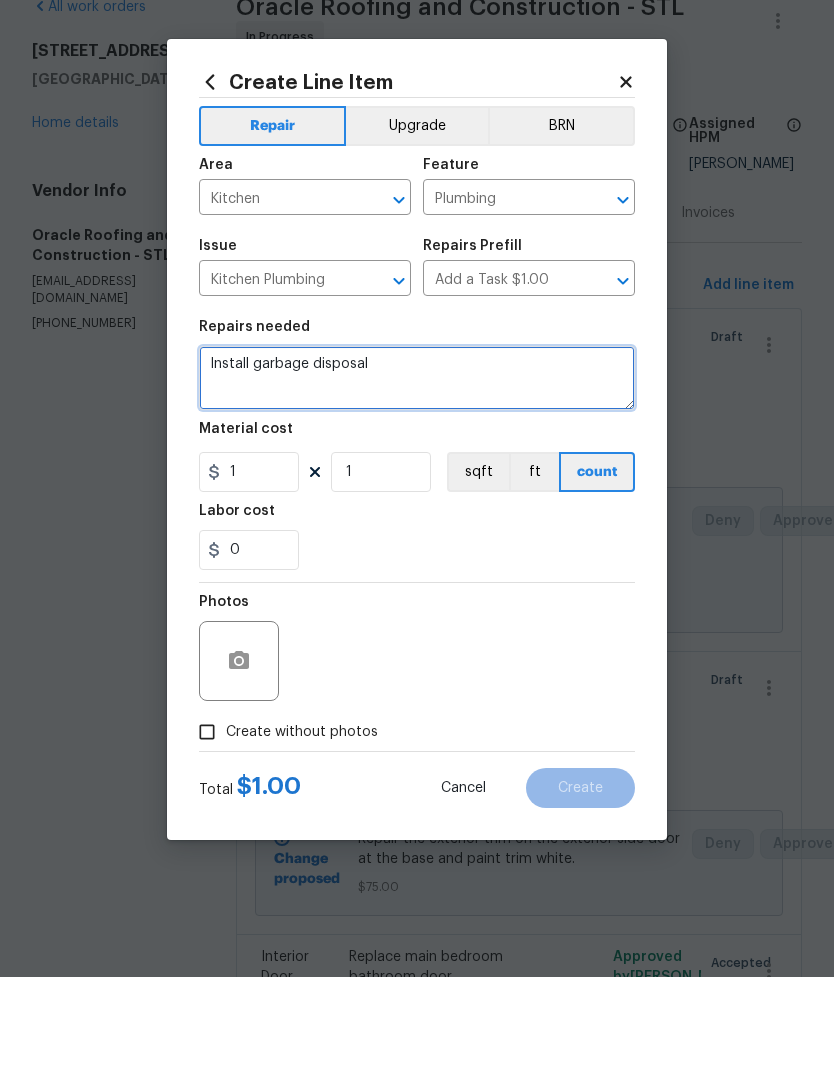 type on "Install garbage disposal" 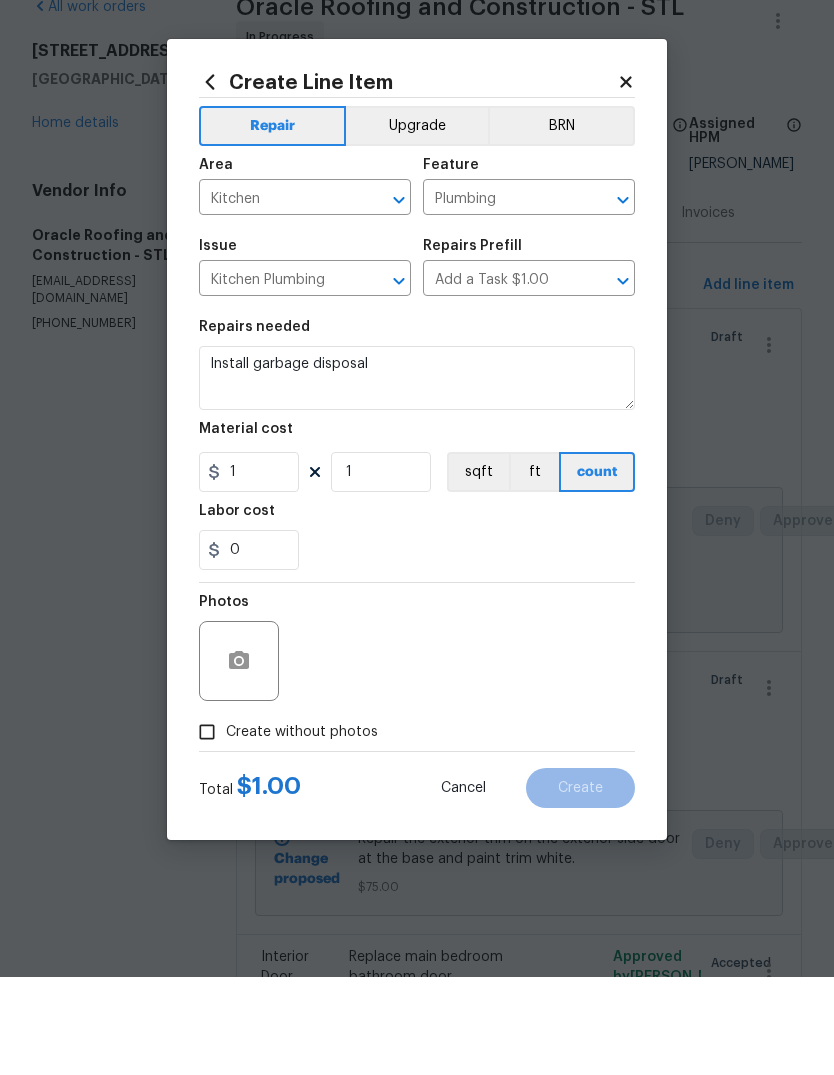 click on "Repairs needed  Install garbage disposal Material cost 1 1 sqft ft count Labor cost 0" at bounding box center [417, 543] 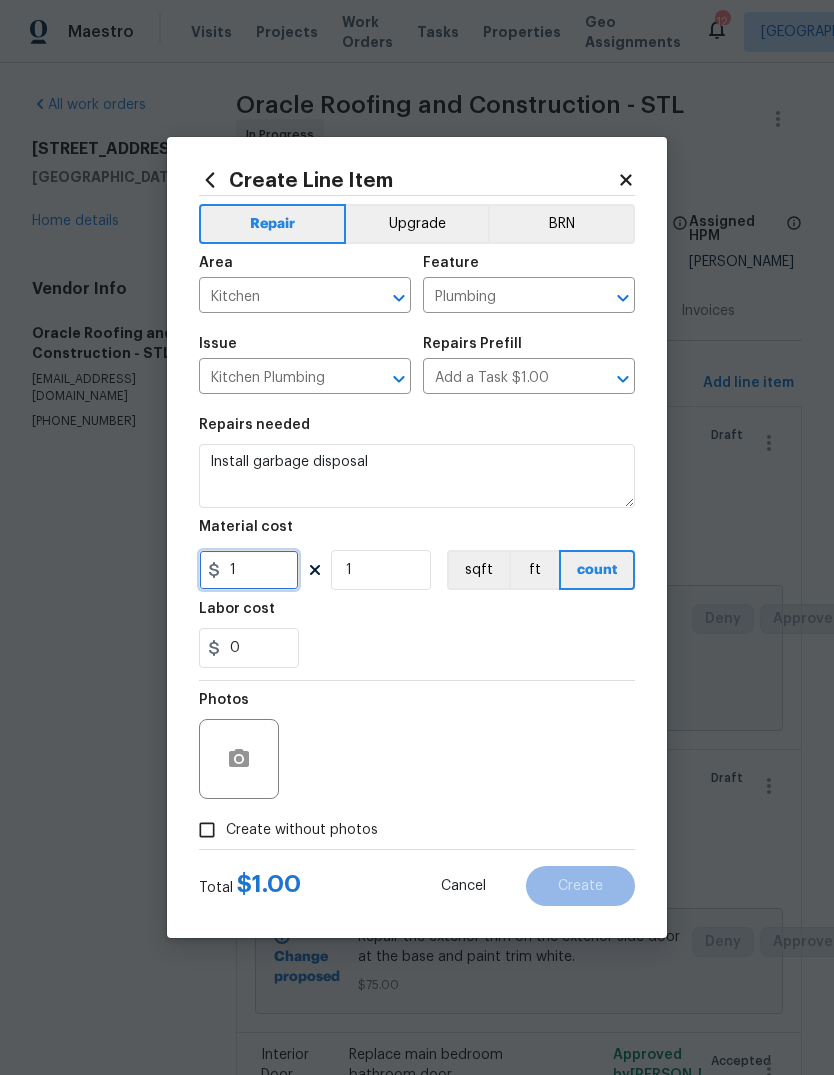 click on "1" at bounding box center (249, 570) 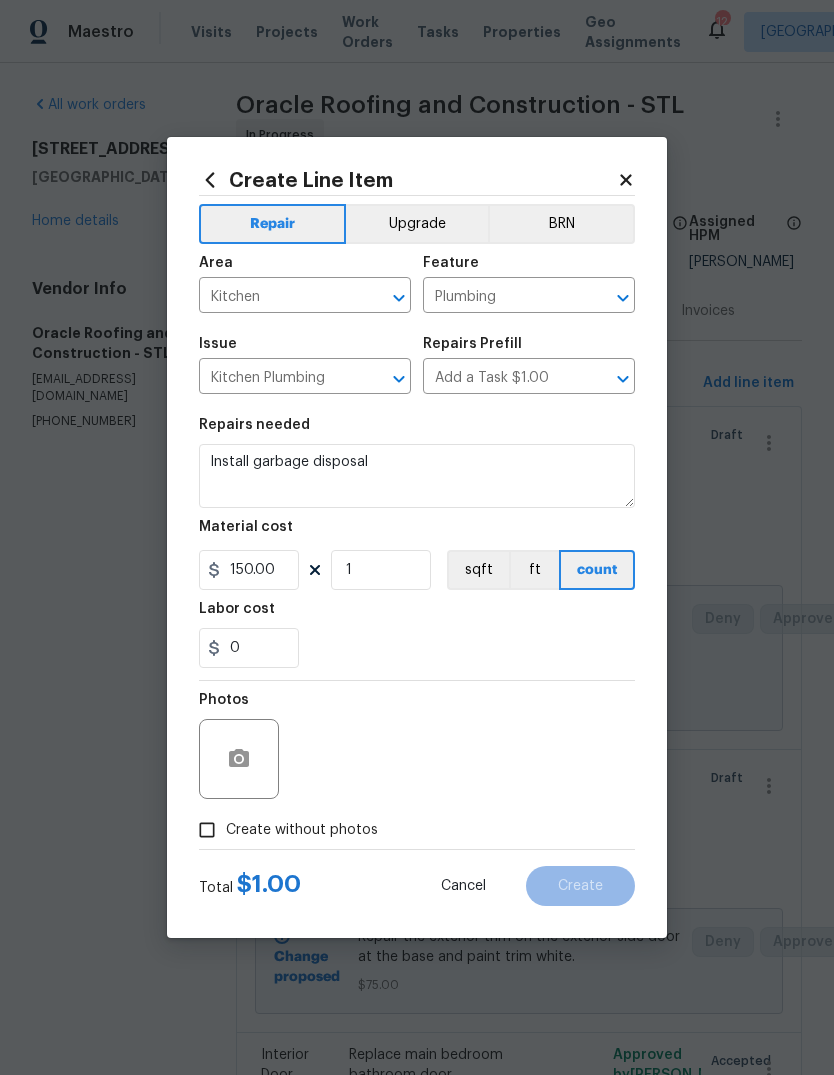 click on "Labor cost" at bounding box center (417, 615) 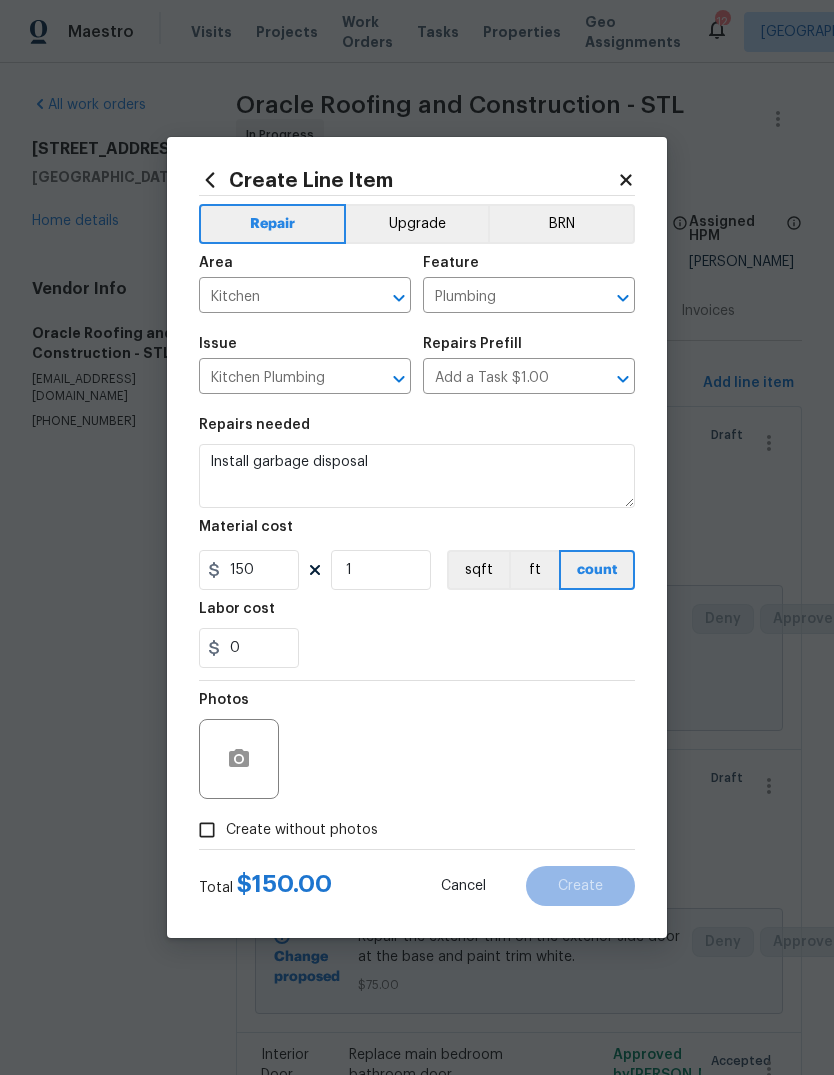 click on "Create without photos" at bounding box center [302, 830] 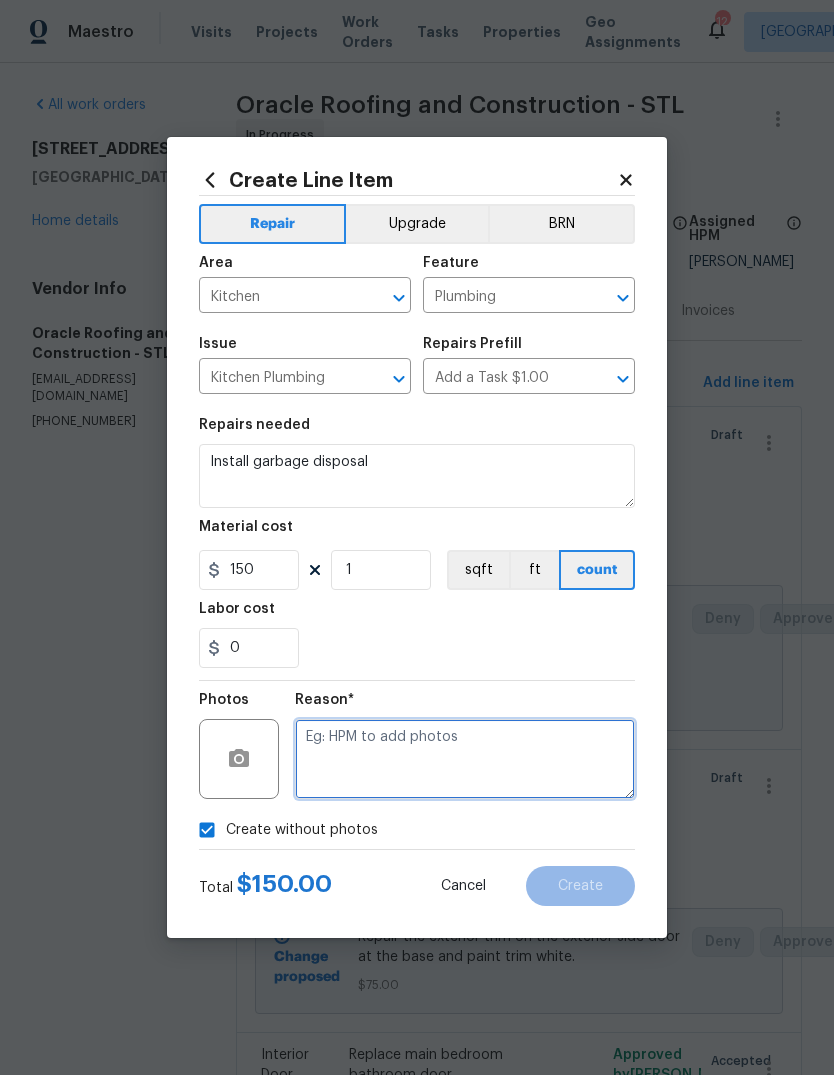 click at bounding box center [465, 759] 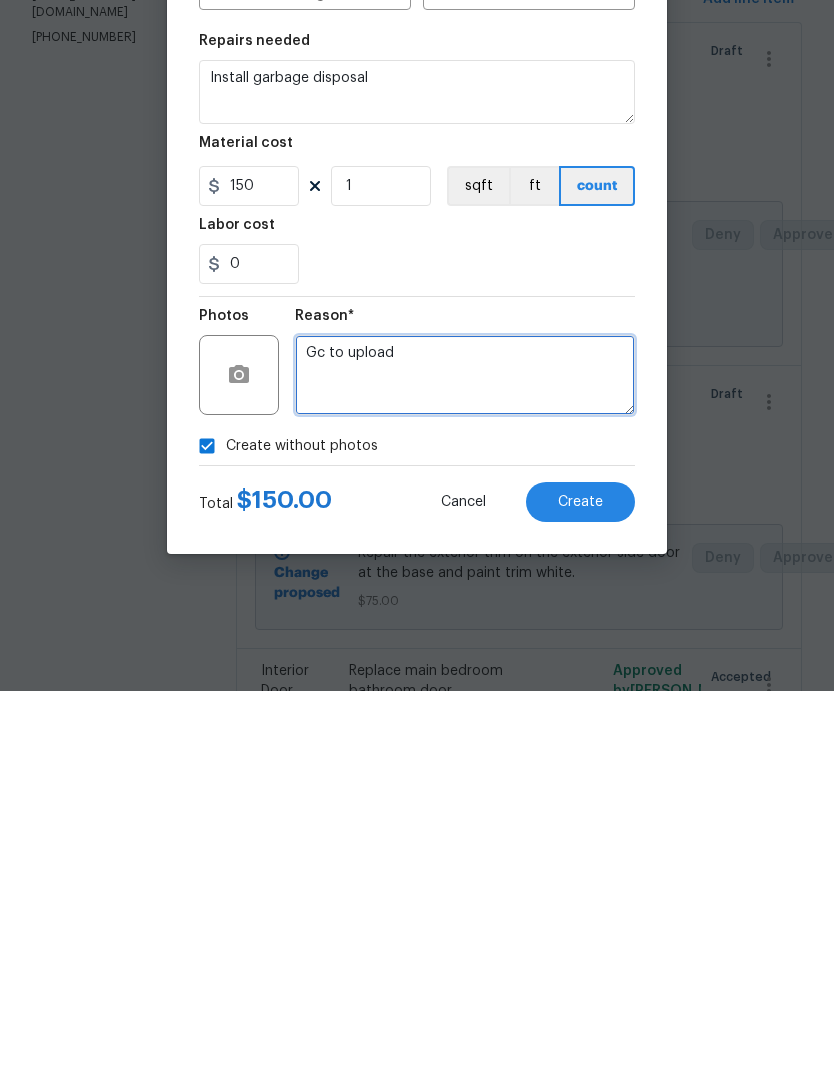 type on "Gc to upload" 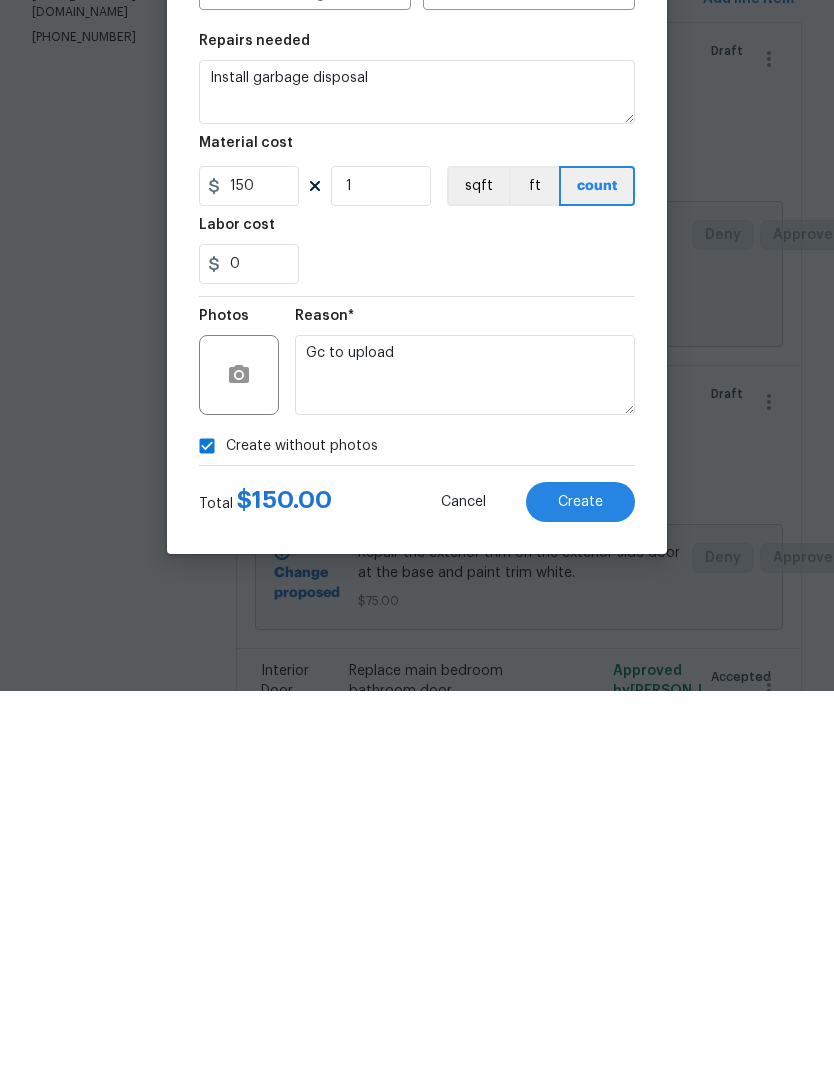 click on "Create" at bounding box center (580, 886) 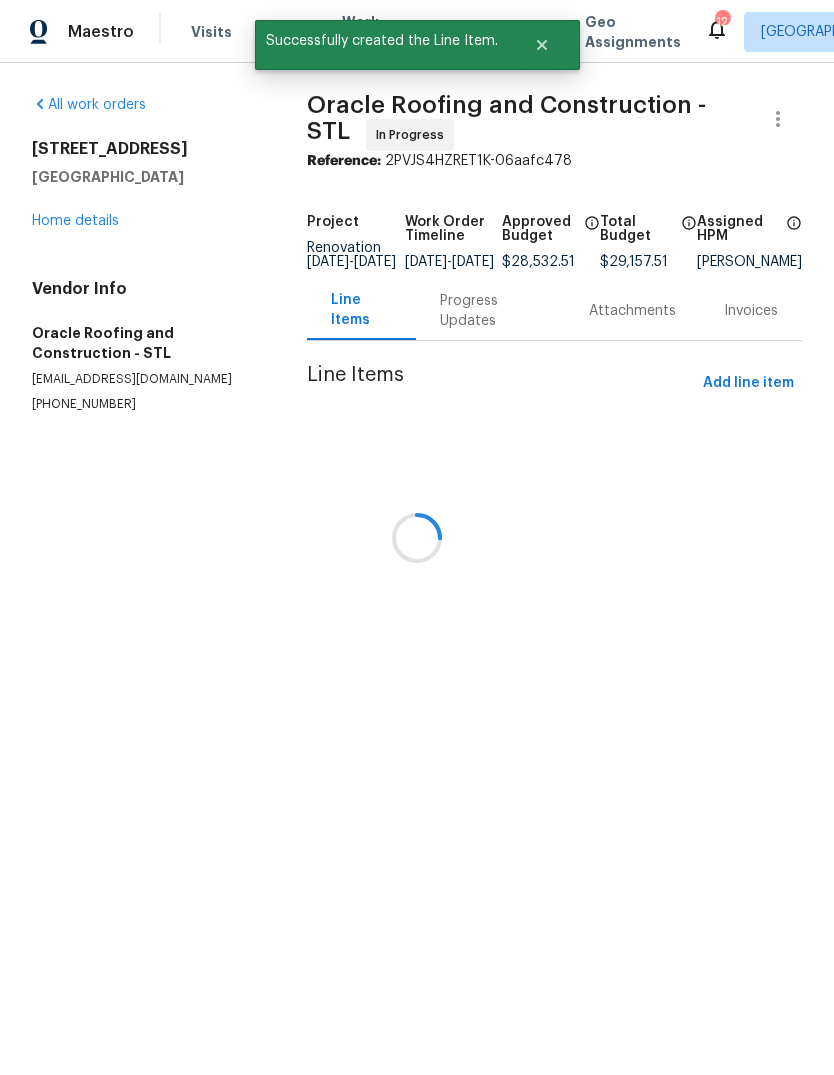 scroll, scrollTop: 0, scrollLeft: 0, axis: both 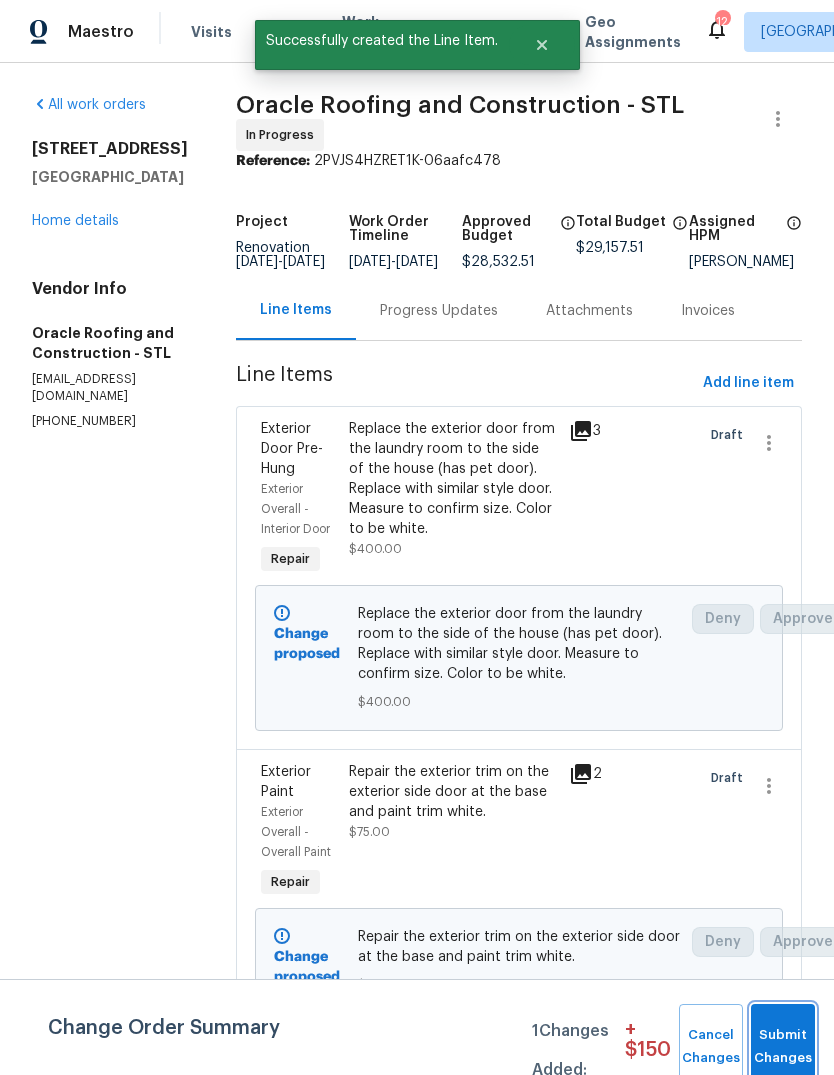 click on "Submit Changes" at bounding box center [783, 1047] 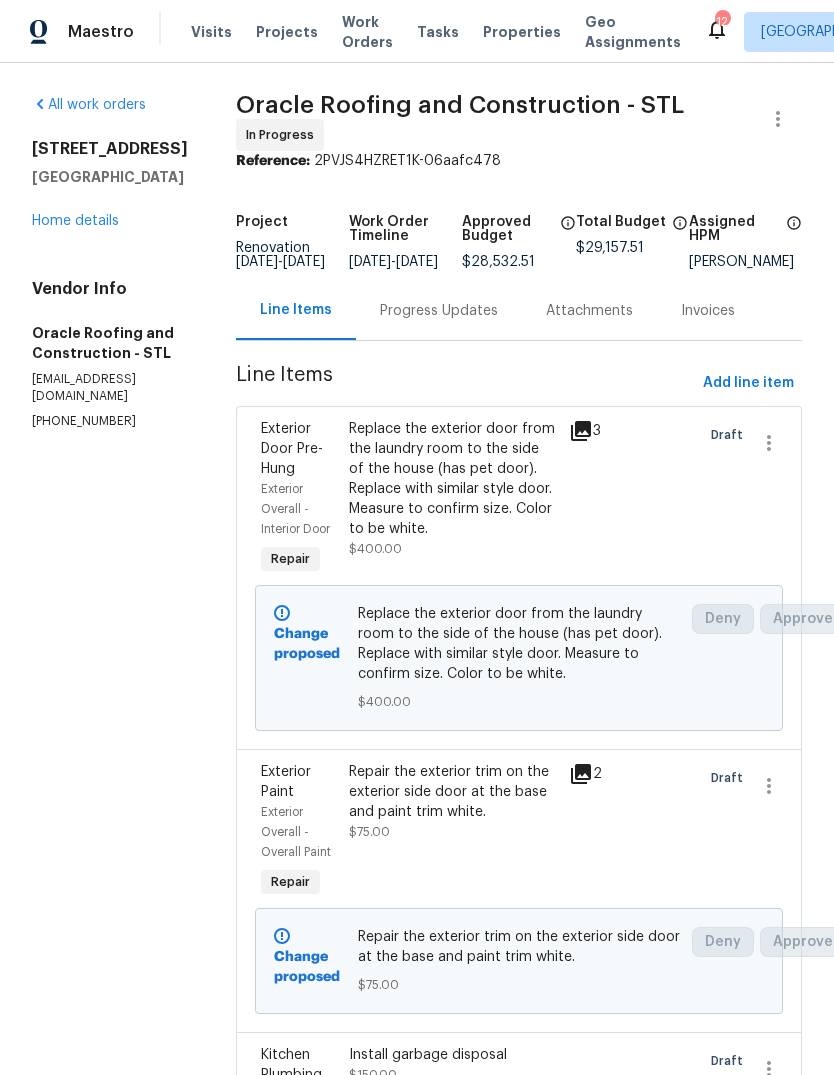 scroll, scrollTop: 0, scrollLeft: 0, axis: both 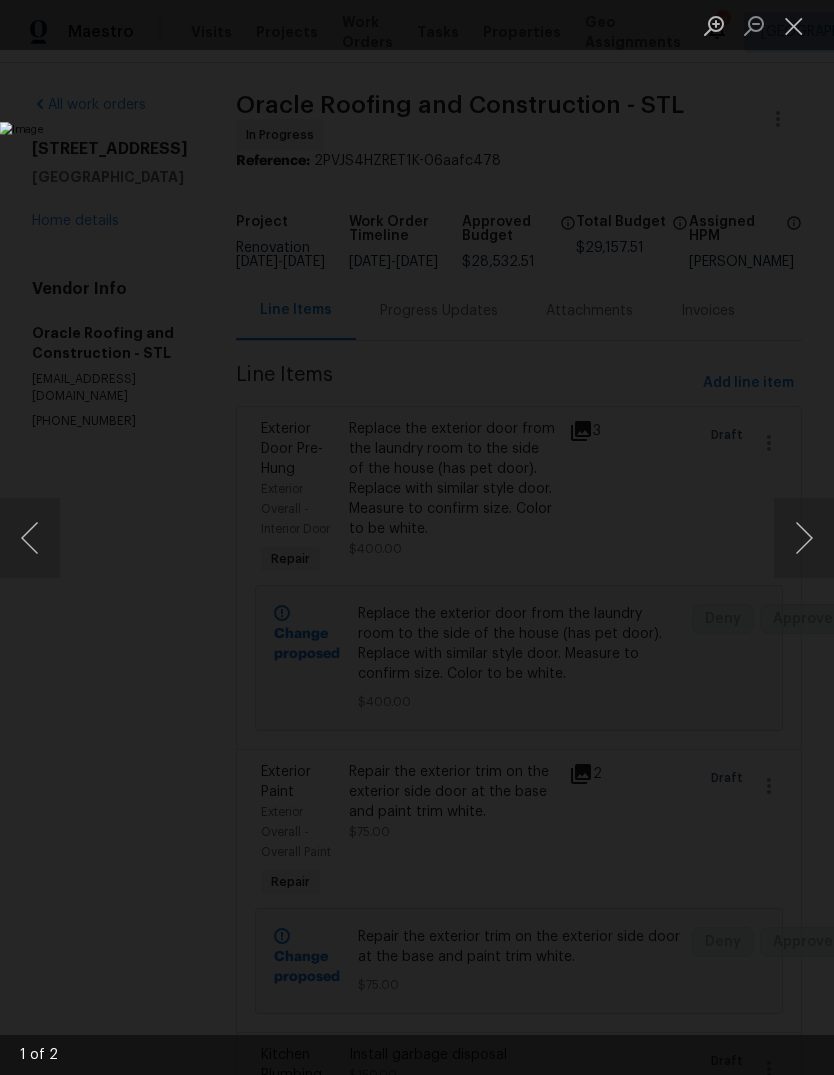 click at bounding box center [804, 538] 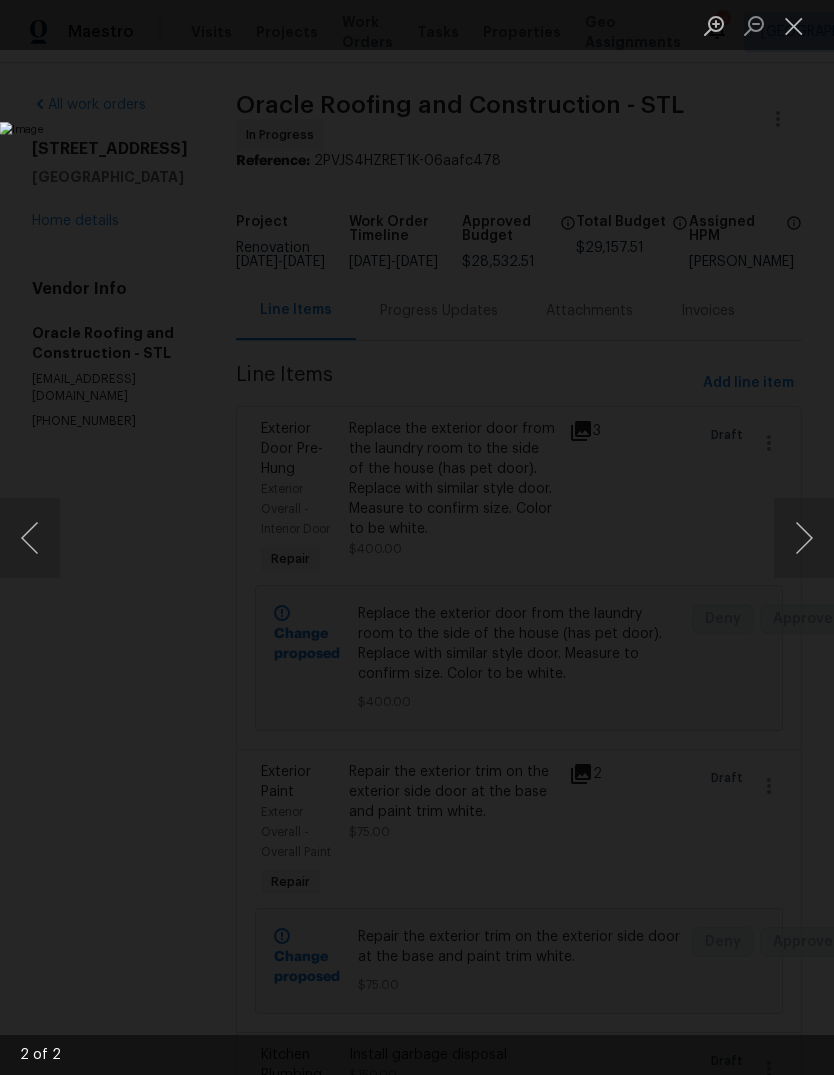 click at bounding box center [804, 538] 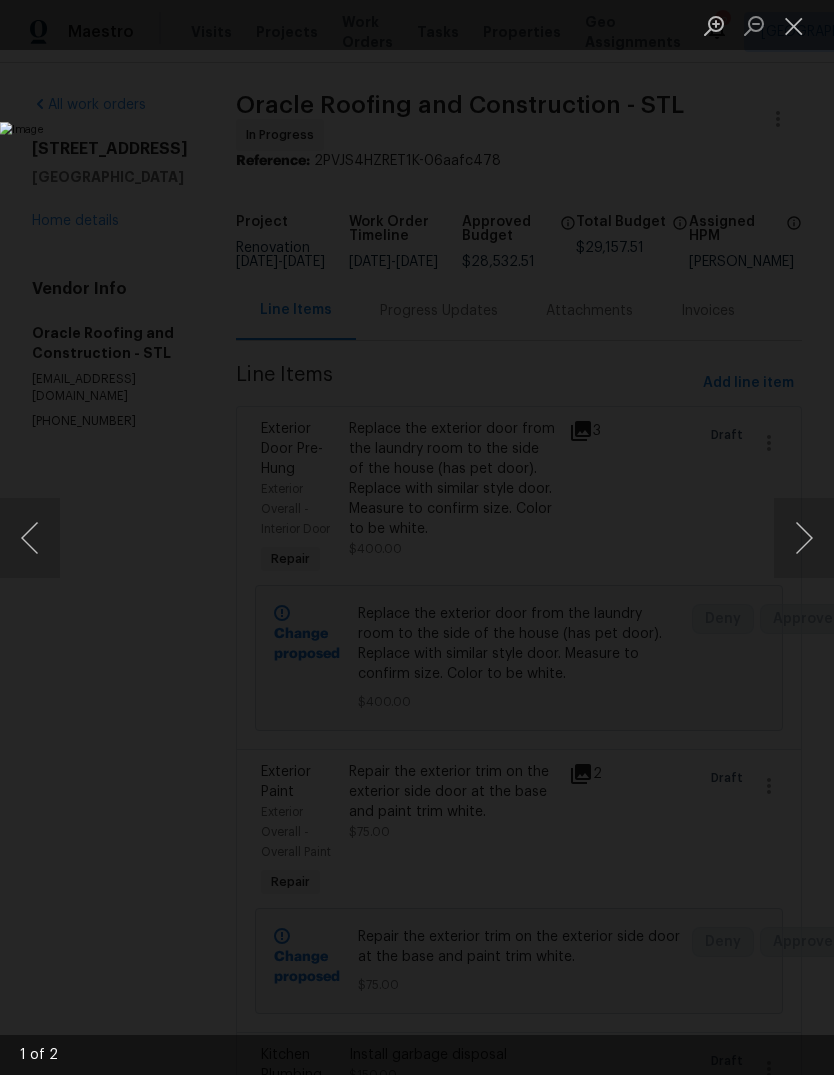 click at bounding box center (804, 538) 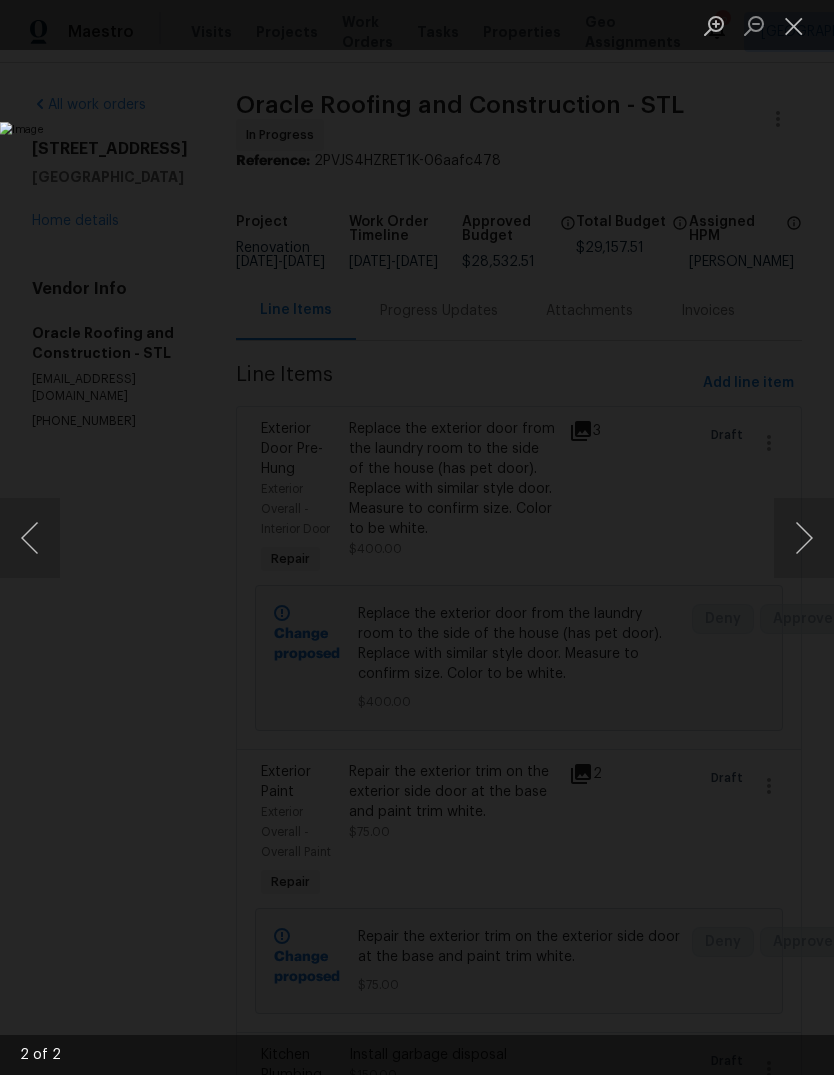 click at bounding box center [804, 538] 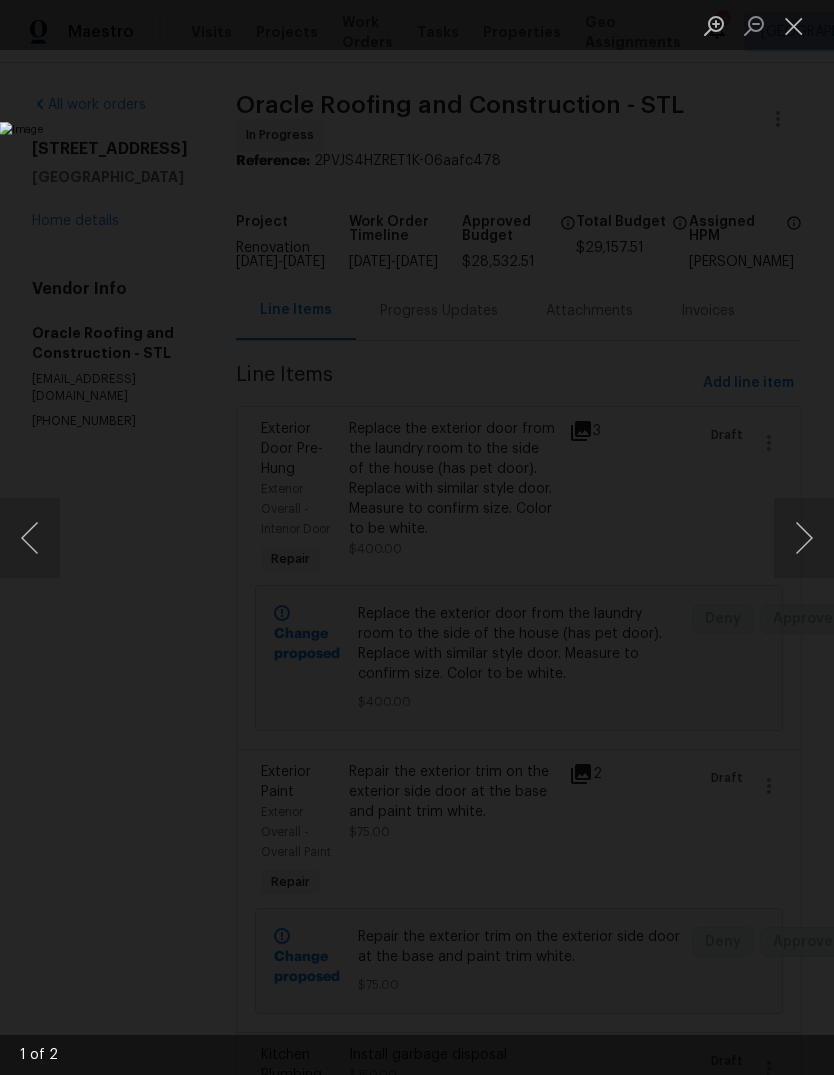 click at bounding box center (804, 538) 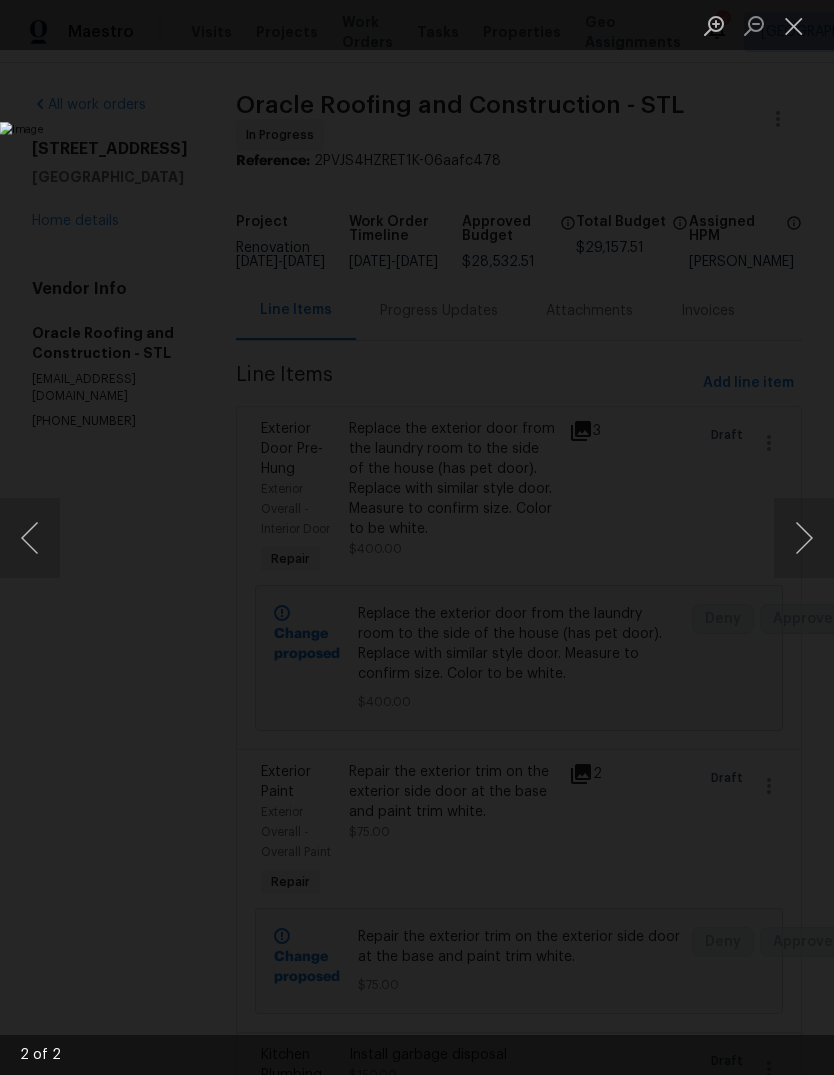 click at bounding box center [794, 25] 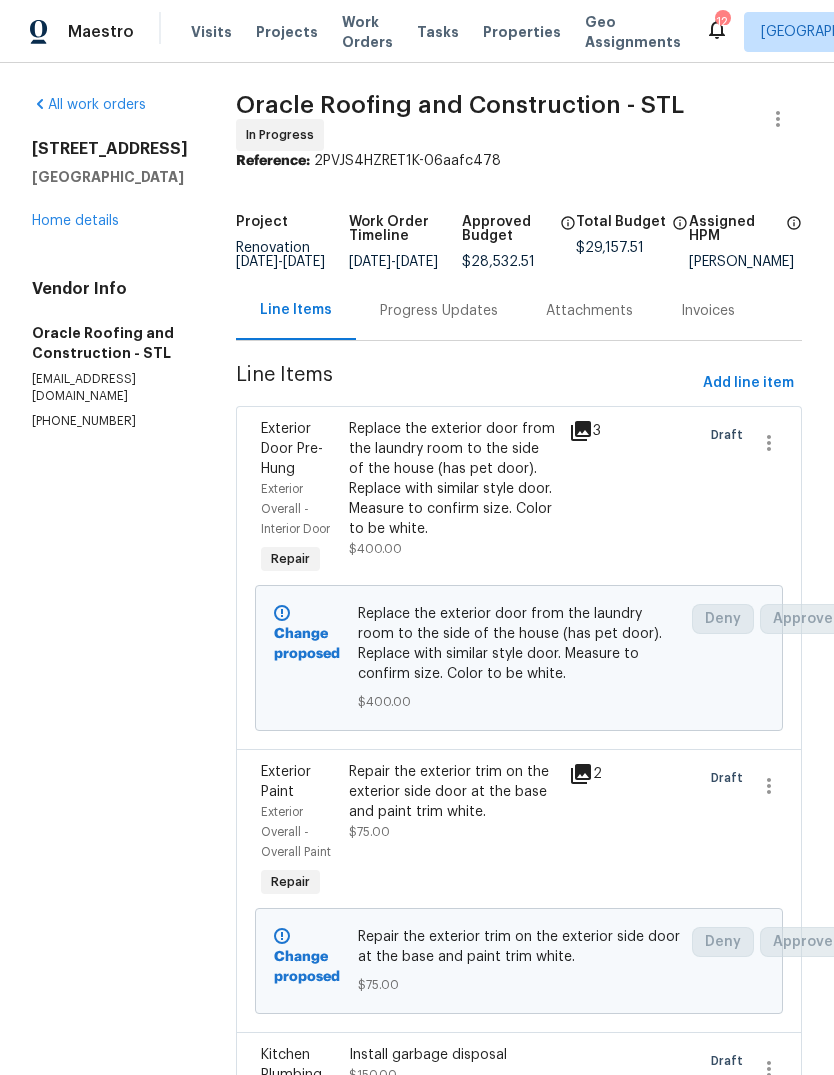 click on "Home details" at bounding box center [75, 221] 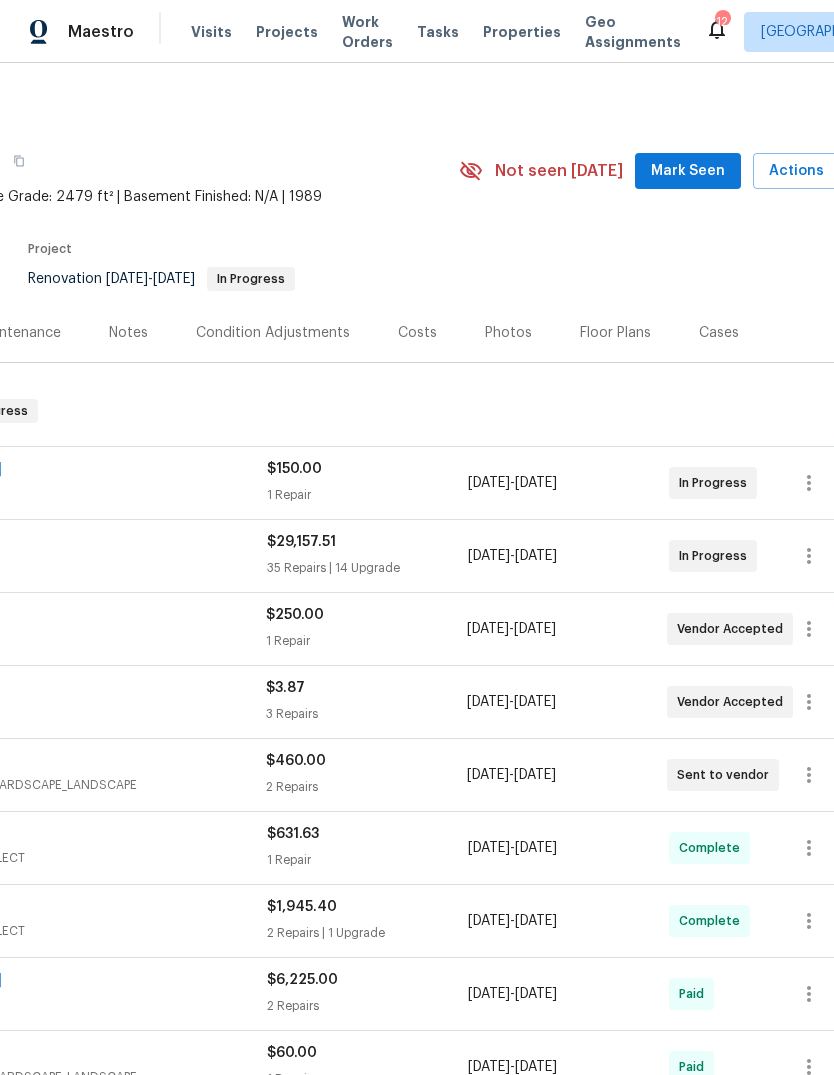 scroll, scrollTop: 0, scrollLeft: 266, axis: horizontal 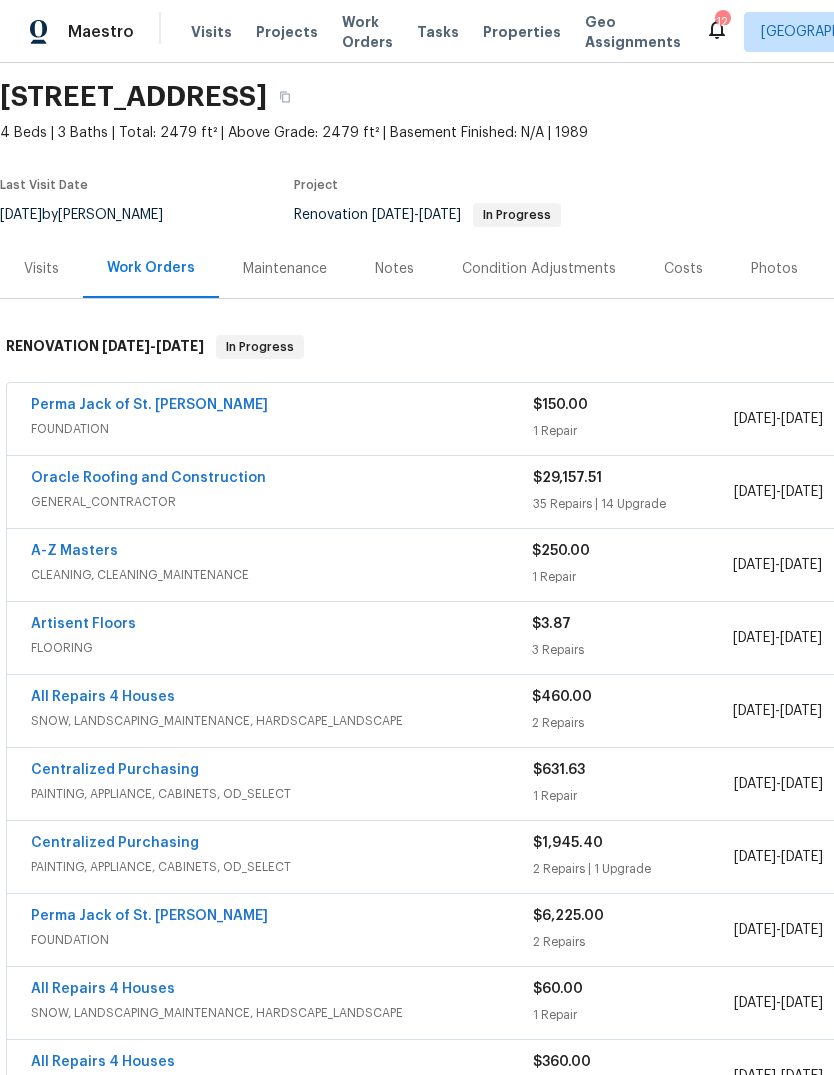 click on "Notes" at bounding box center (394, 268) 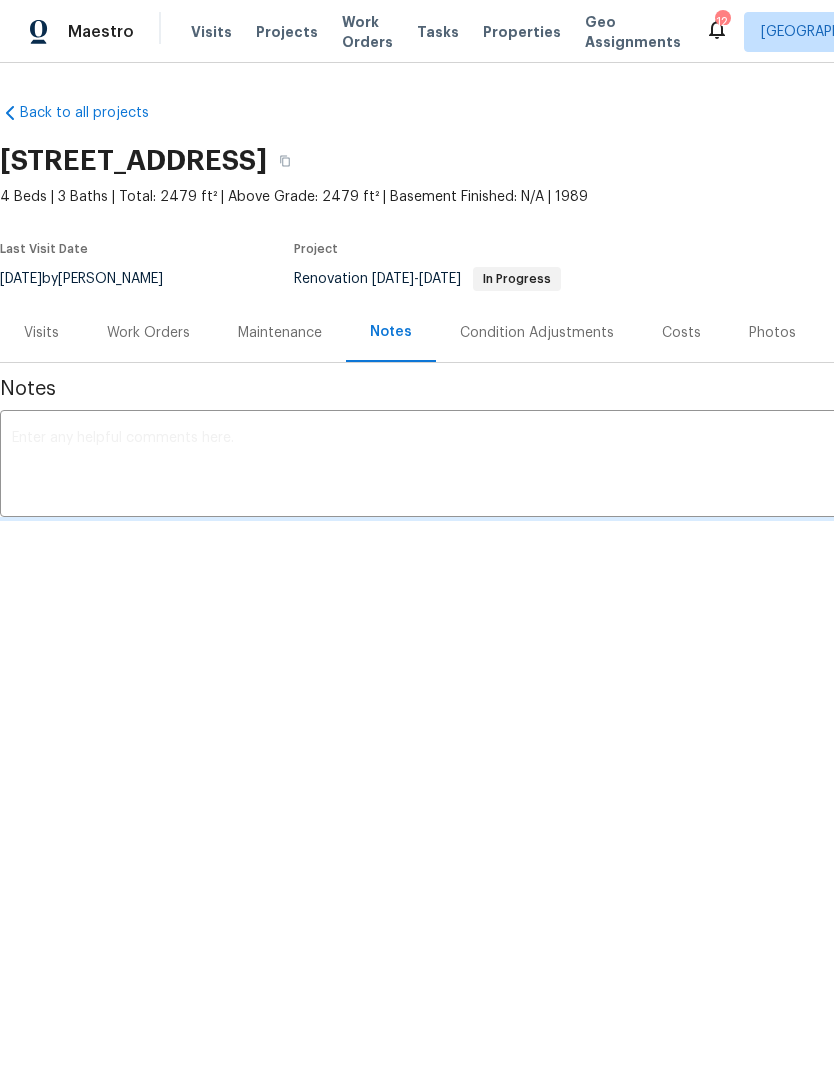 scroll, scrollTop: 0, scrollLeft: 0, axis: both 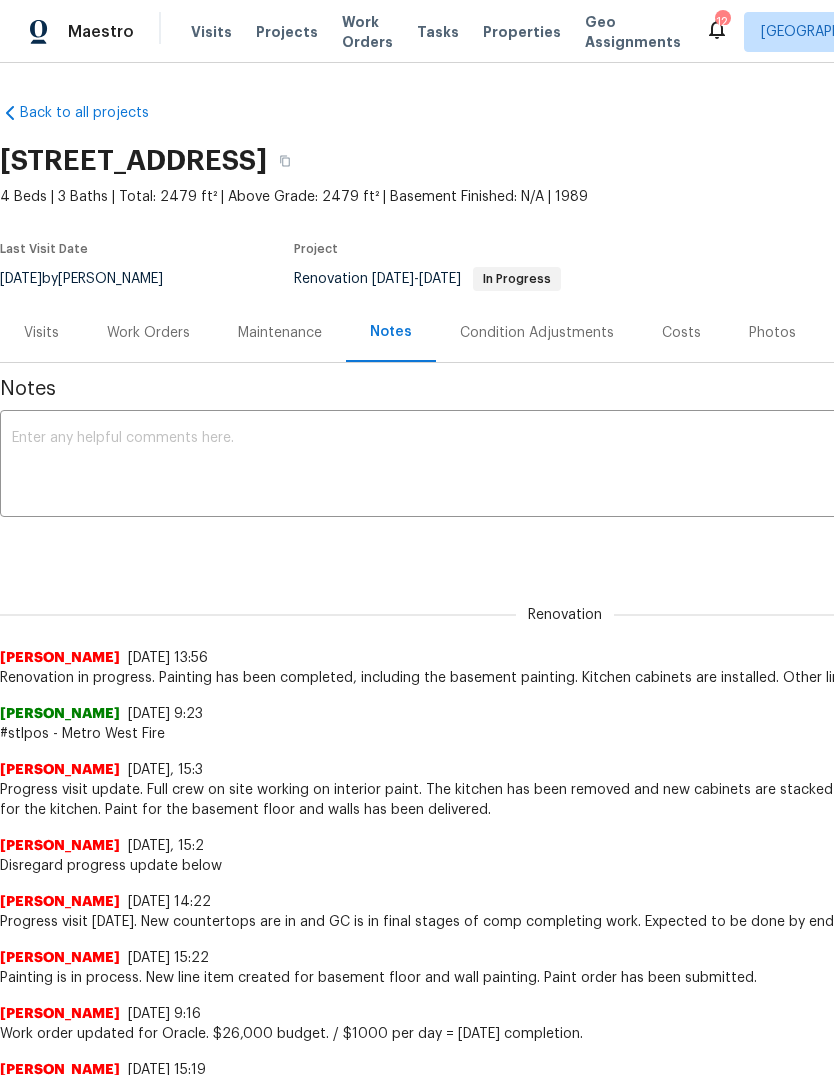 click on "Projects" at bounding box center [287, 32] 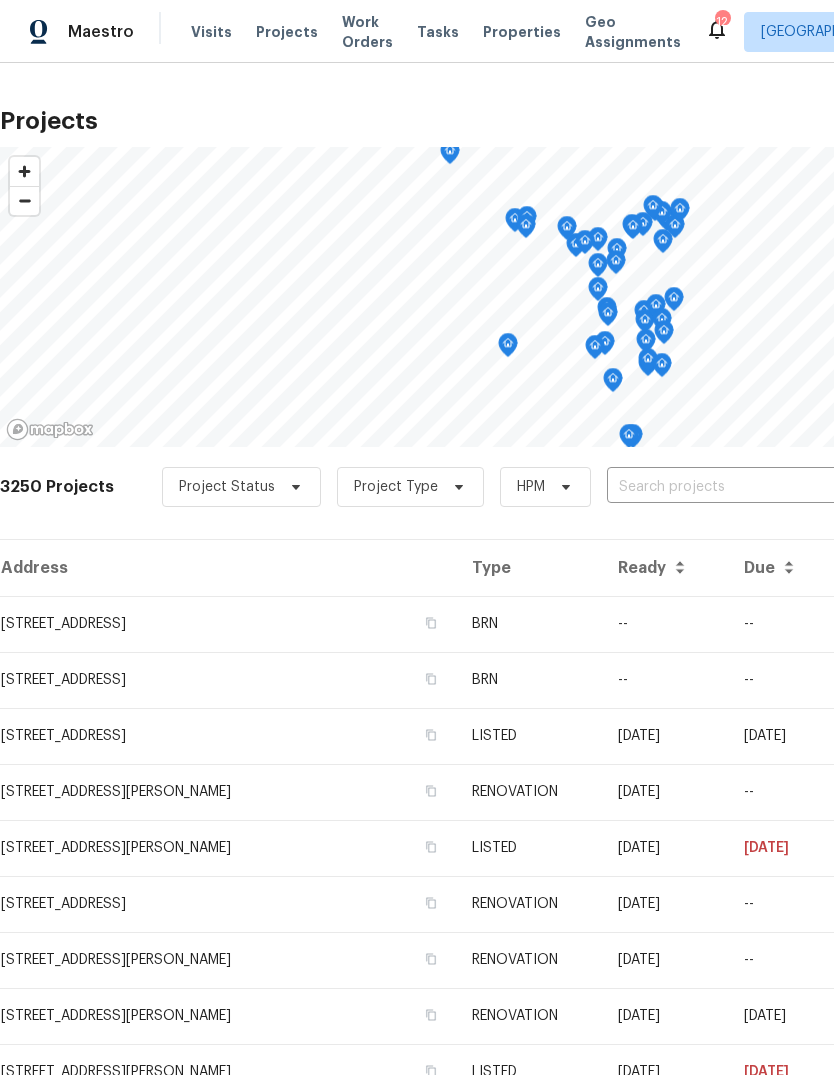 click on "Properties" at bounding box center (522, 32) 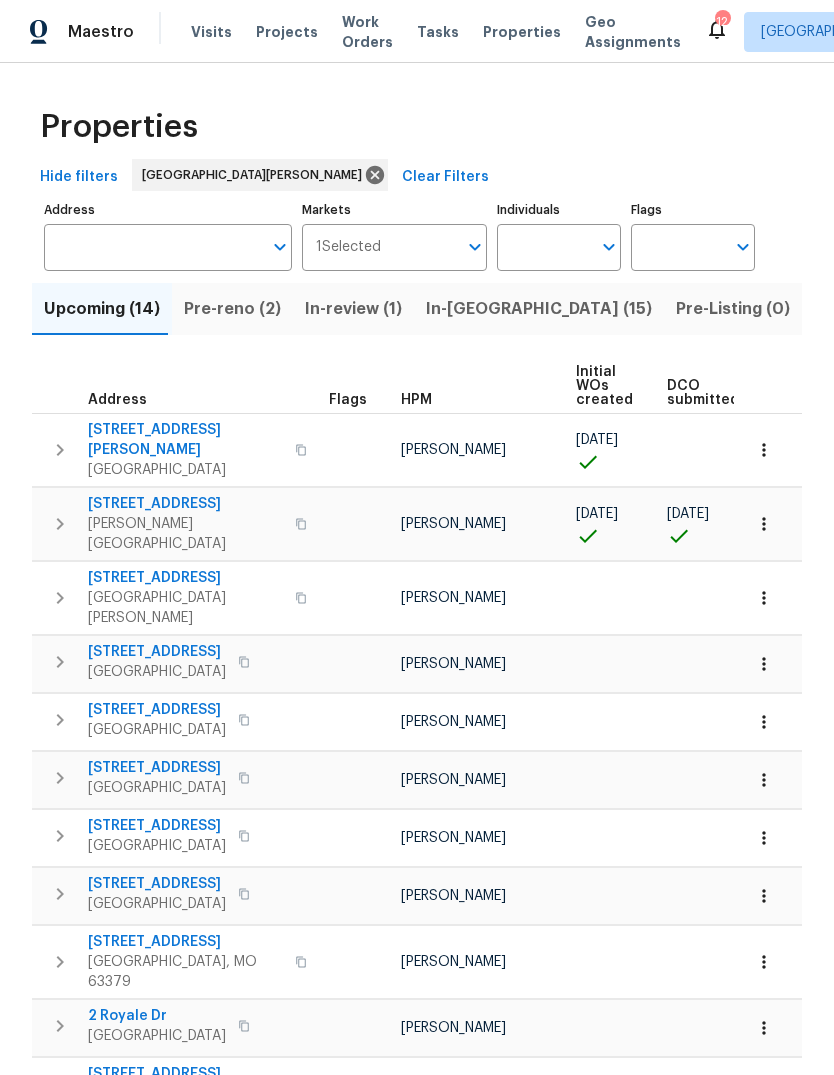 click on "Projects" at bounding box center (287, 32) 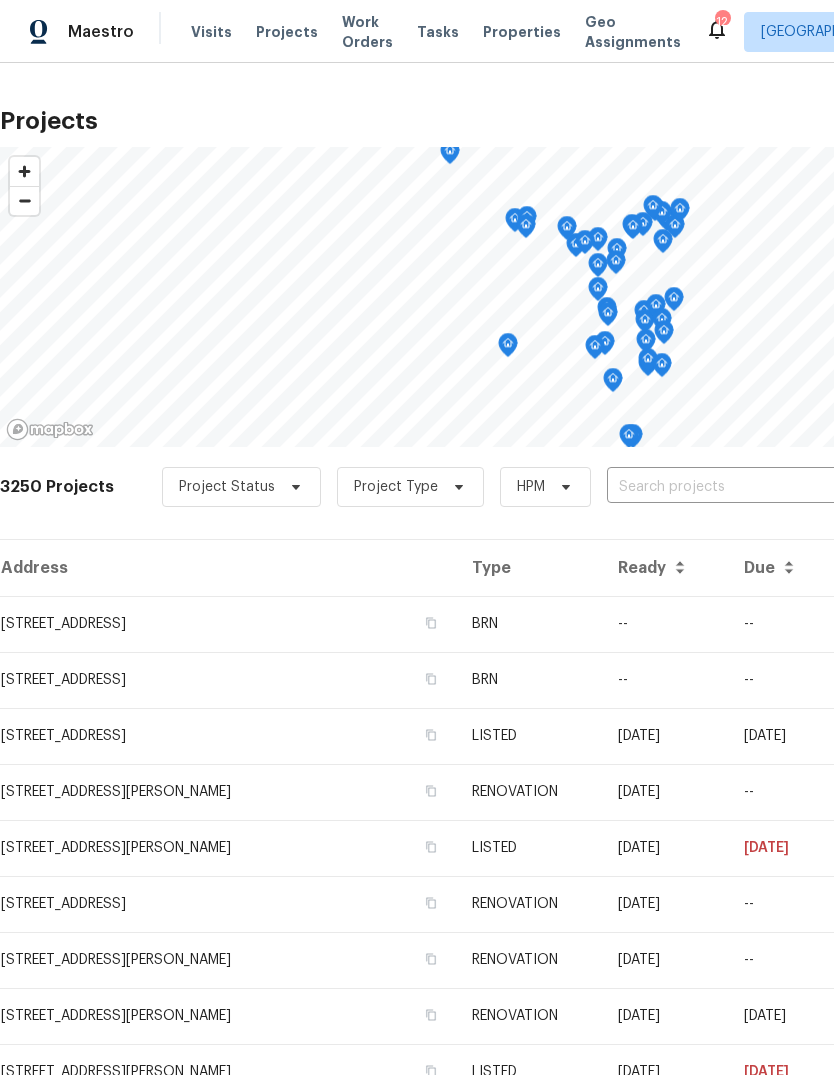 click at bounding box center (721, 487) 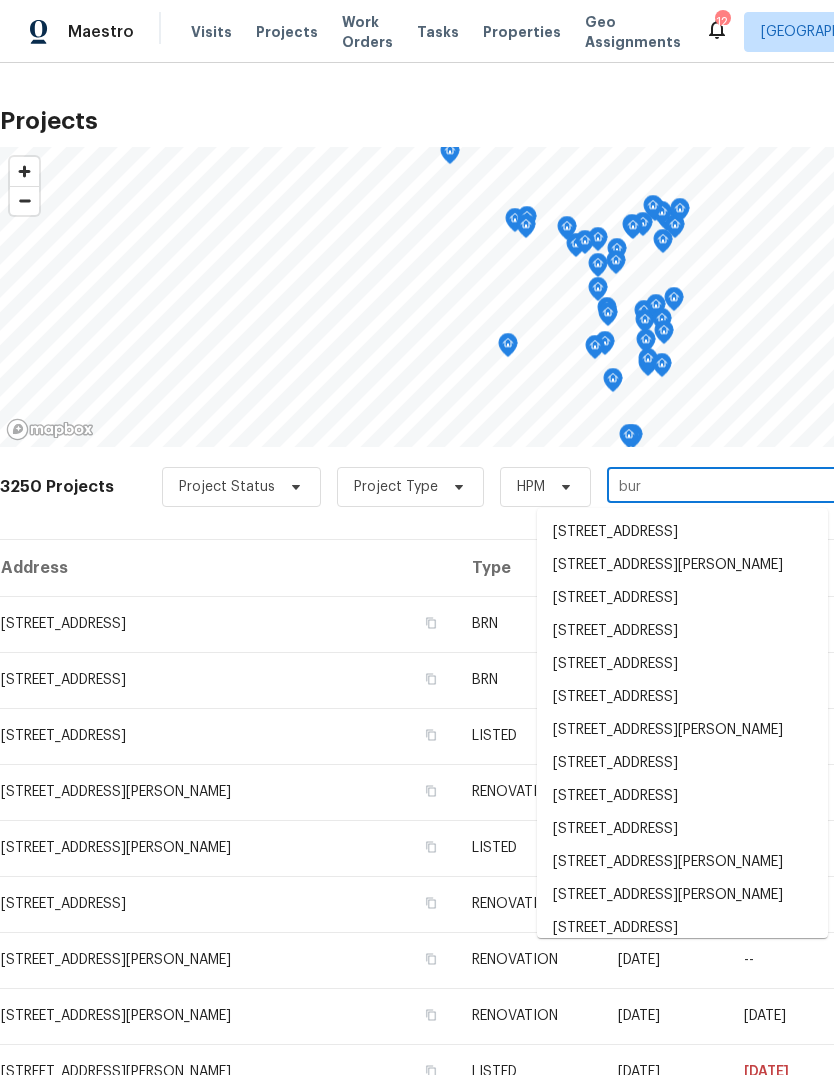 type on "burn" 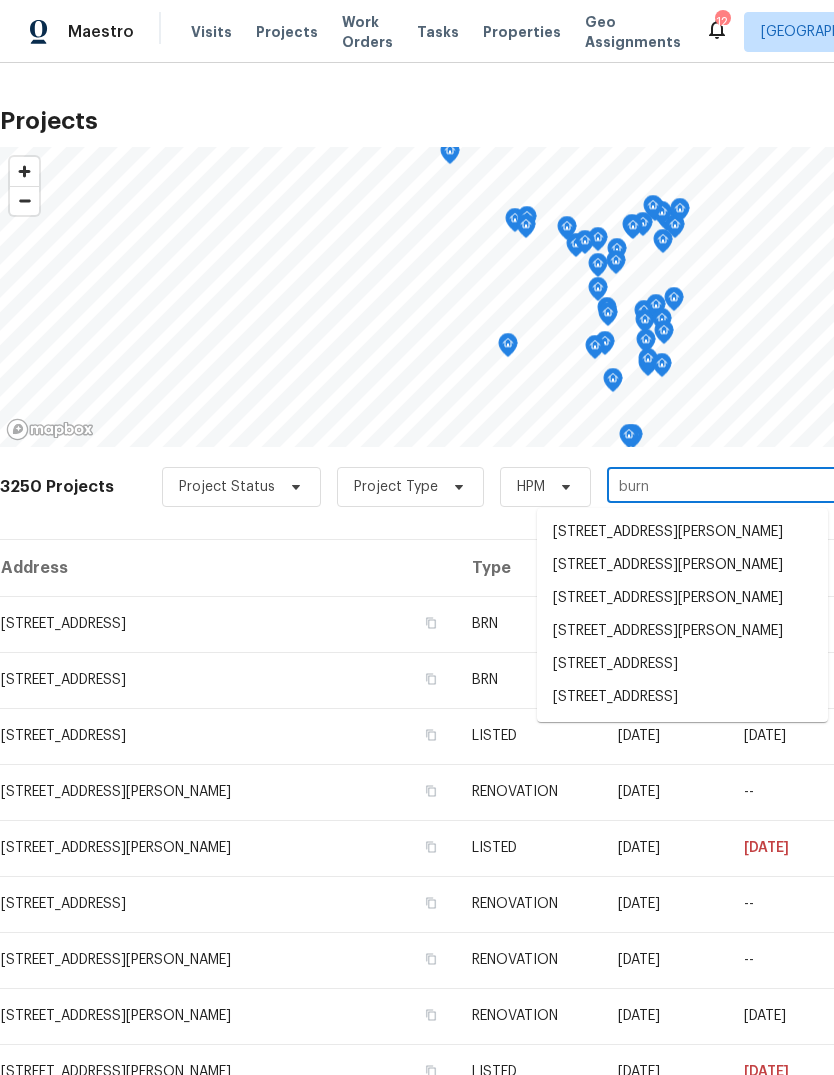 click on "[STREET_ADDRESS][PERSON_NAME]" at bounding box center [682, 598] 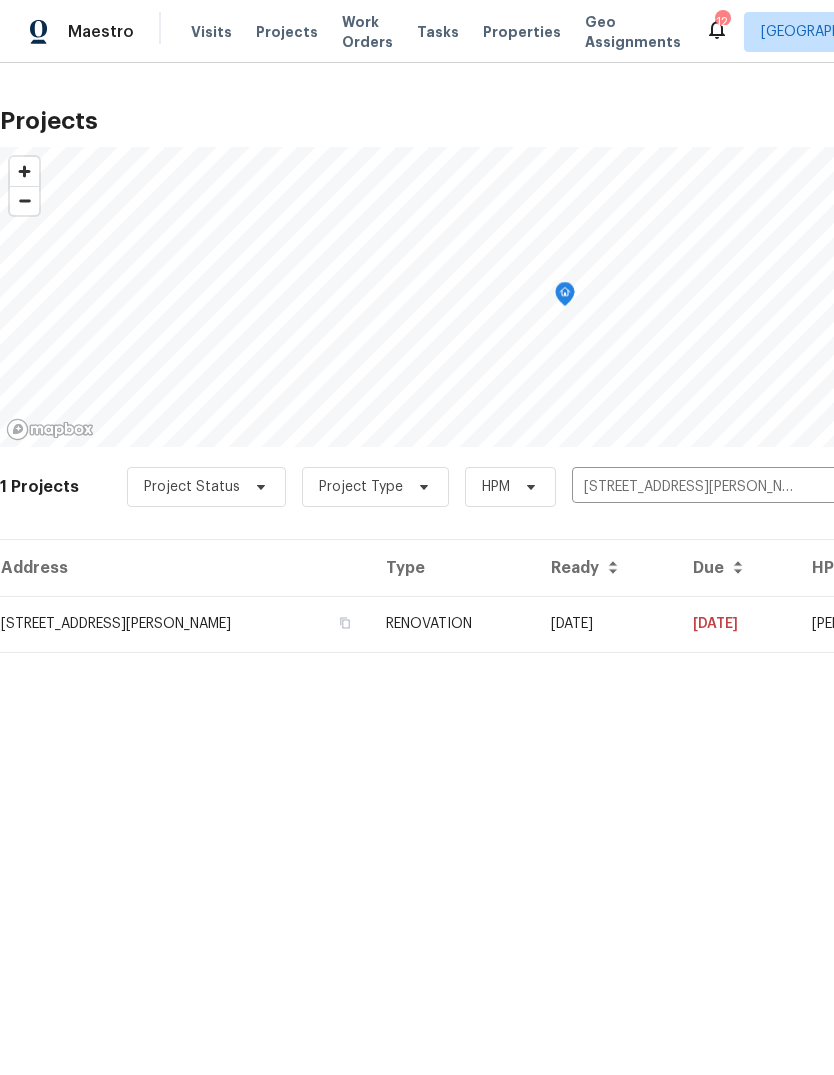 click on "RENOVATION" at bounding box center [452, 624] 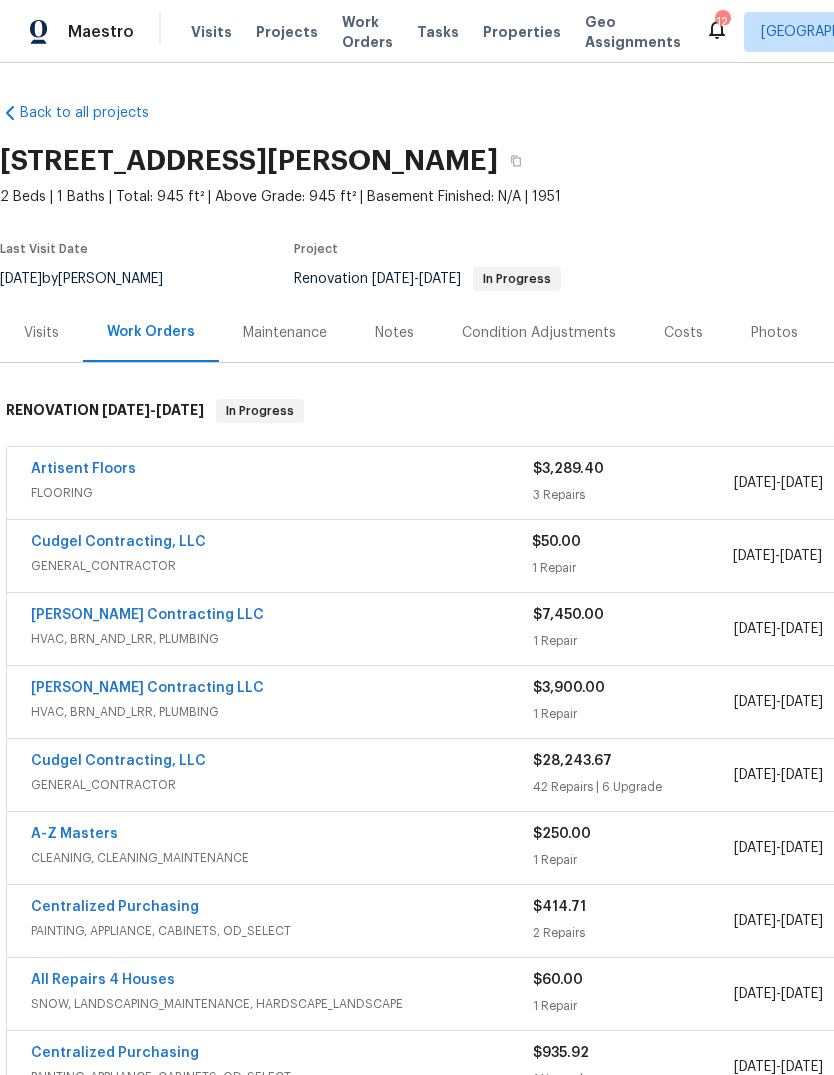 scroll, scrollTop: 0, scrollLeft: 0, axis: both 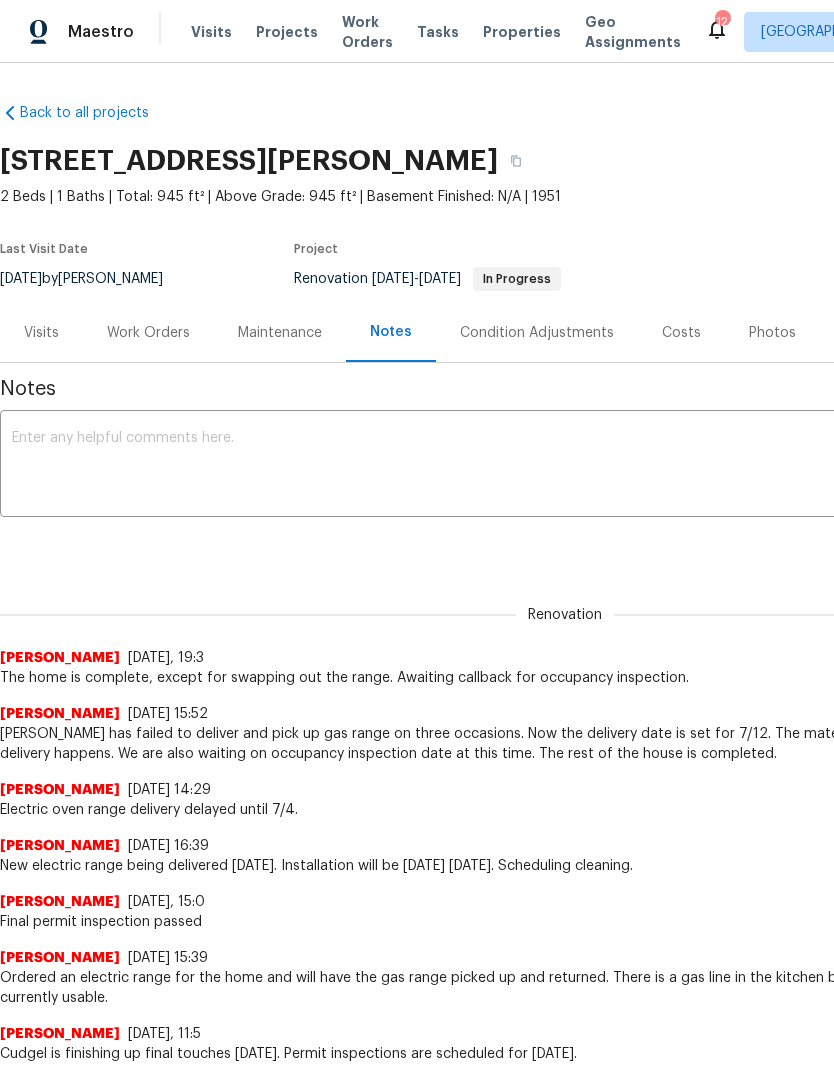 click at bounding box center (565, 466) 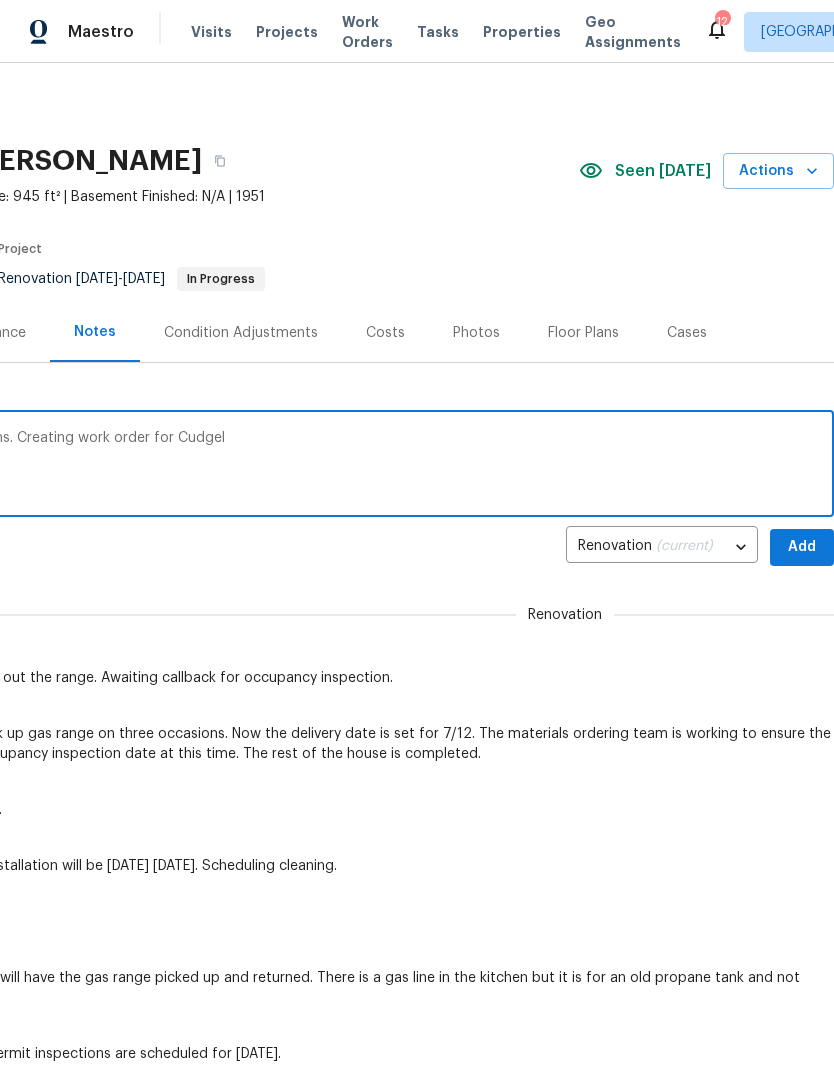 scroll, scrollTop: 0, scrollLeft: 296, axis: horizontal 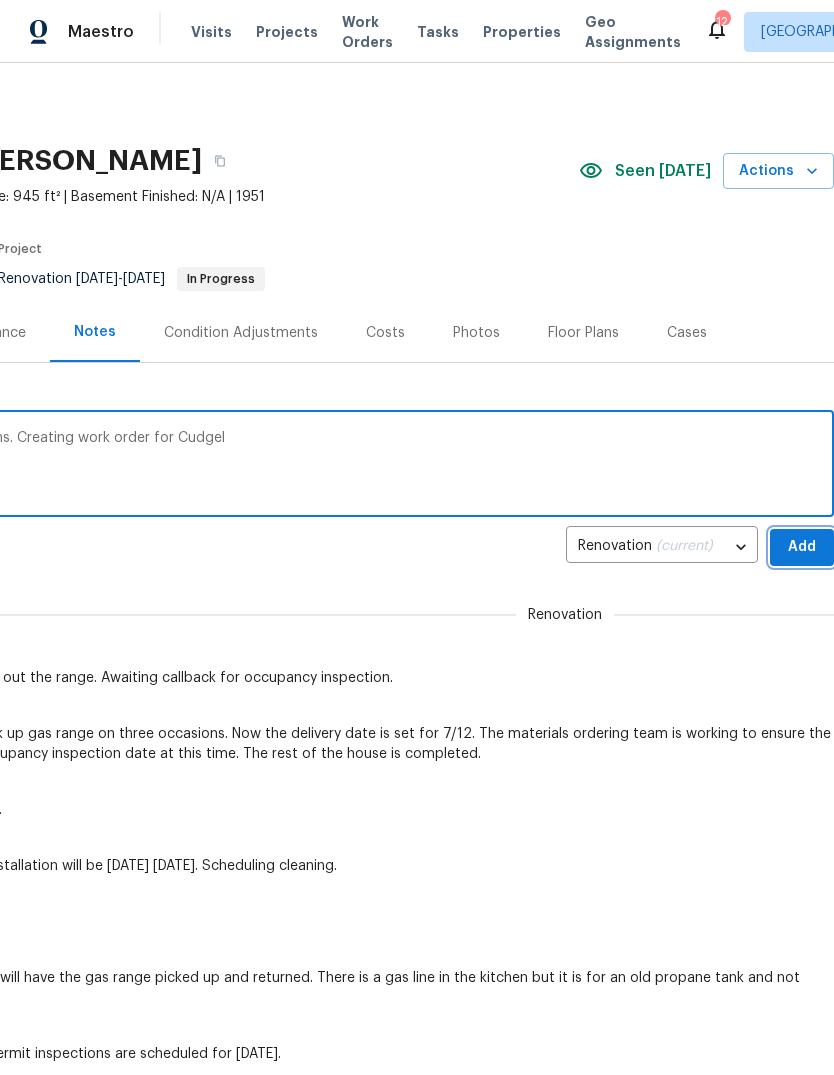 click on "Add" at bounding box center (802, 547) 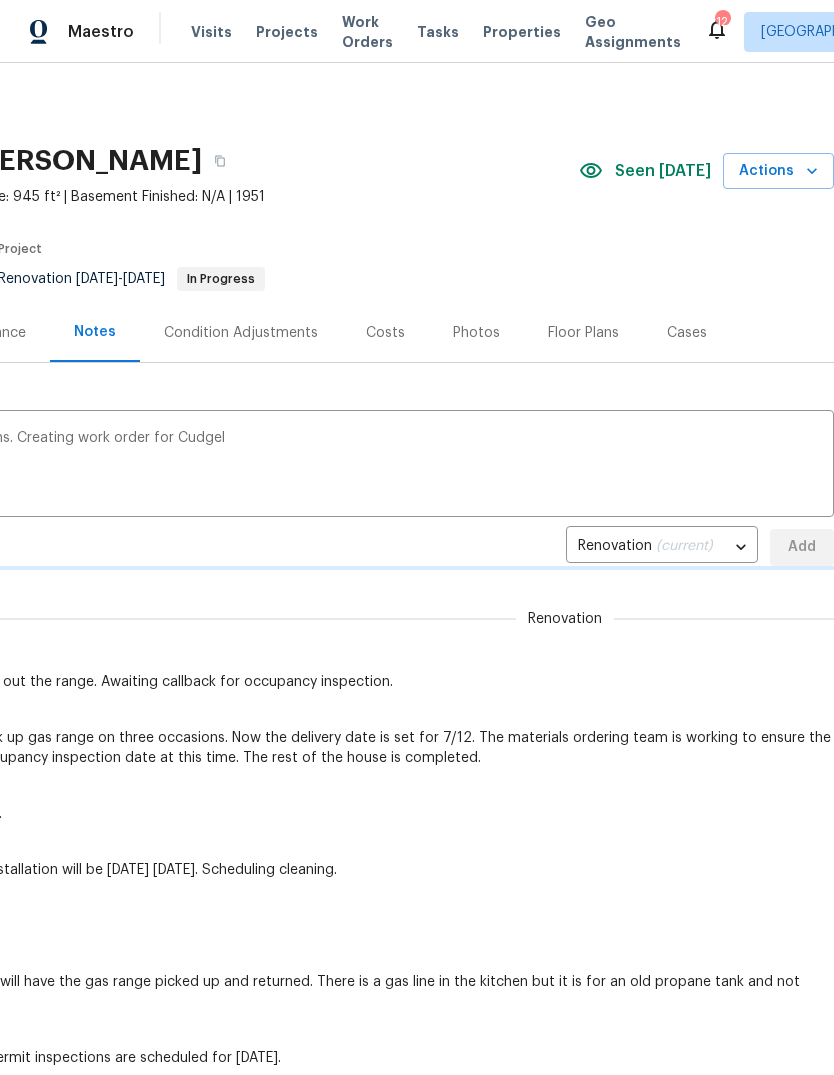 type 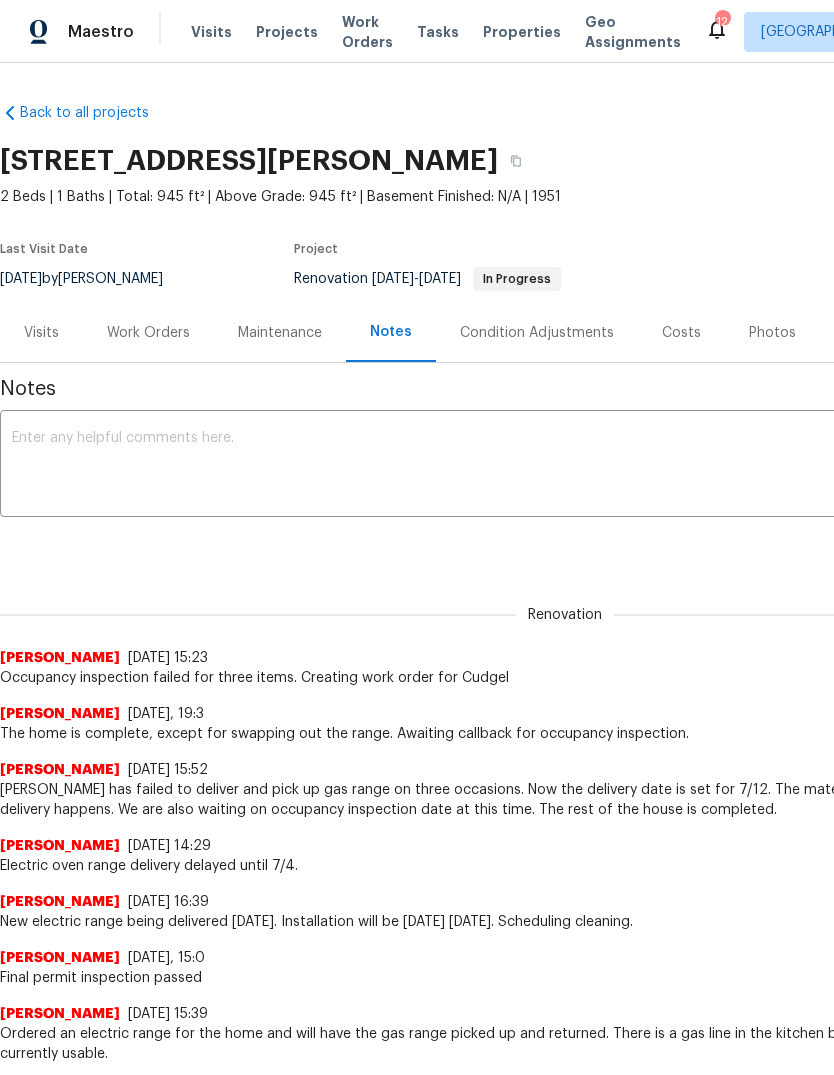 scroll, scrollTop: 0, scrollLeft: 0, axis: both 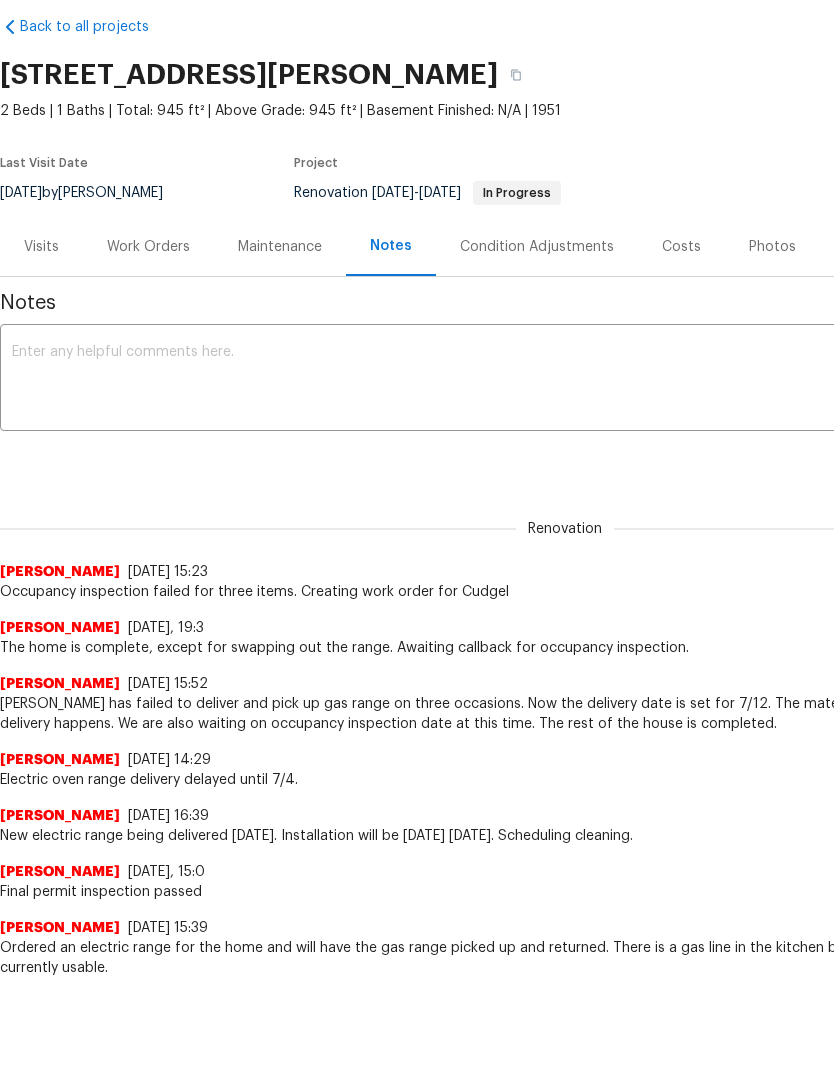 click on "Work Orders" at bounding box center (148, 248) 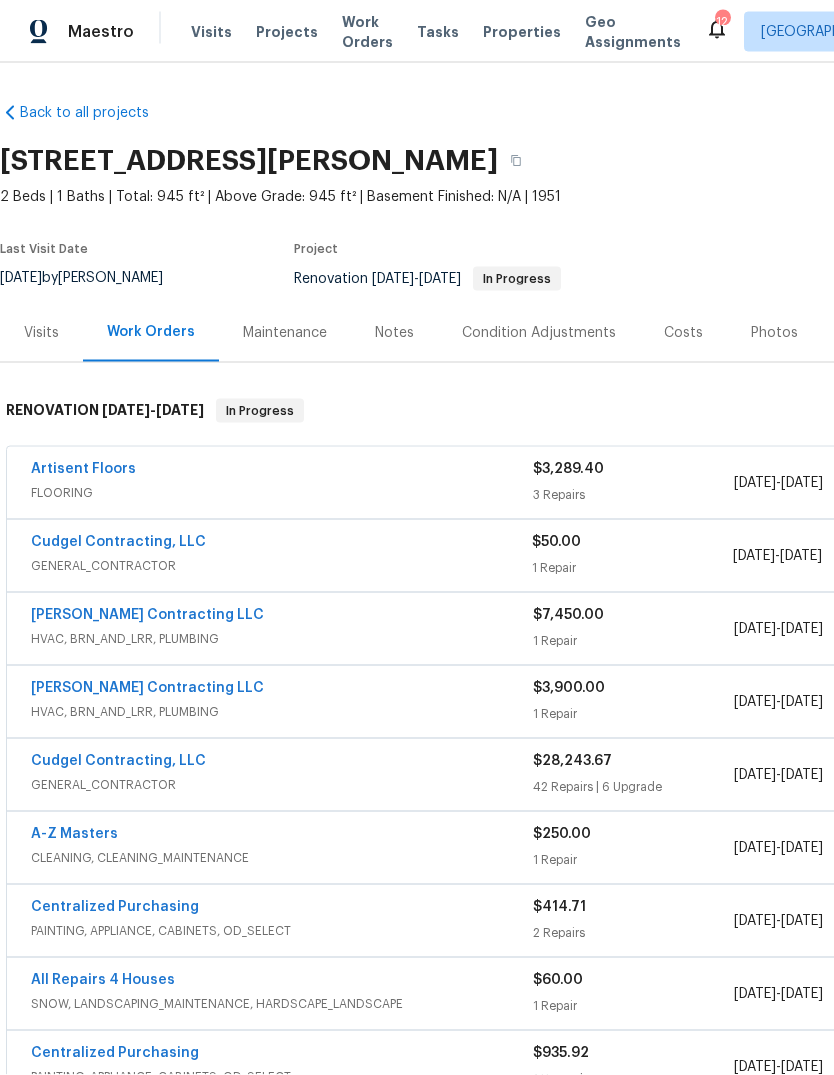 scroll, scrollTop: 75, scrollLeft: 0, axis: vertical 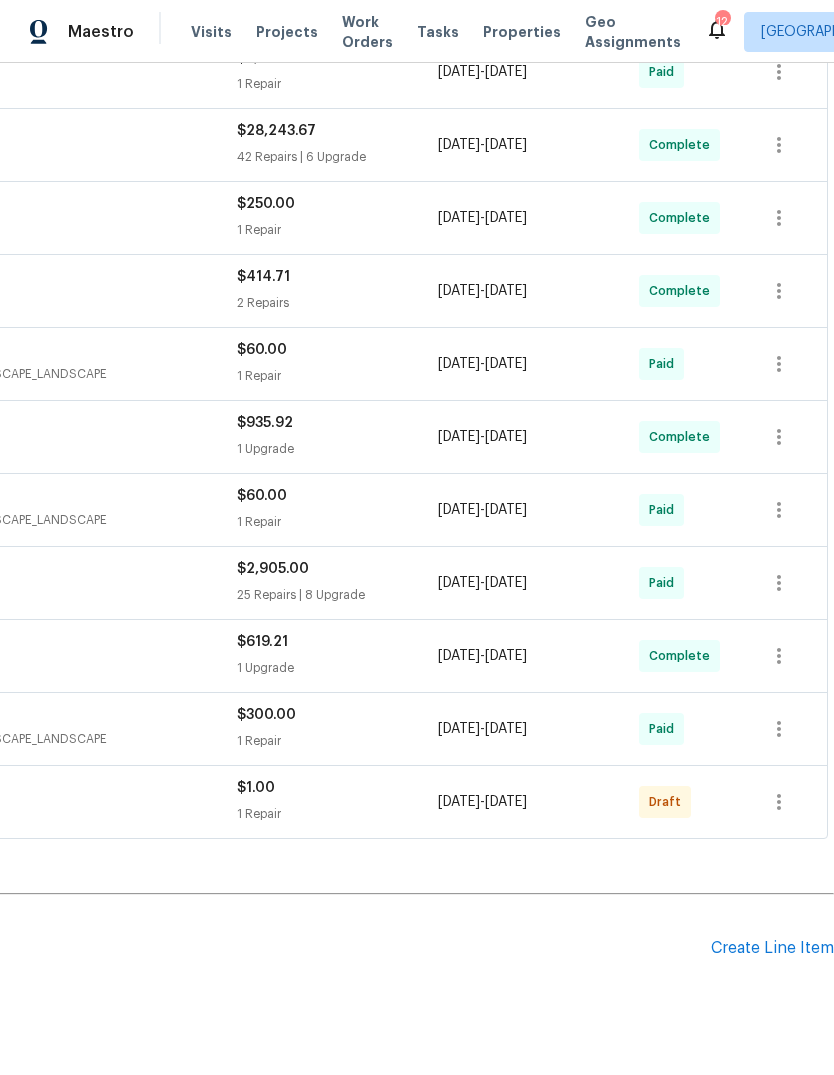 click on "Create Line Item" at bounding box center [772, 948] 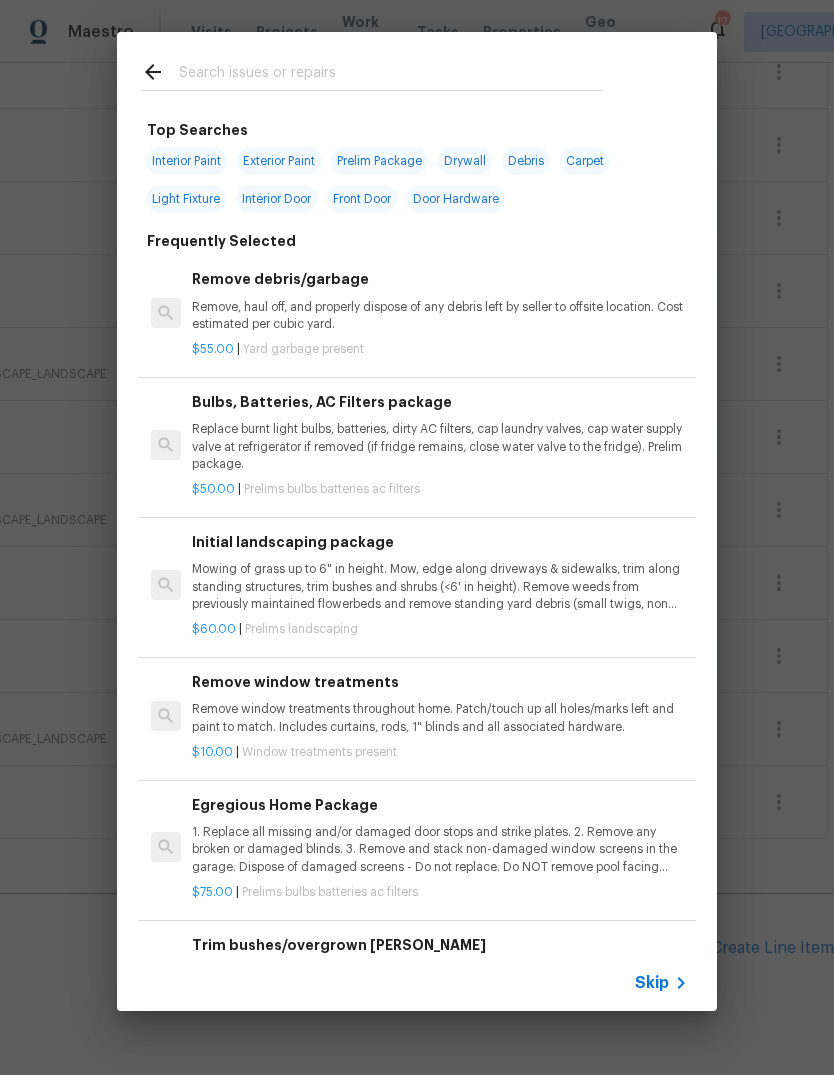 click on "Skip" at bounding box center (652, 983) 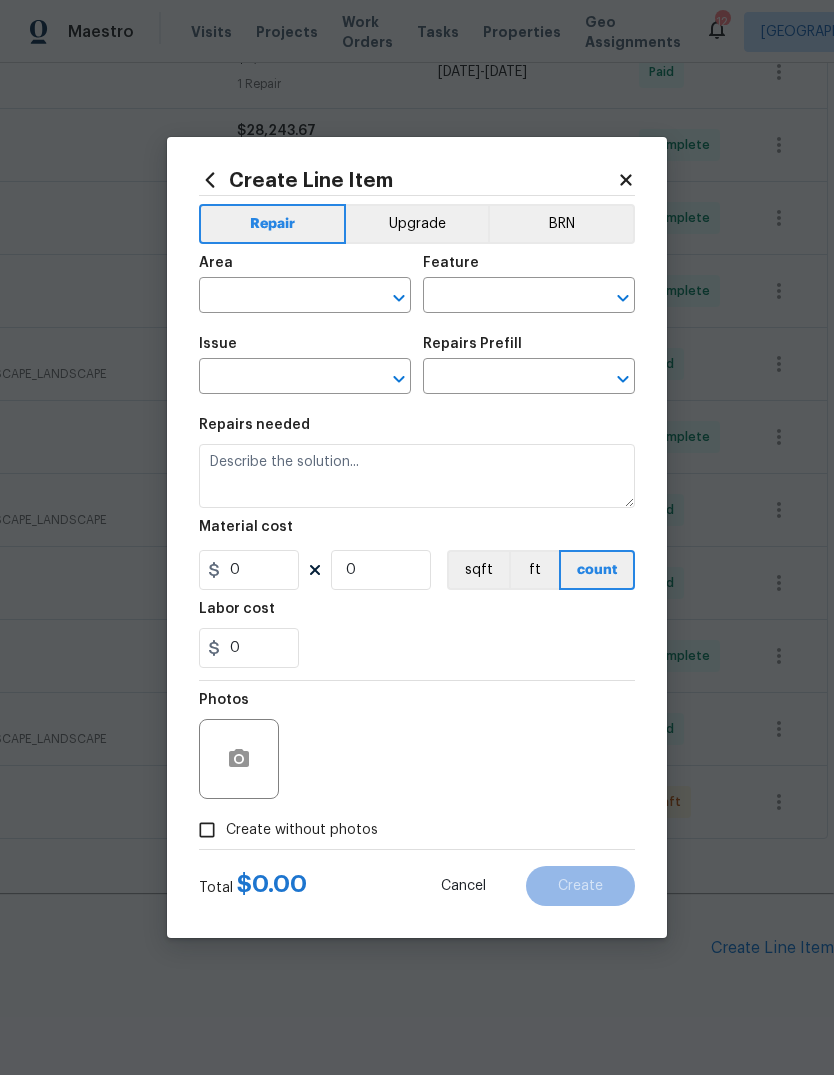 click at bounding box center (277, 297) 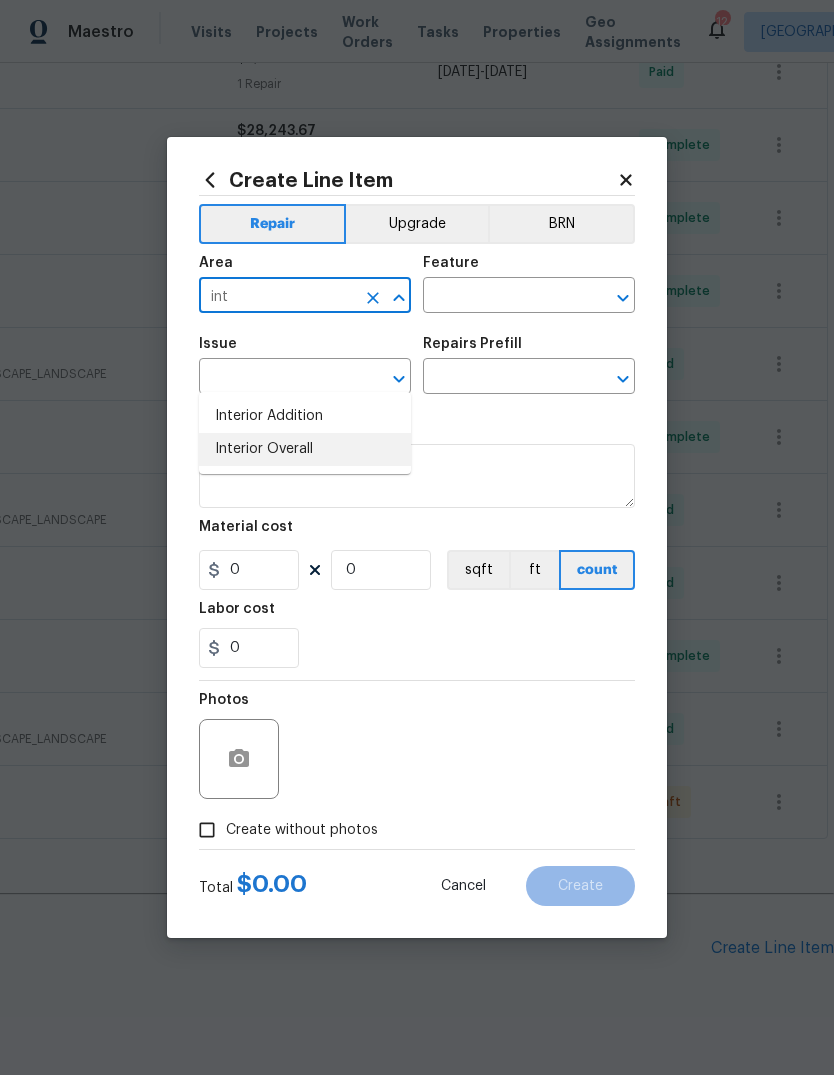 click on "Interior Overall" at bounding box center [305, 449] 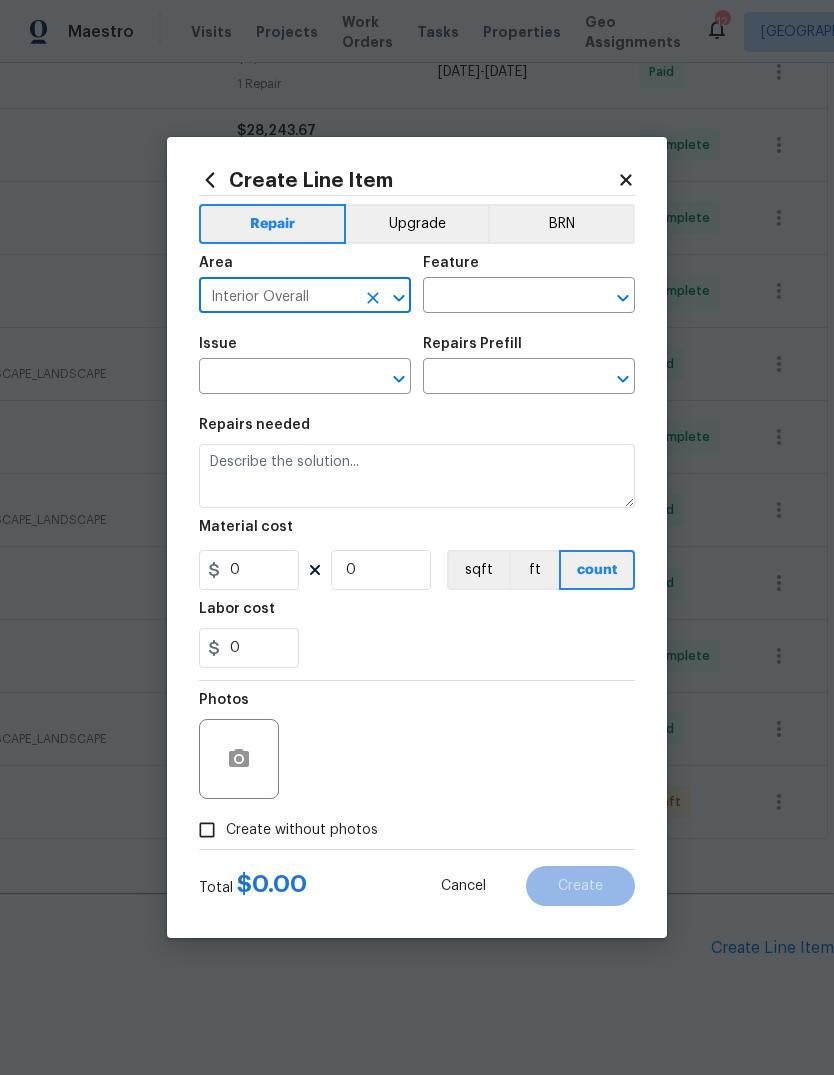 click at bounding box center (501, 297) 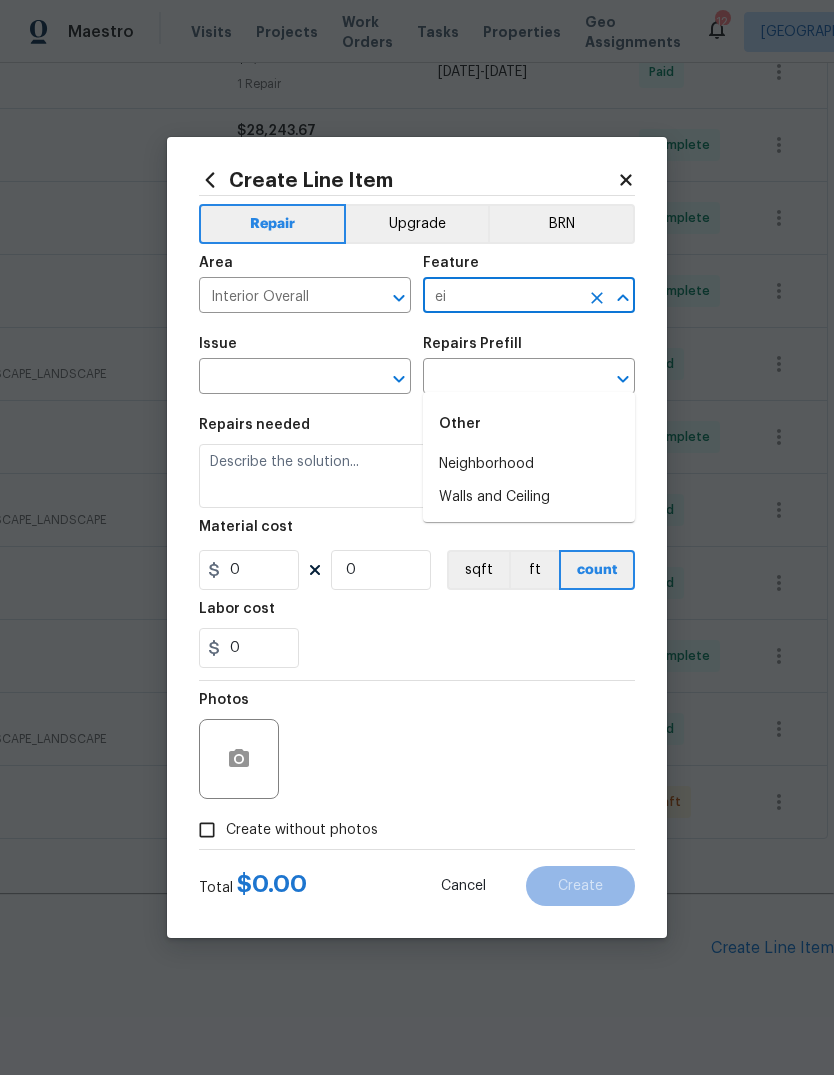 type on "e" 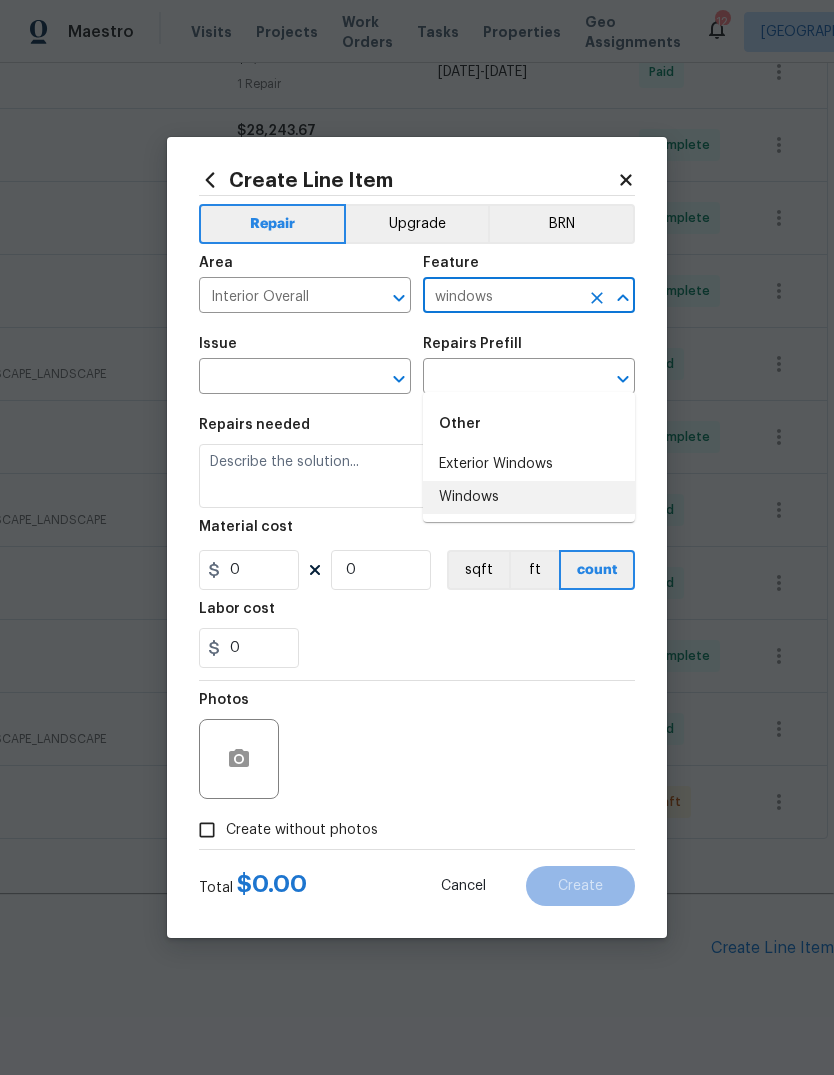 click on "Windows" at bounding box center [529, 497] 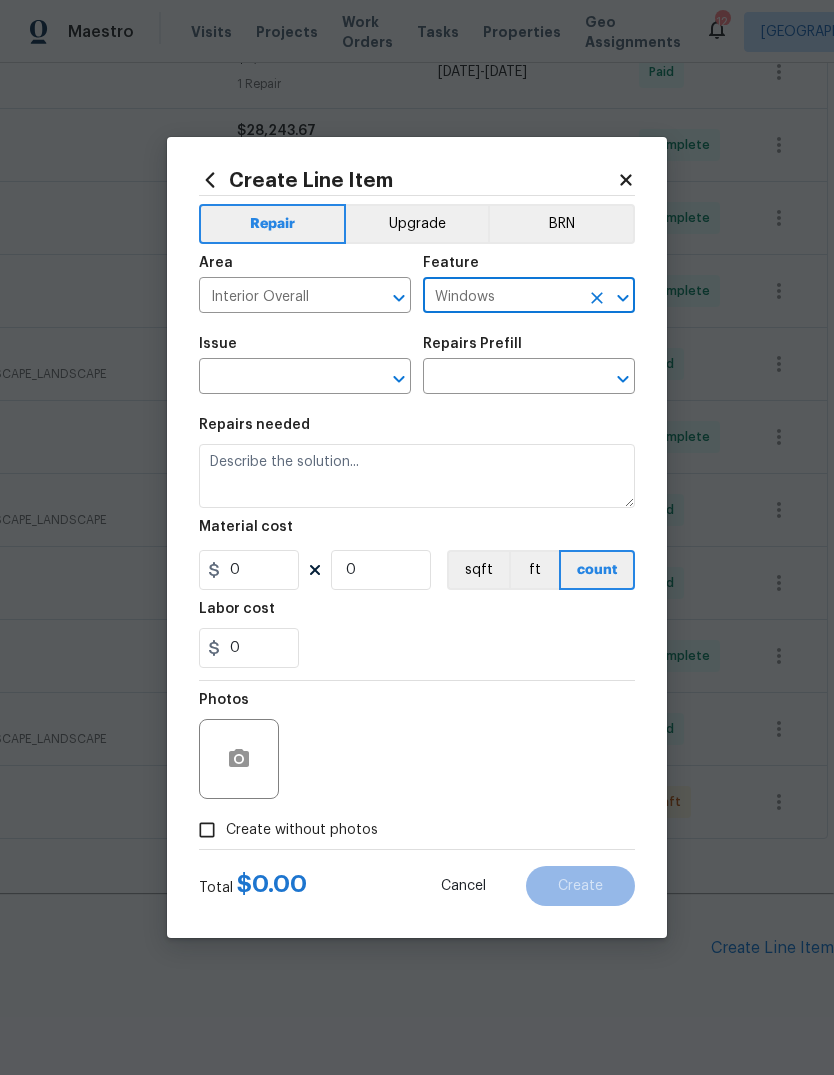 click at bounding box center [277, 378] 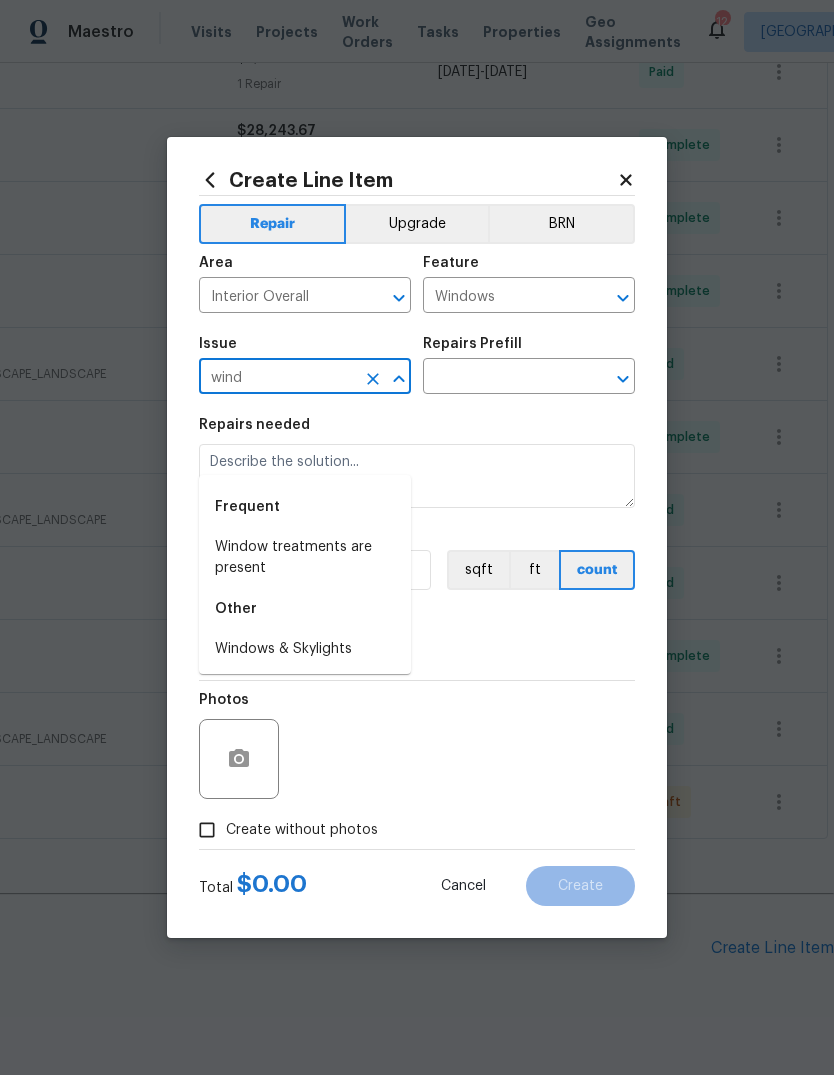 click on "Windows & Skylights" at bounding box center (305, 649) 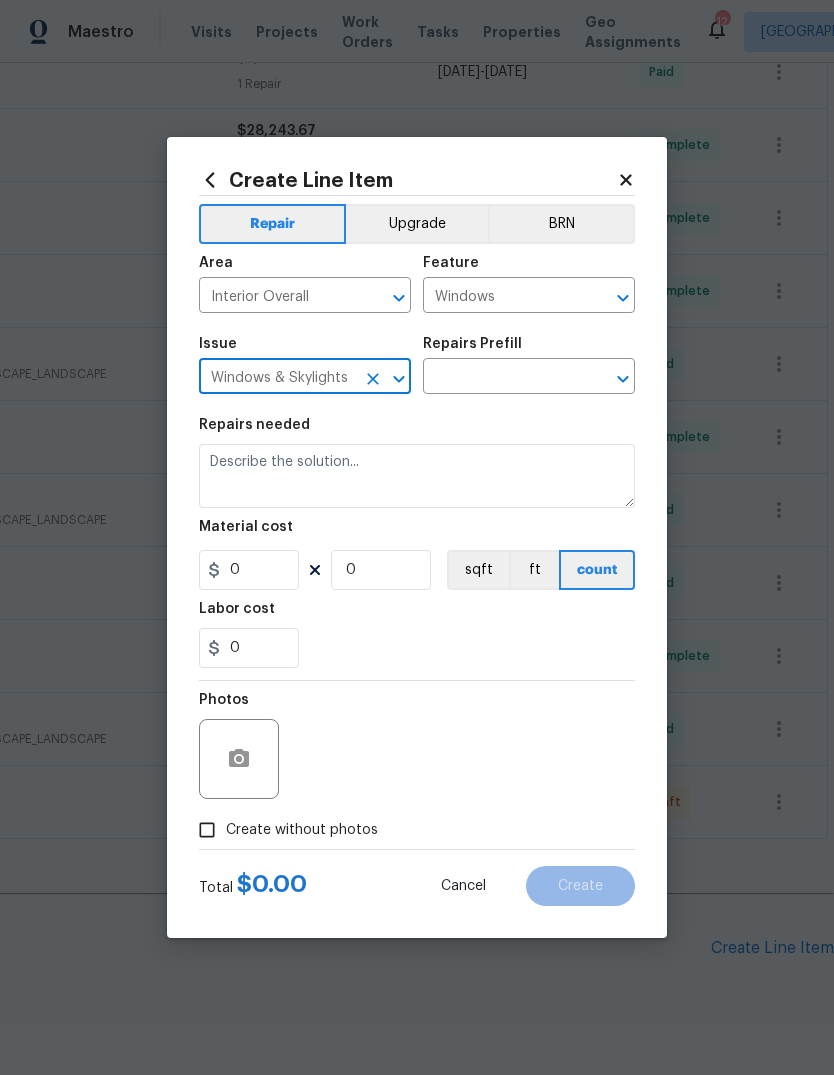 click 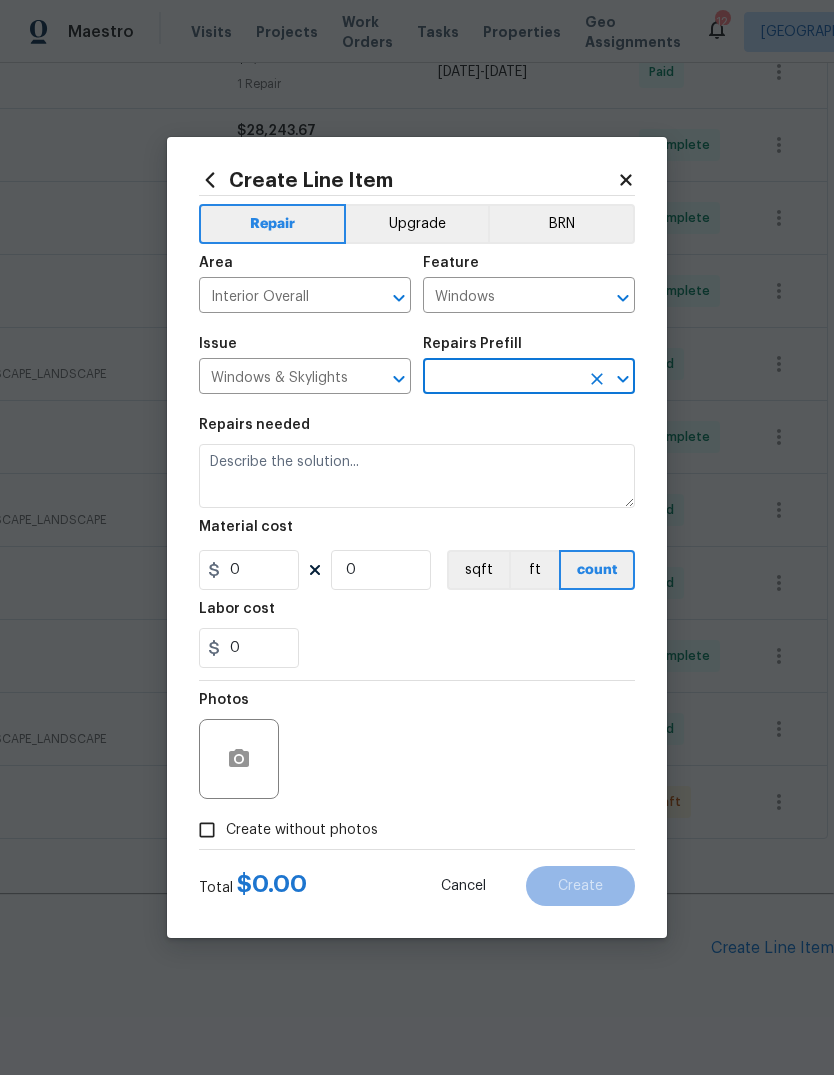 click at bounding box center [501, 378] 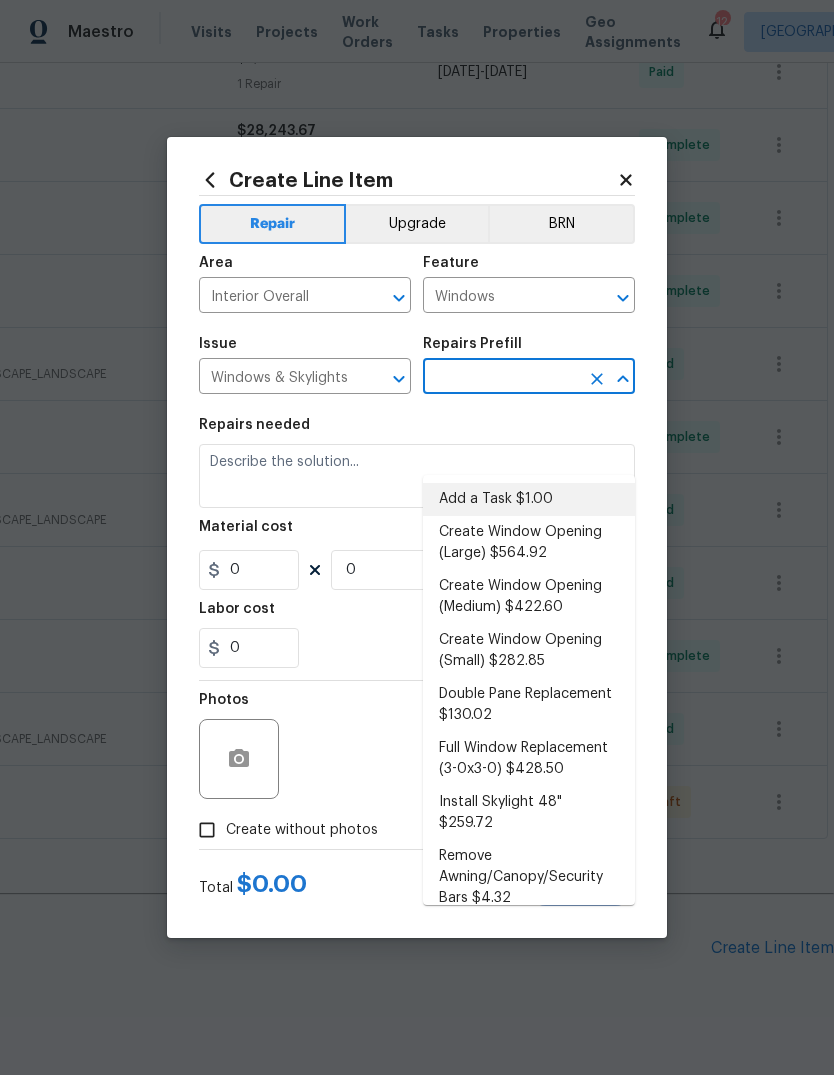 click on "Add a Task $1.00" at bounding box center (529, 499) 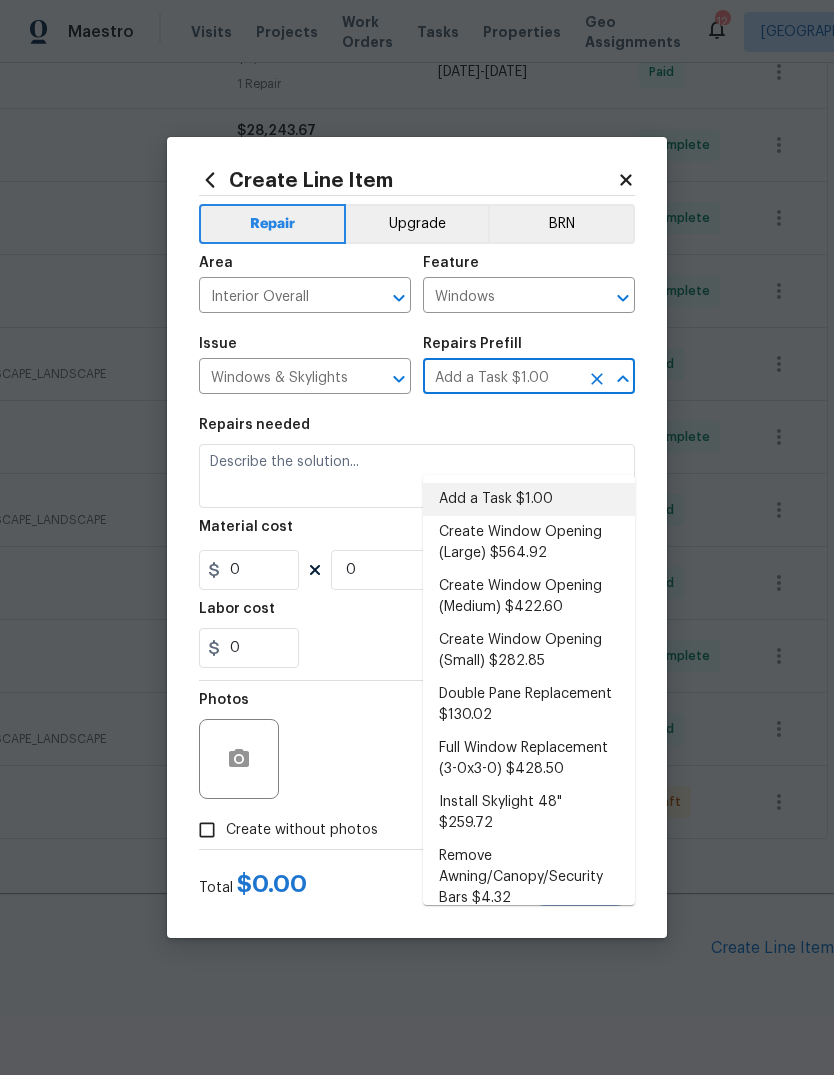 type on "HPM to detail" 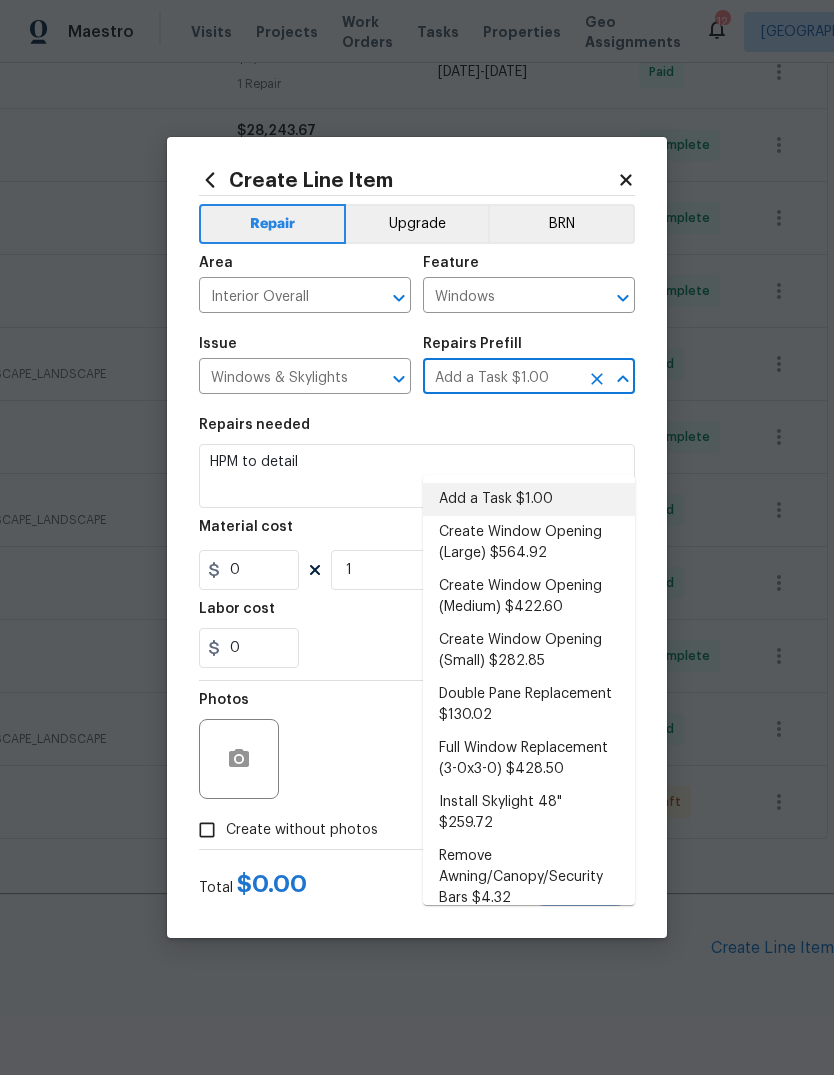type on "1" 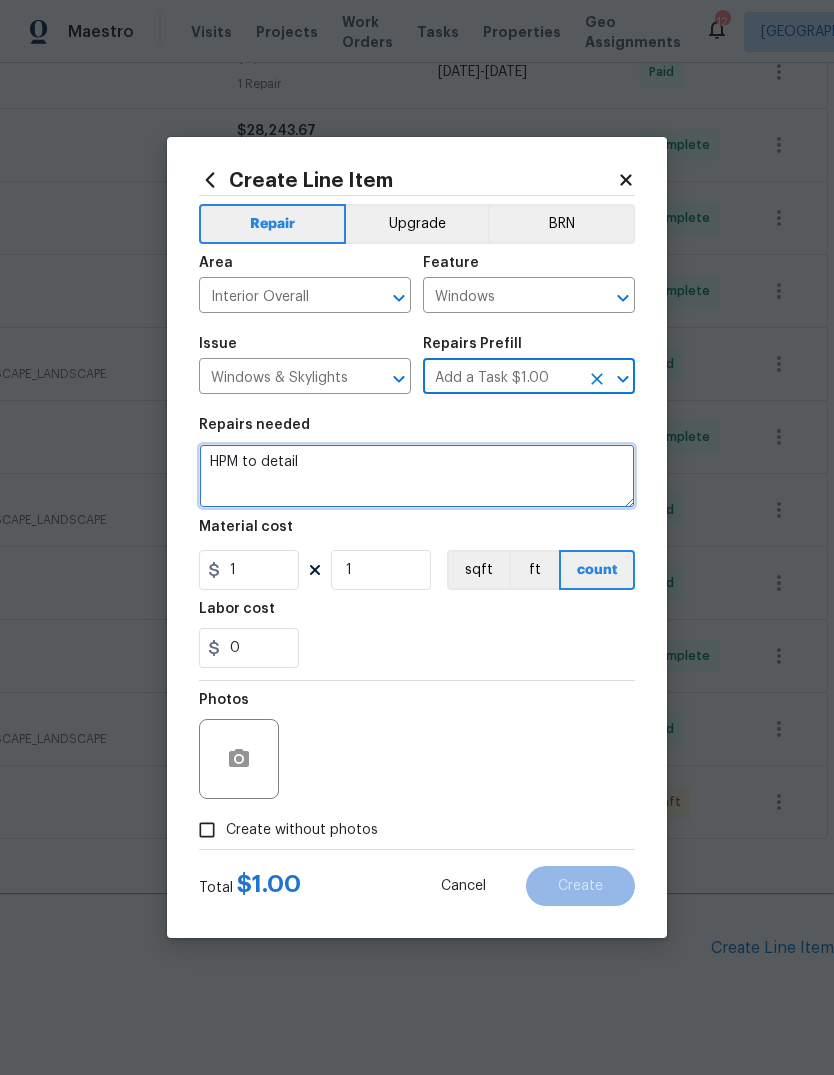 click on "HPM to detail" at bounding box center [417, 476] 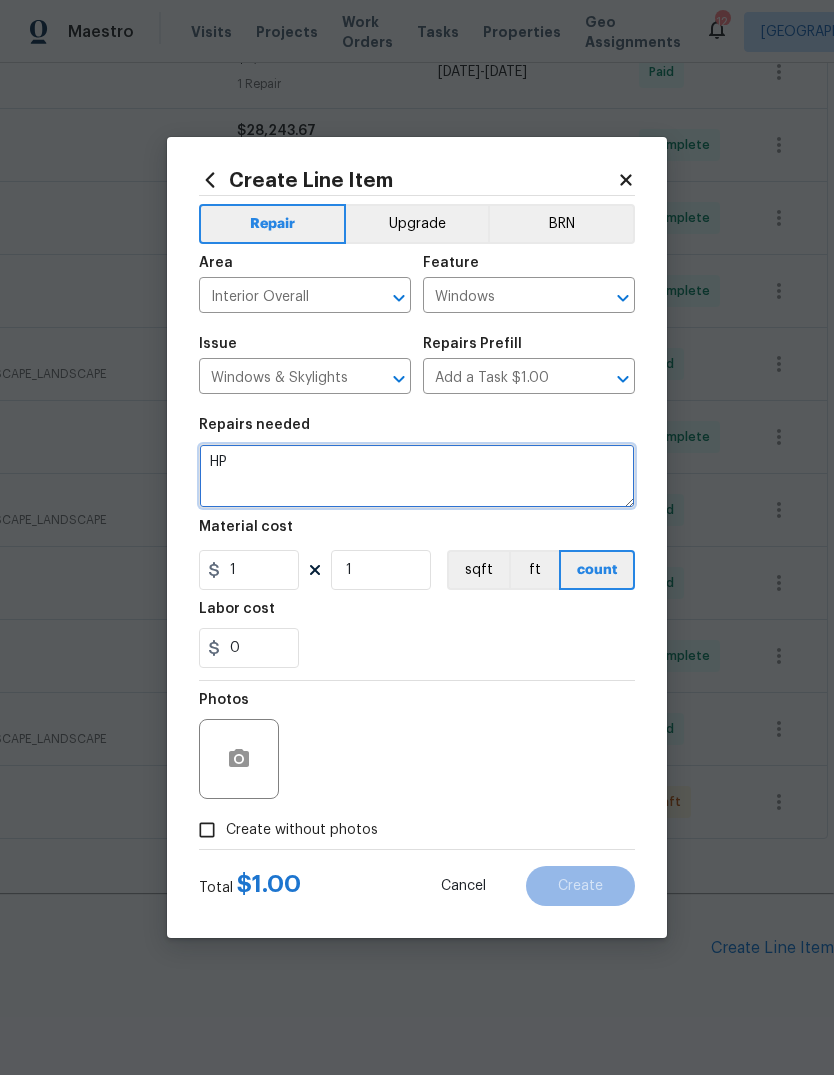 type on "H" 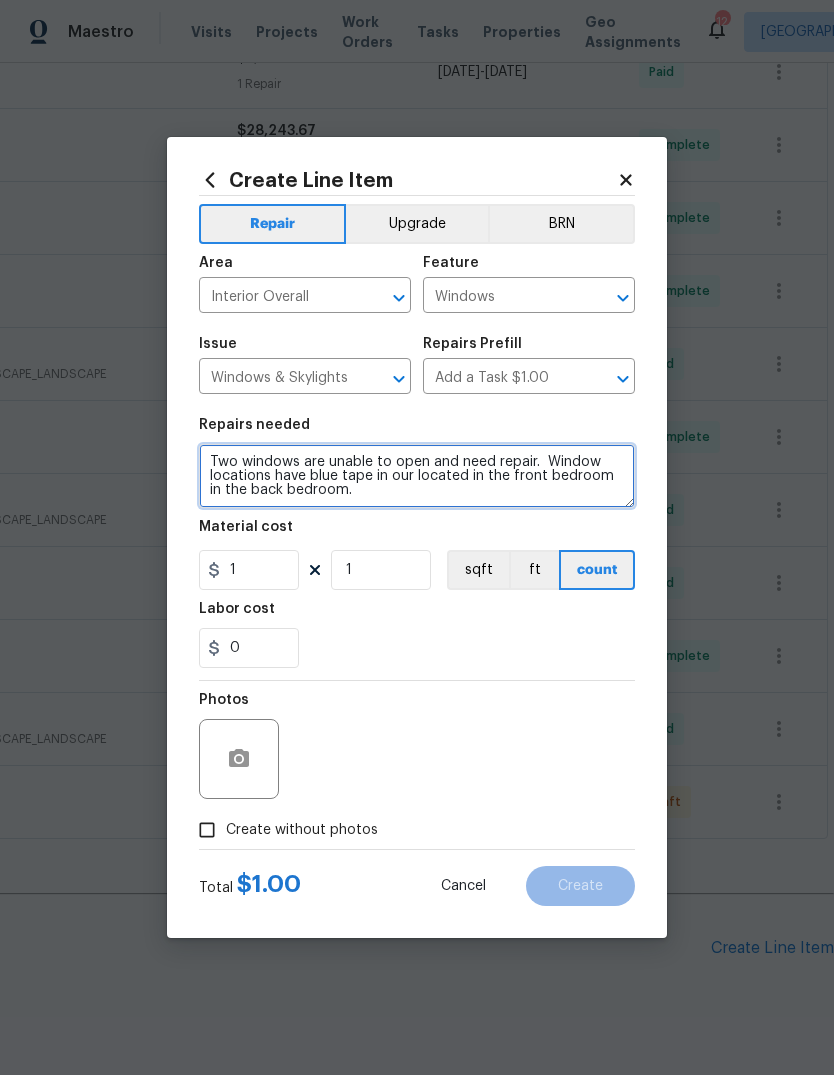 type on "Two windows are unable to open and need repair.  Window locations have blue tape in our located in the front bedroom in the back bedroom." 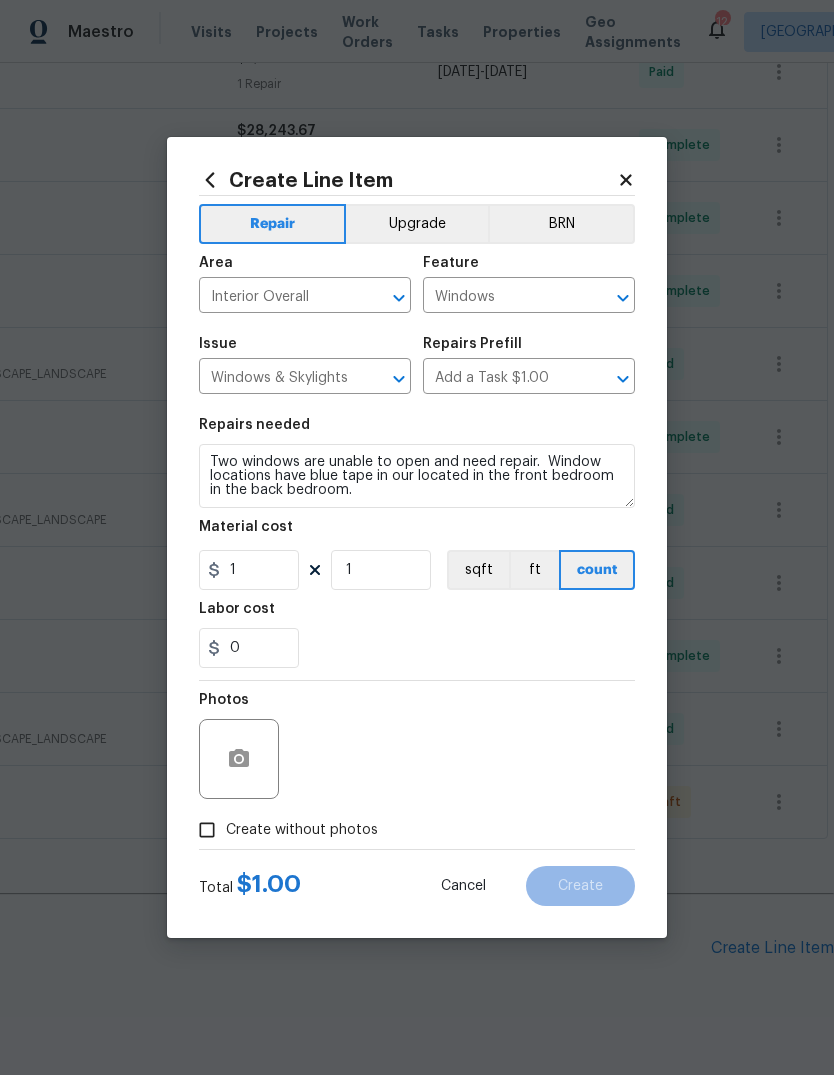 click on "0" at bounding box center [417, 648] 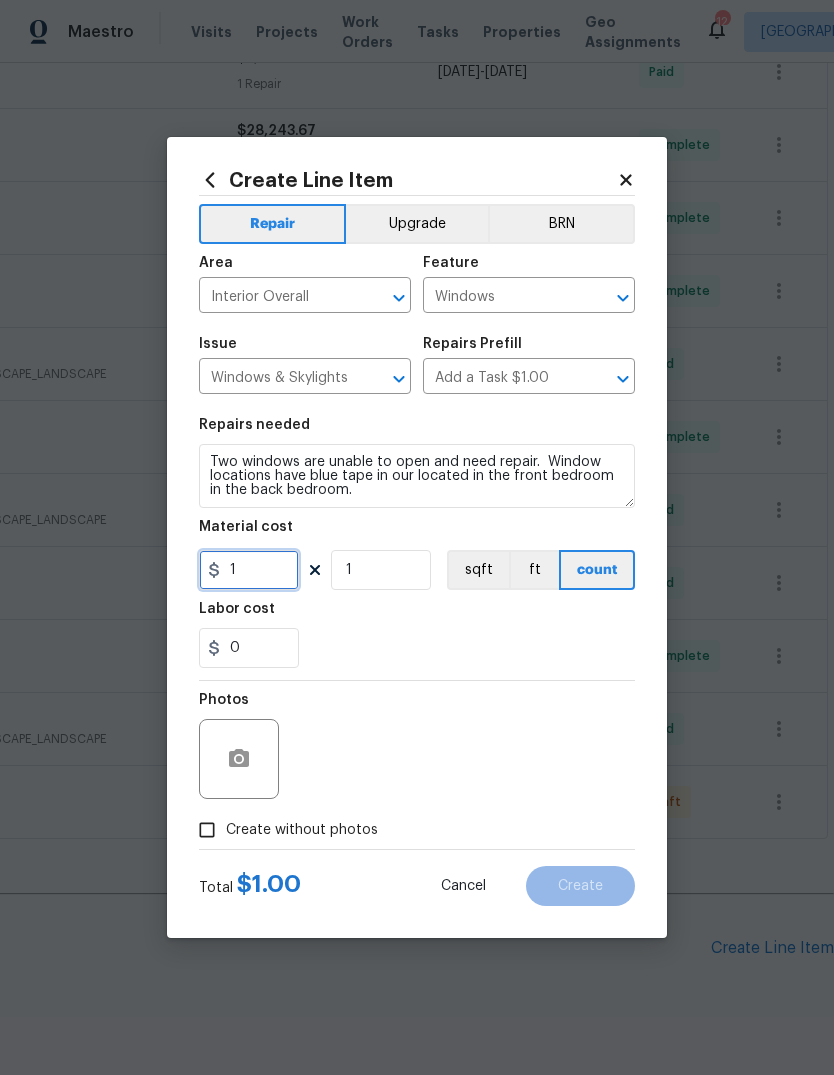 click on "1" at bounding box center [249, 570] 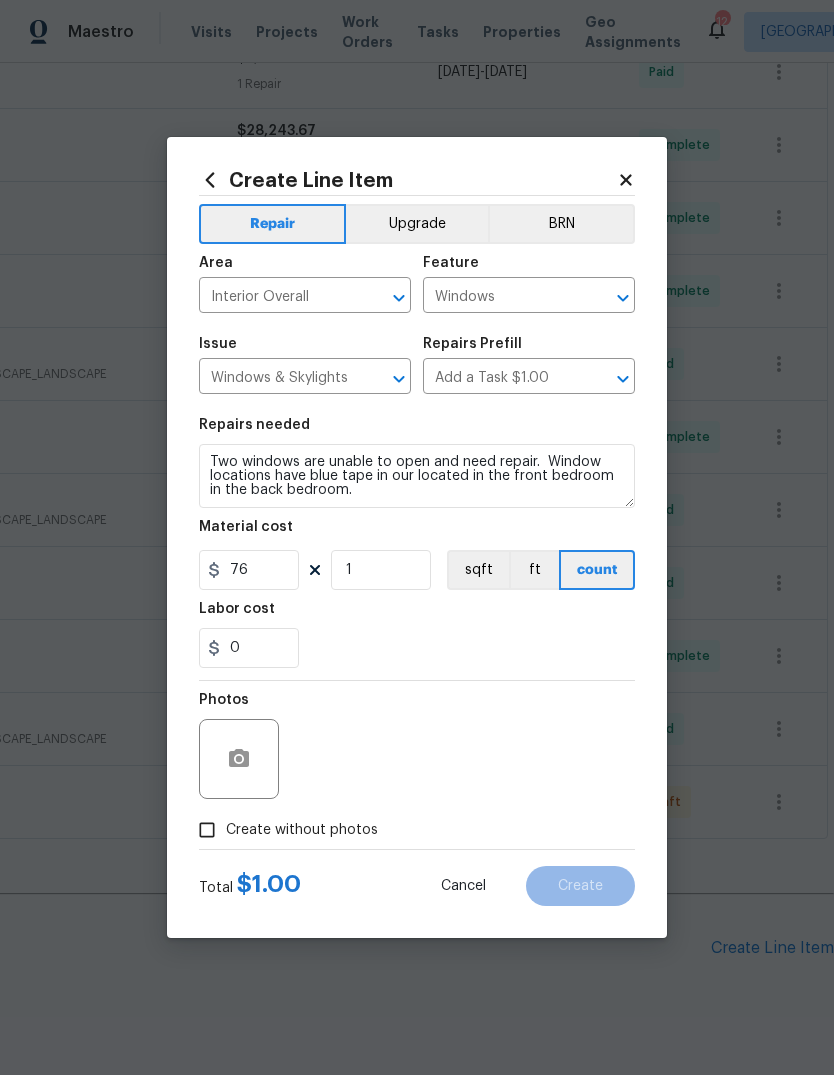 click on "0" at bounding box center (417, 648) 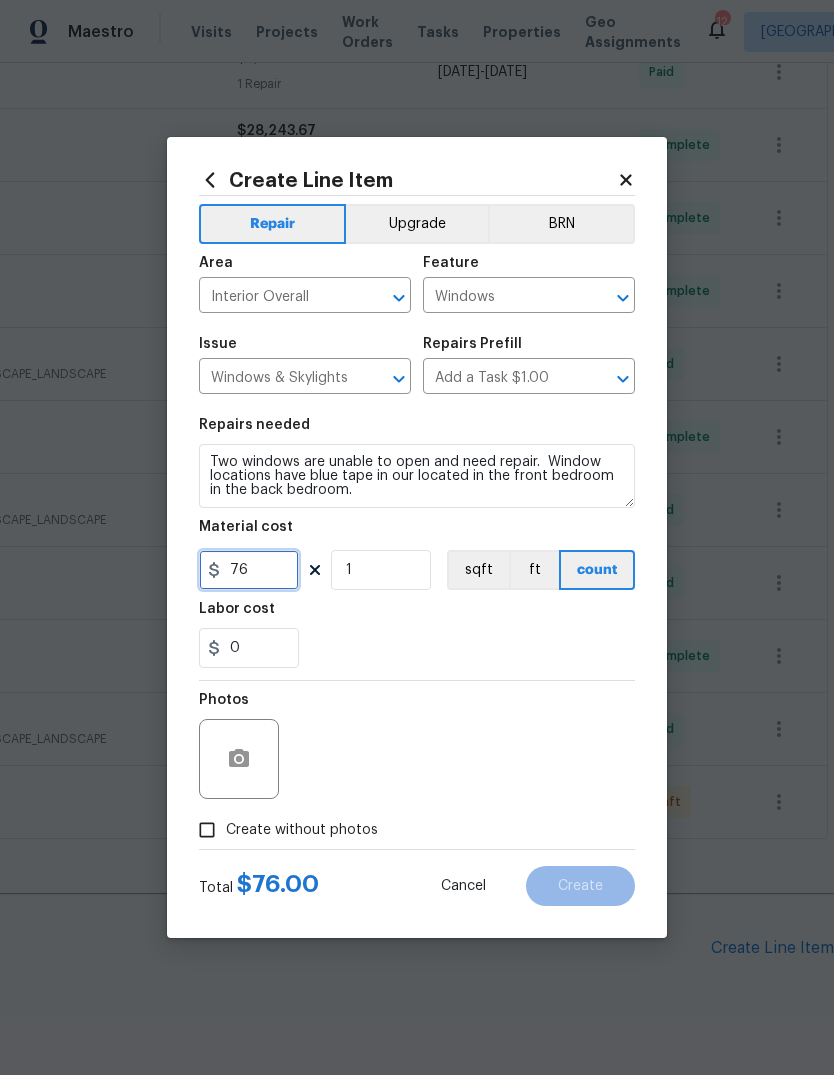 click on "76" at bounding box center [249, 570] 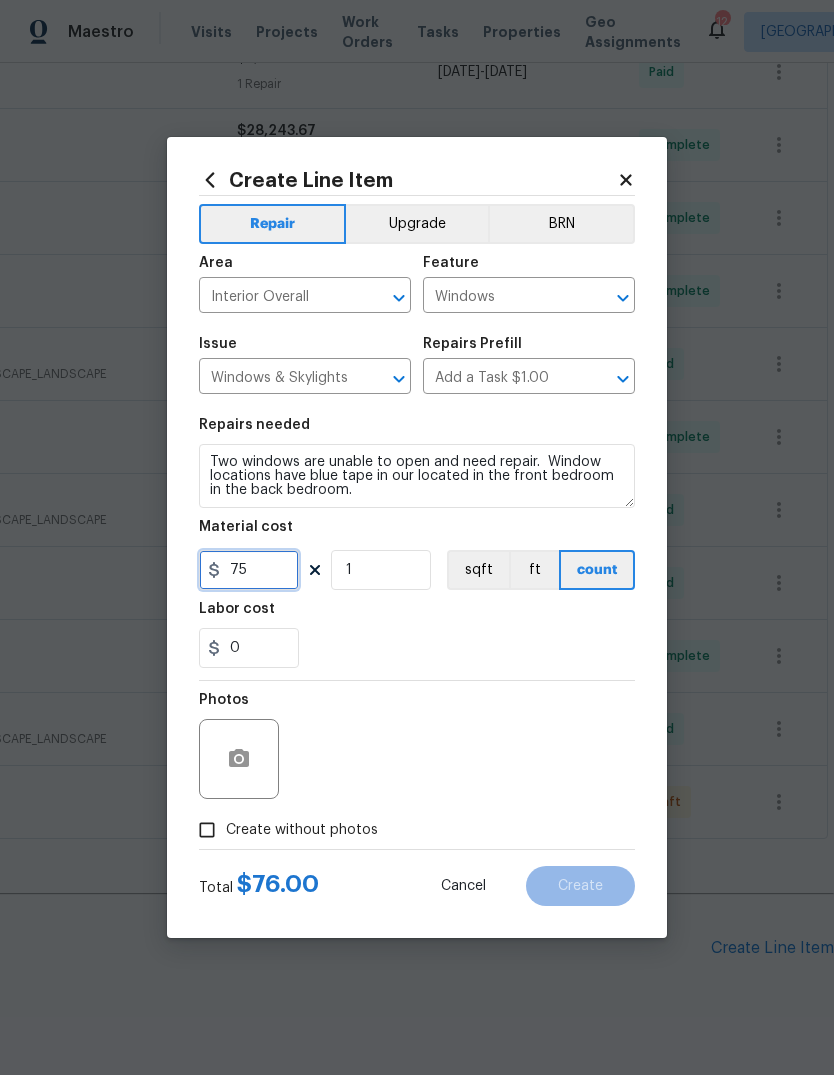 type on "75" 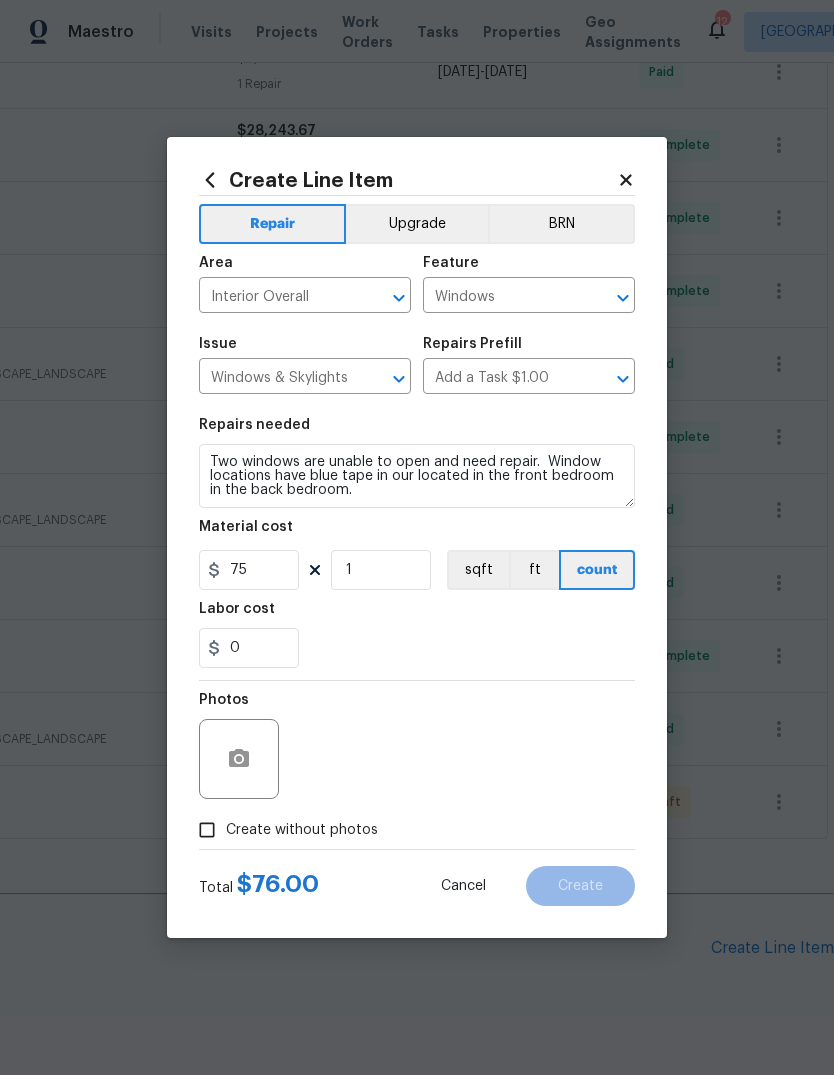 click on "0" at bounding box center (417, 648) 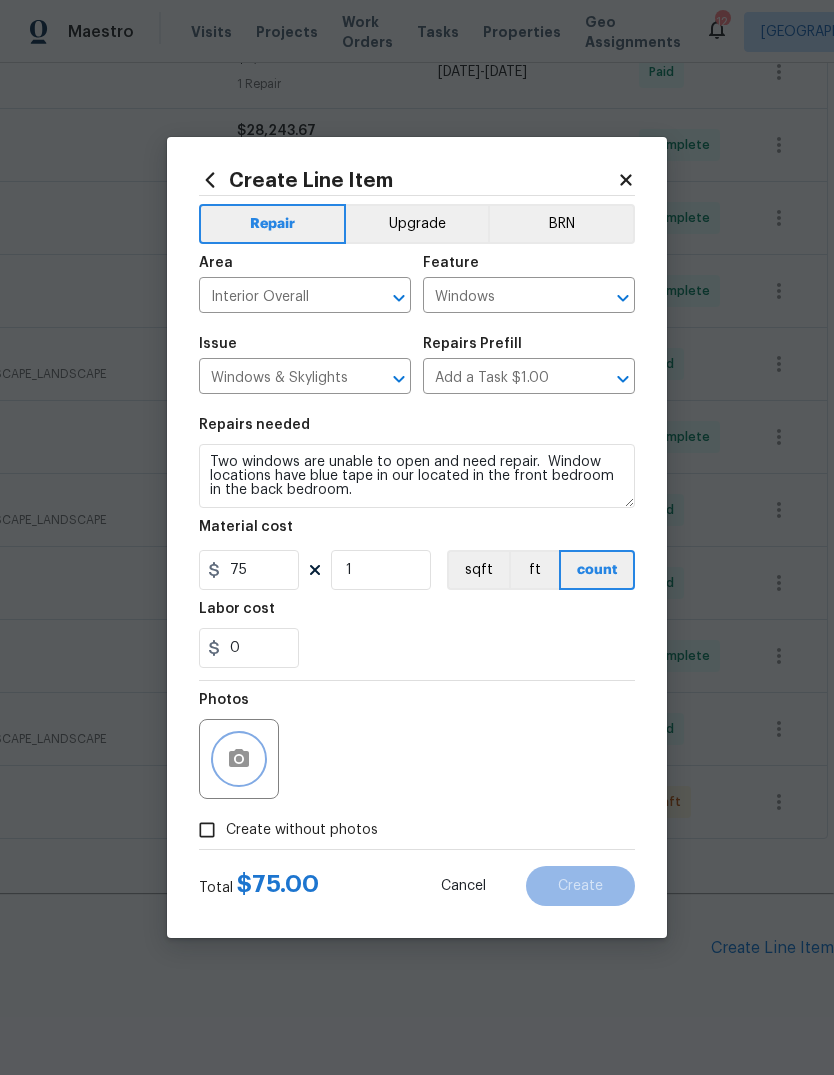 click 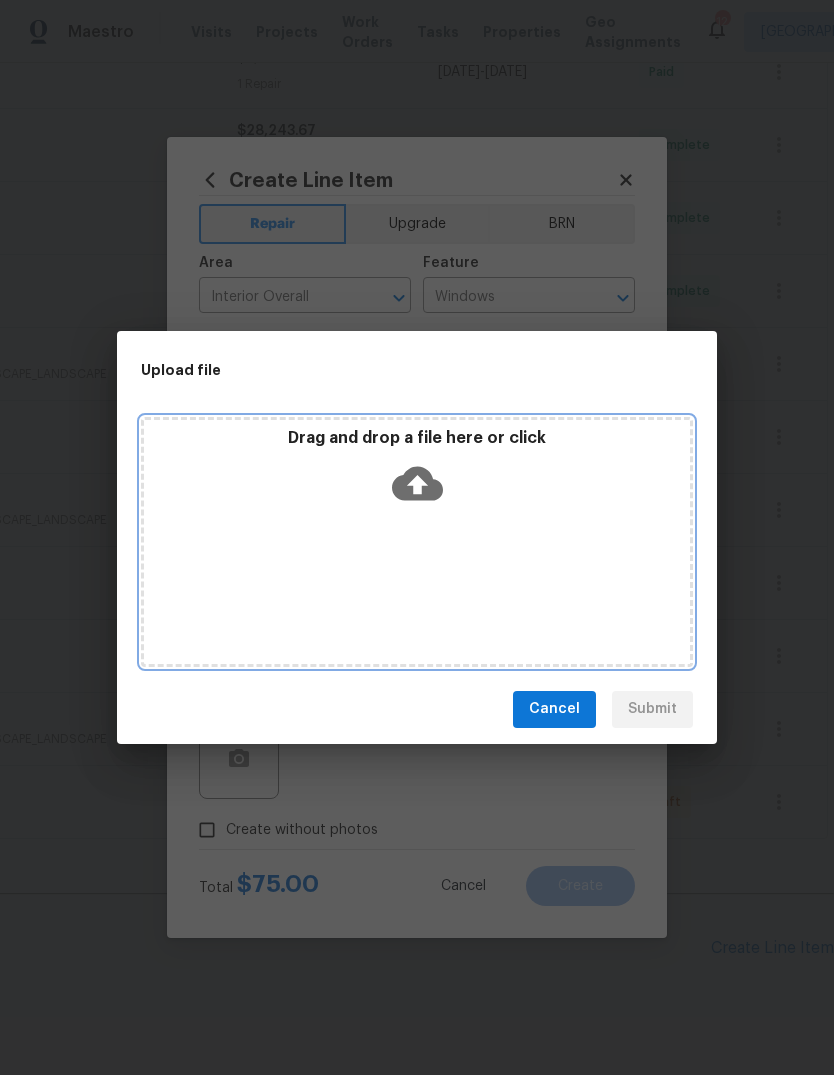 click 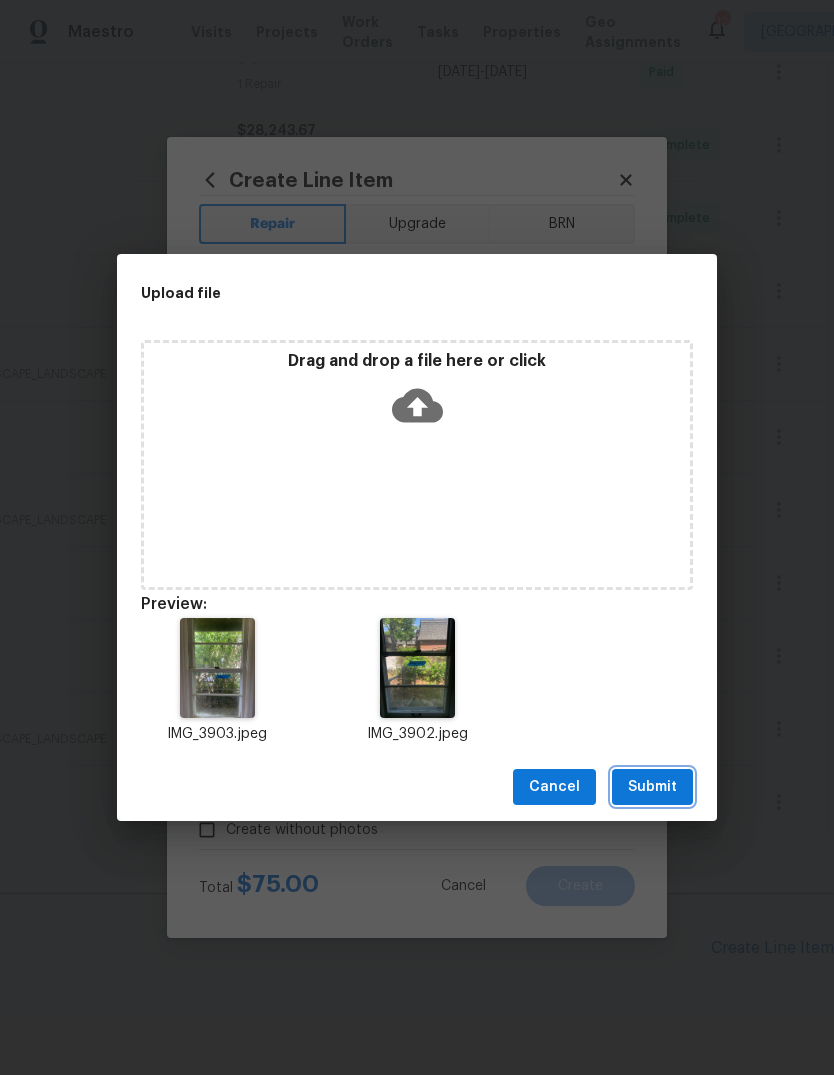 click on "Submit" at bounding box center [652, 787] 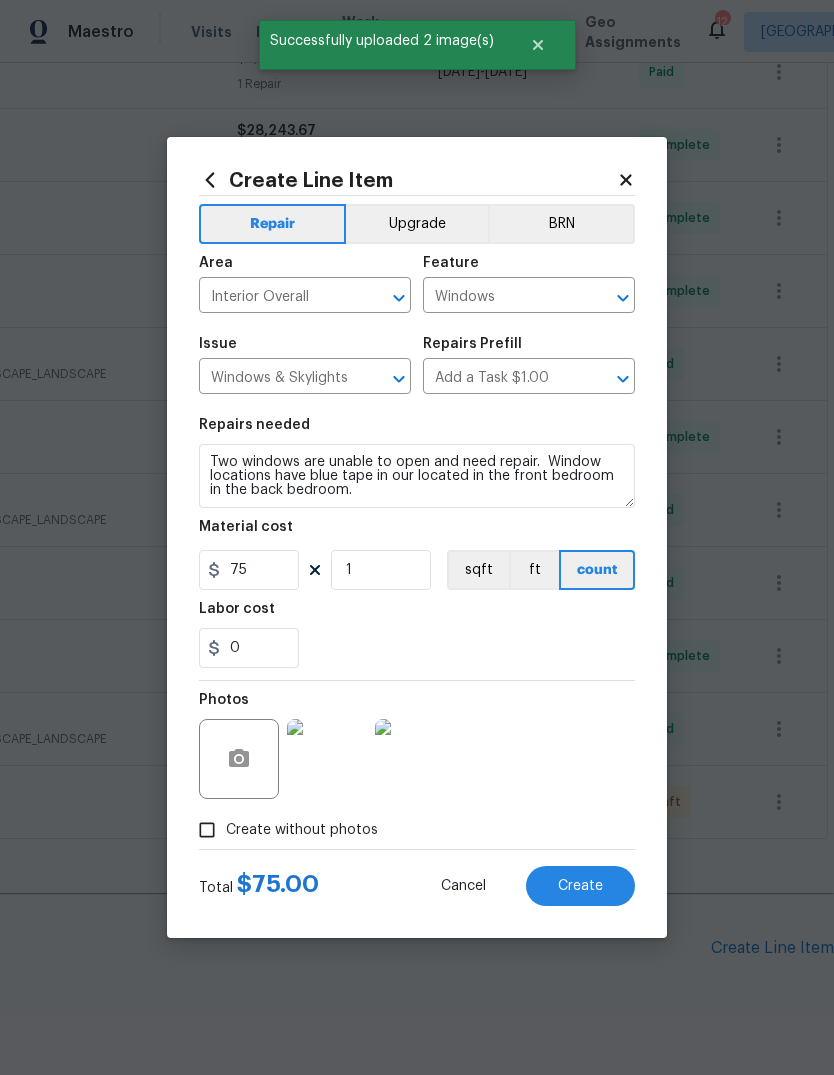click on "Create" at bounding box center (580, 886) 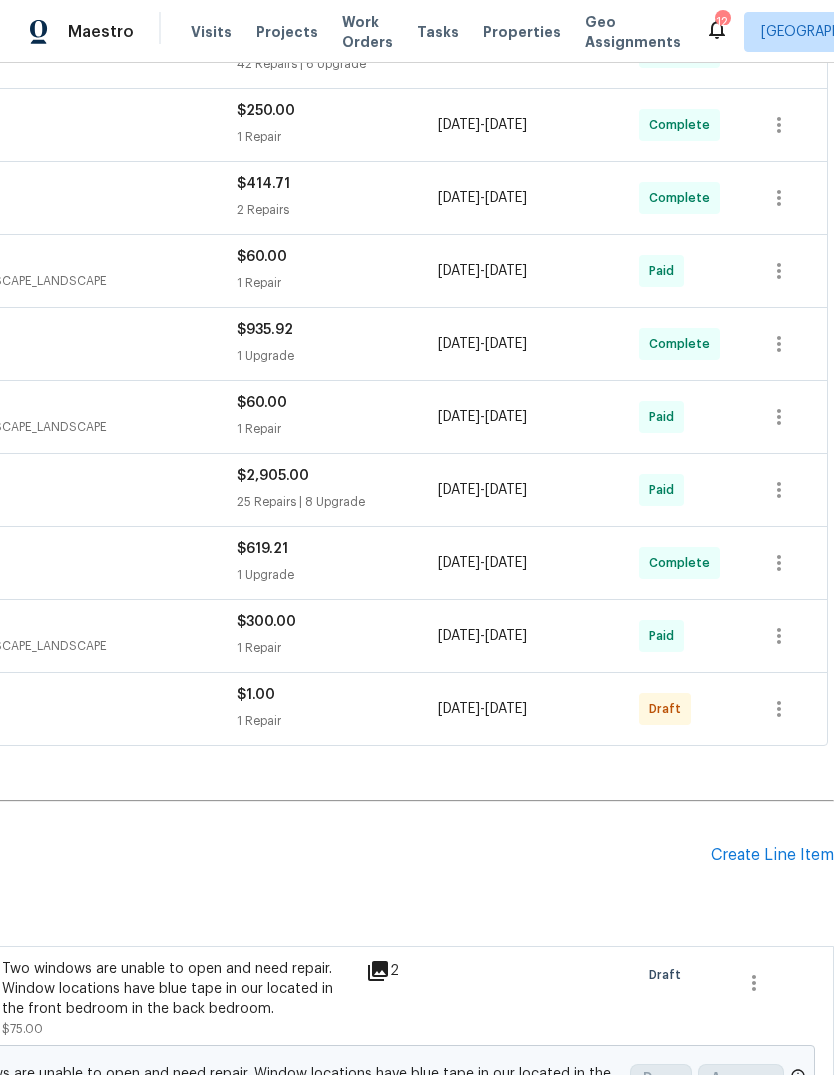 scroll, scrollTop: 716, scrollLeft: 296, axis: both 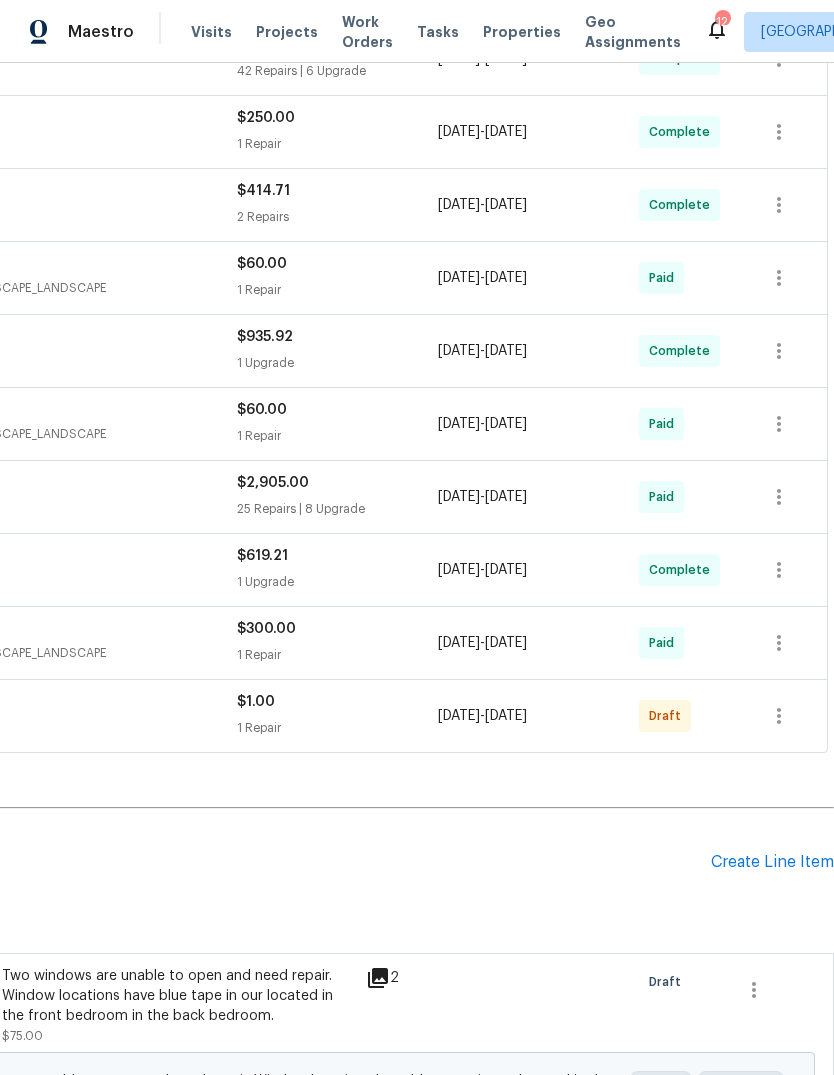 click on "Create Line Item" at bounding box center (772, 862) 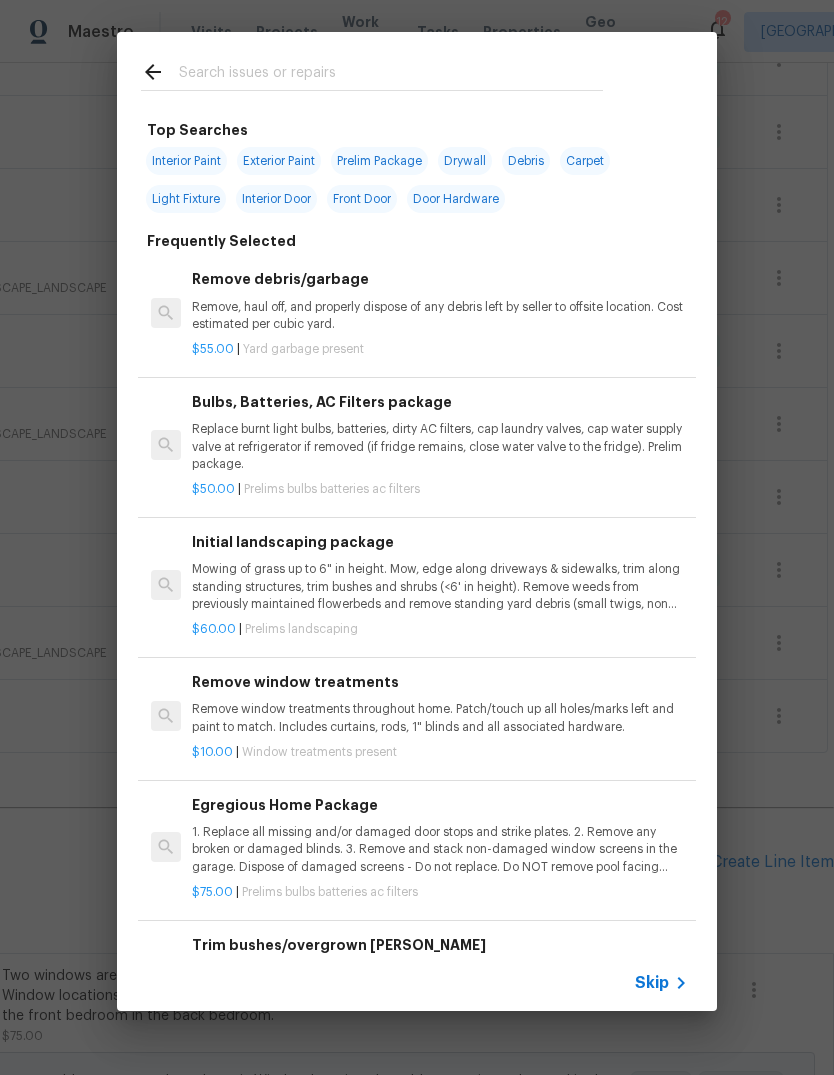click 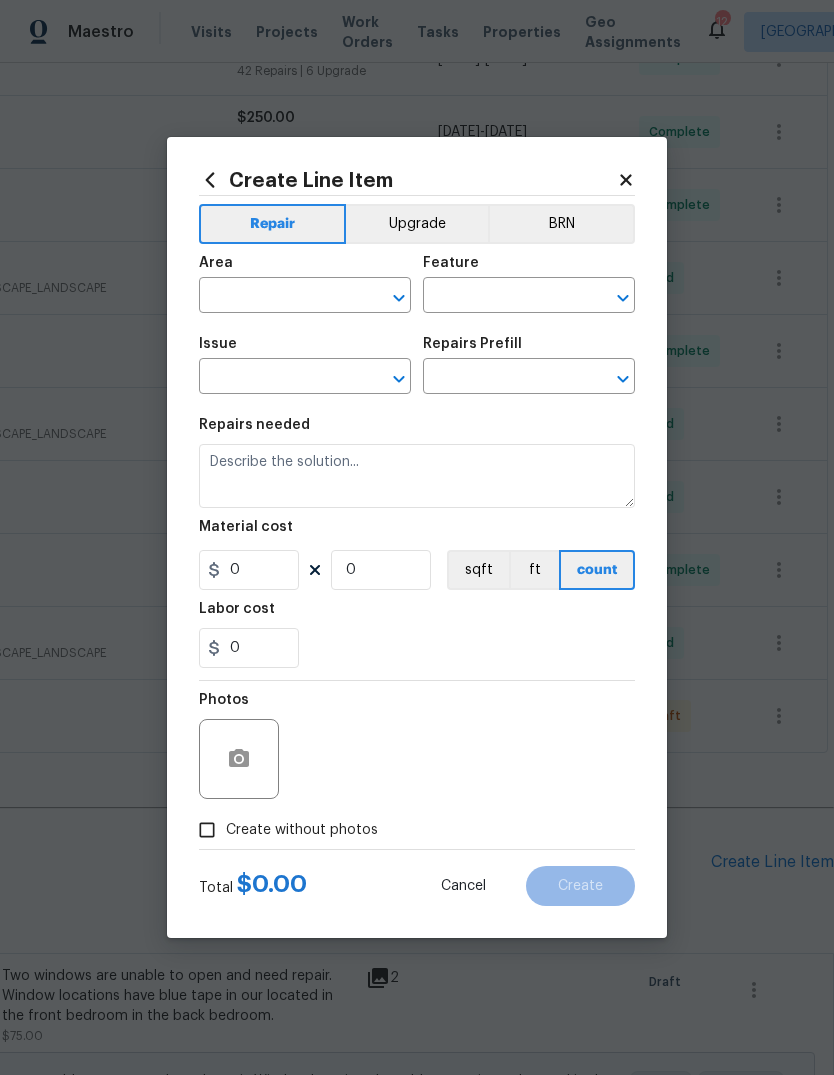click at bounding box center [277, 297] 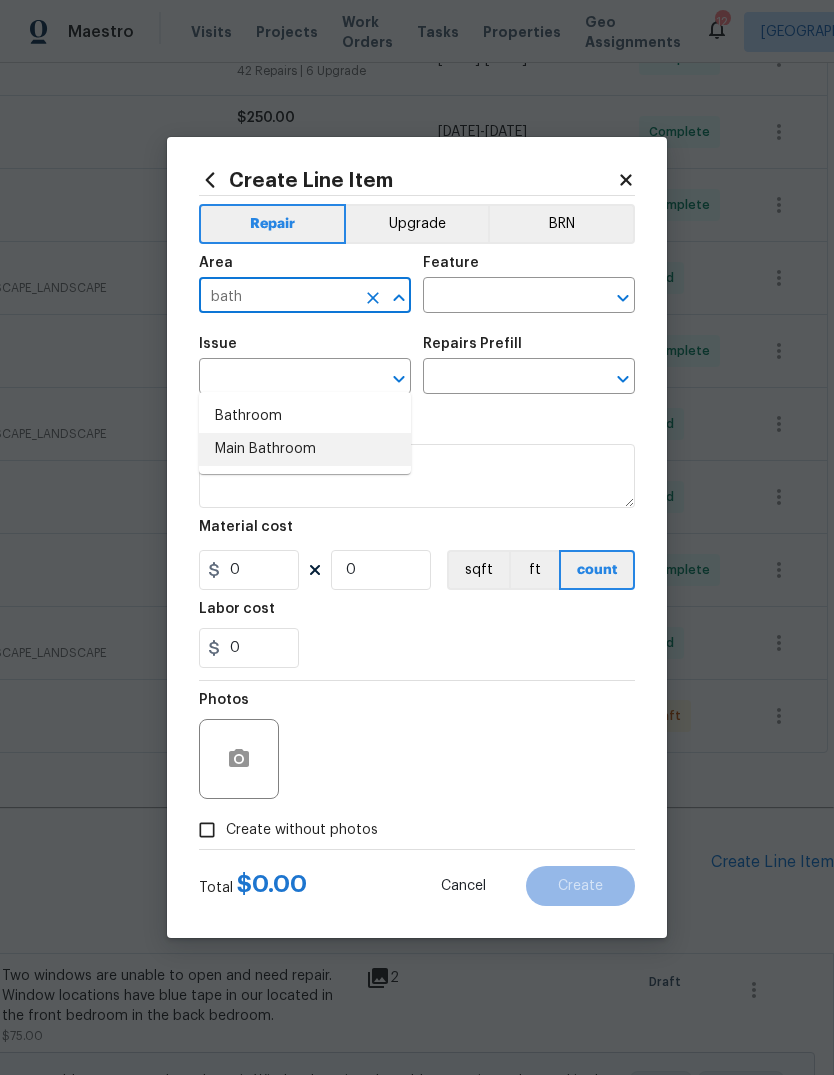 click on "Main Bathroom" at bounding box center (305, 449) 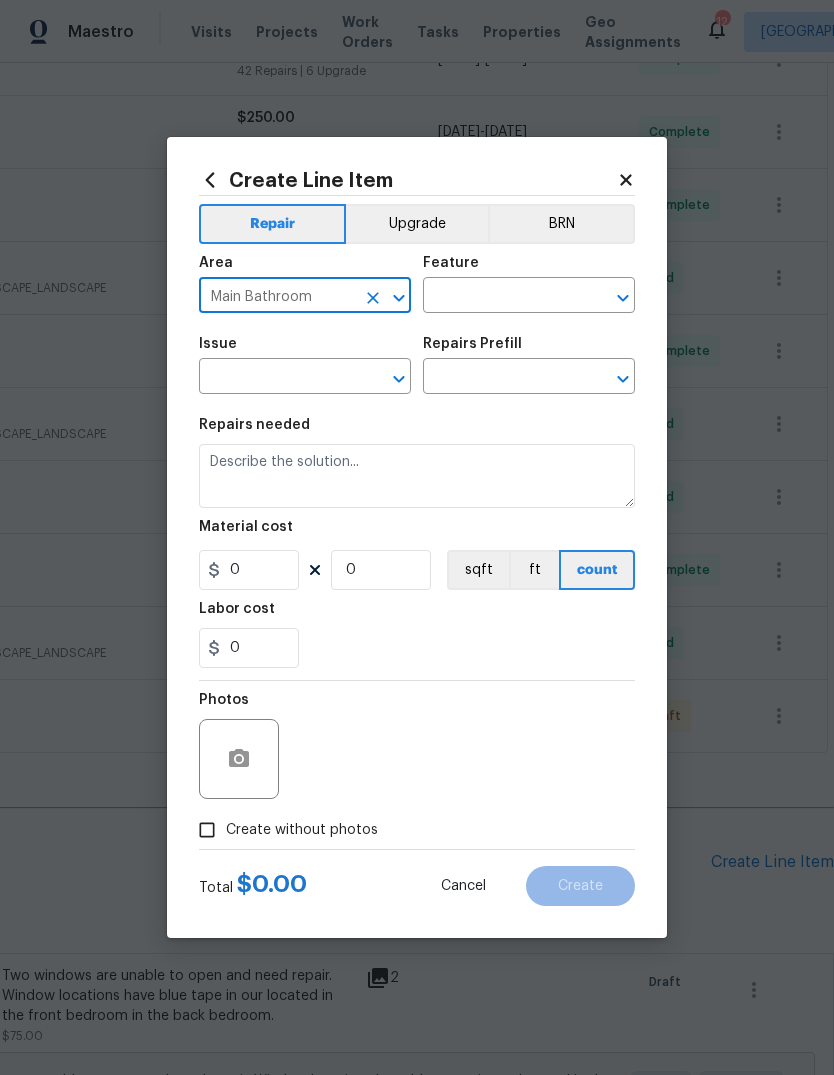 click at bounding box center [501, 297] 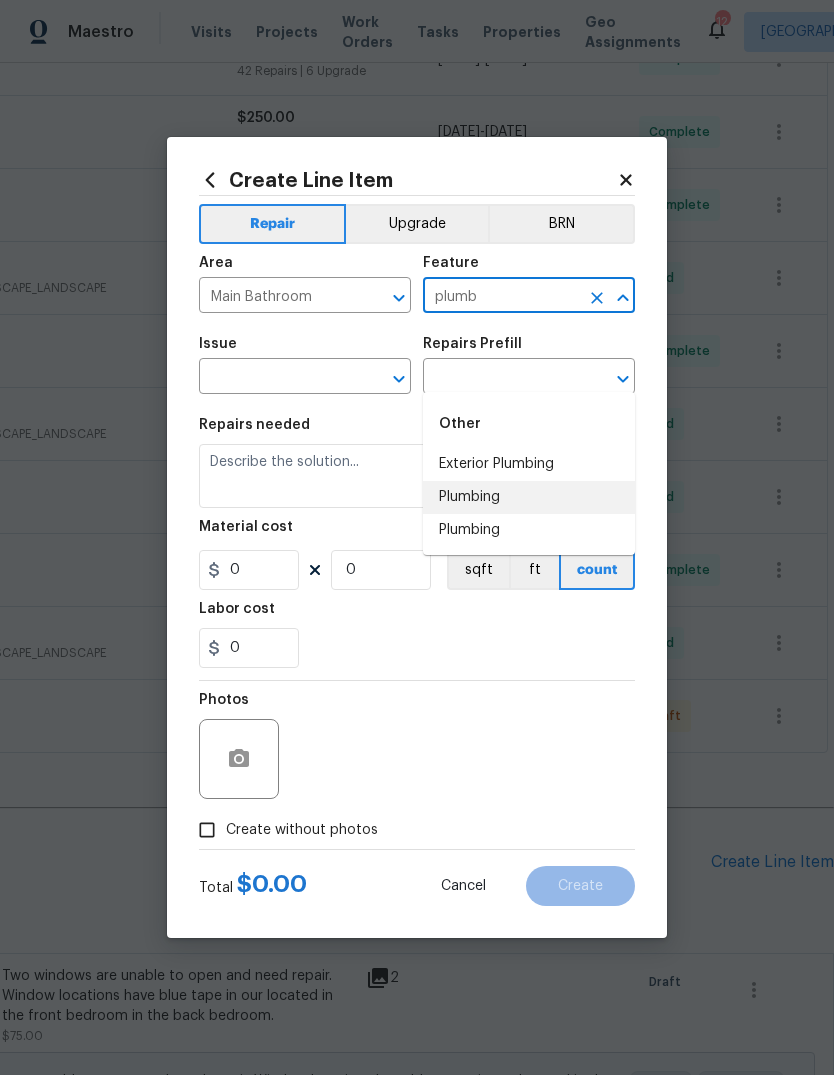 click on "Plumbing" at bounding box center (529, 497) 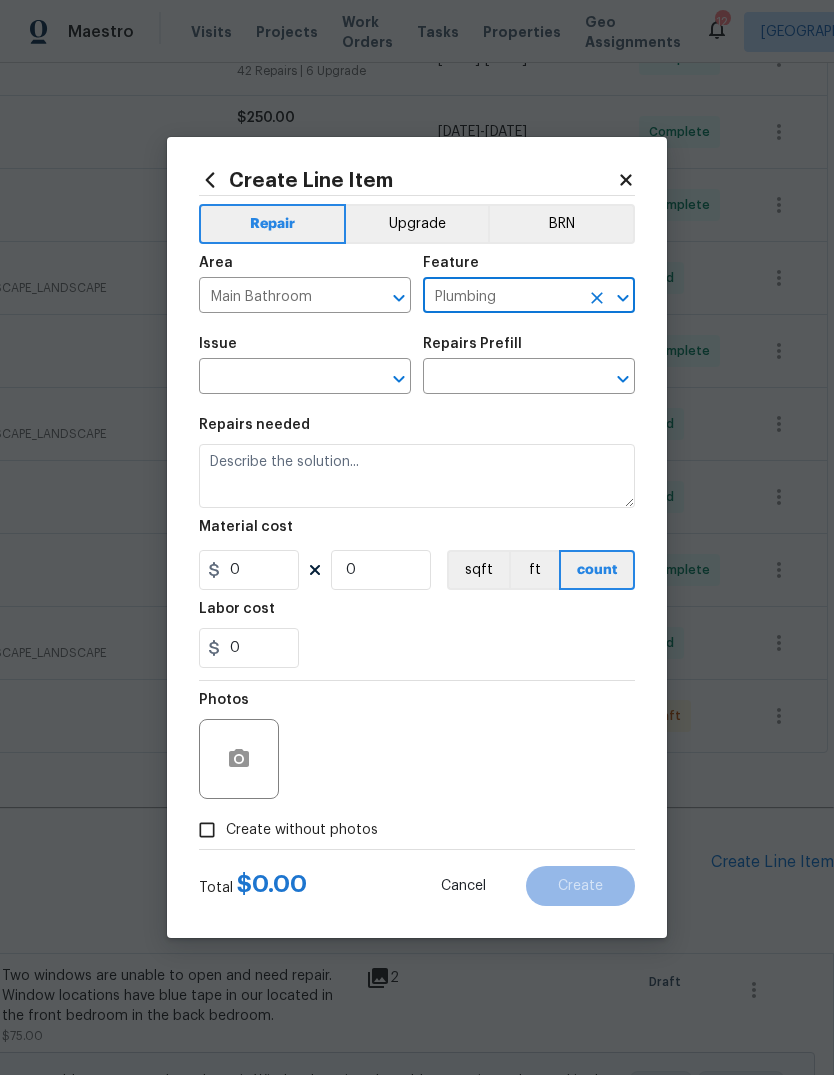 click on "Issue" at bounding box center (305, 350) 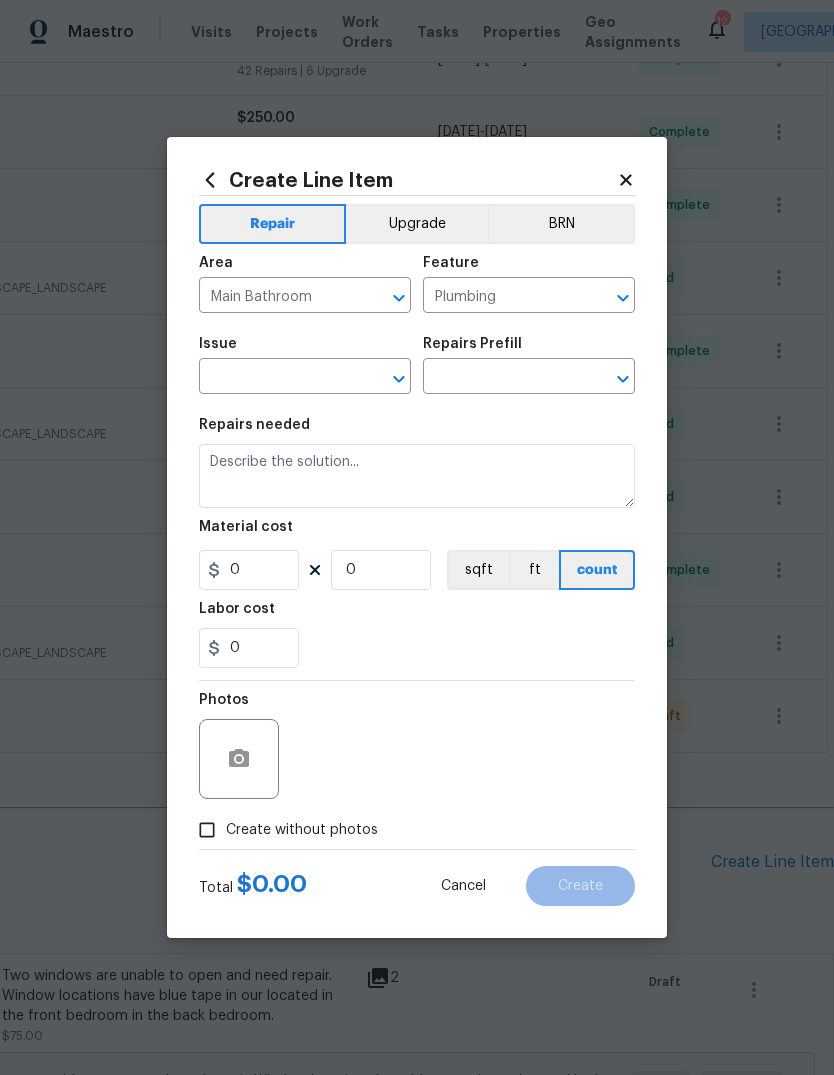 click at bounding box center (277, 378) 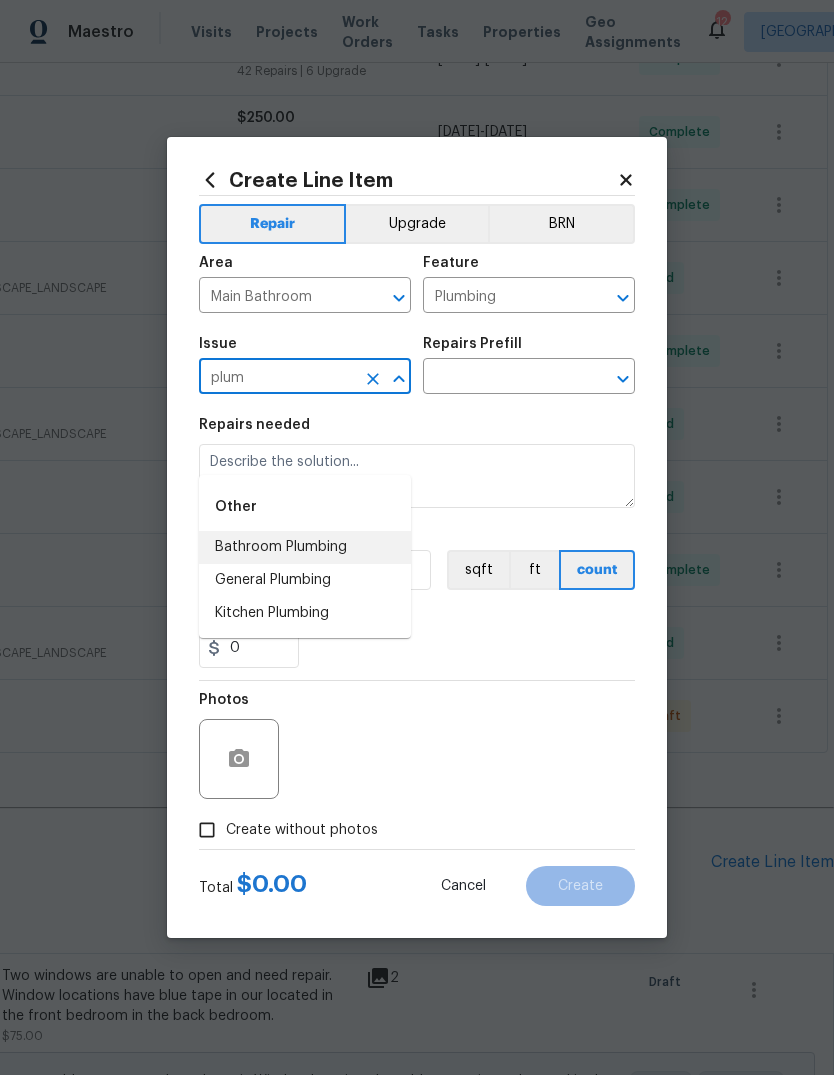 click on "Bathroom Plumbing" at bounding box center [305, 547] 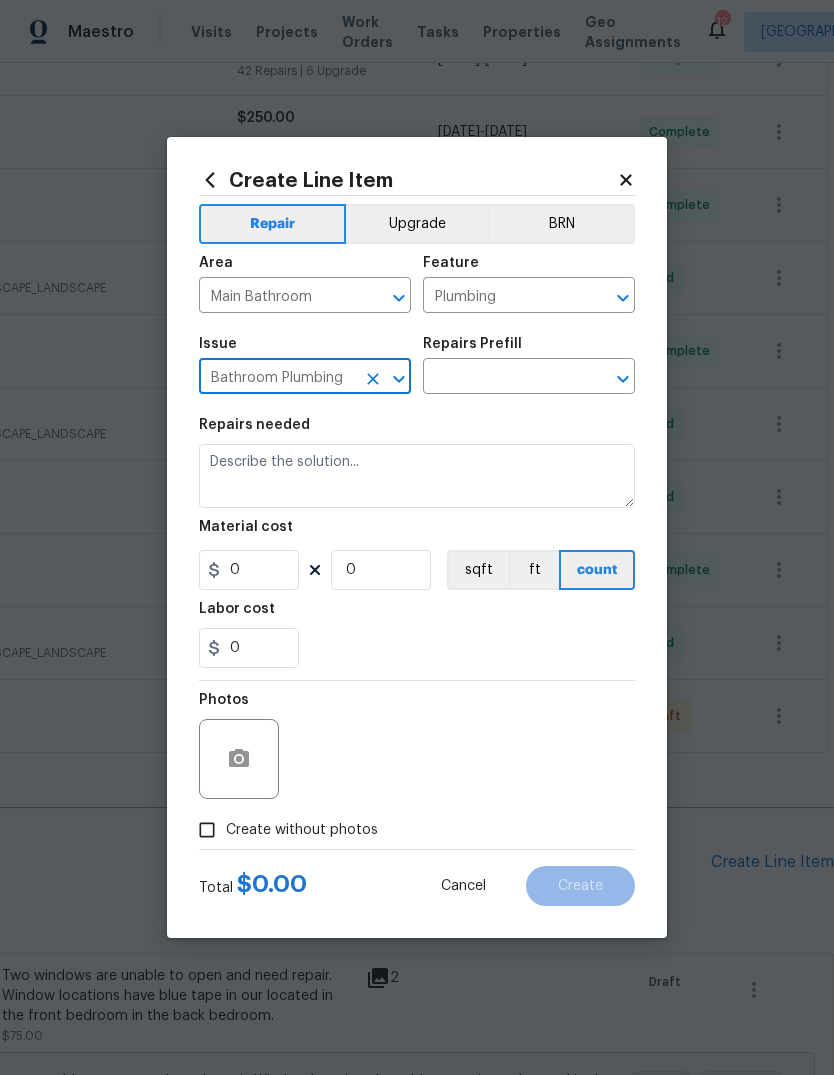 click at bounding box center [501, 378] 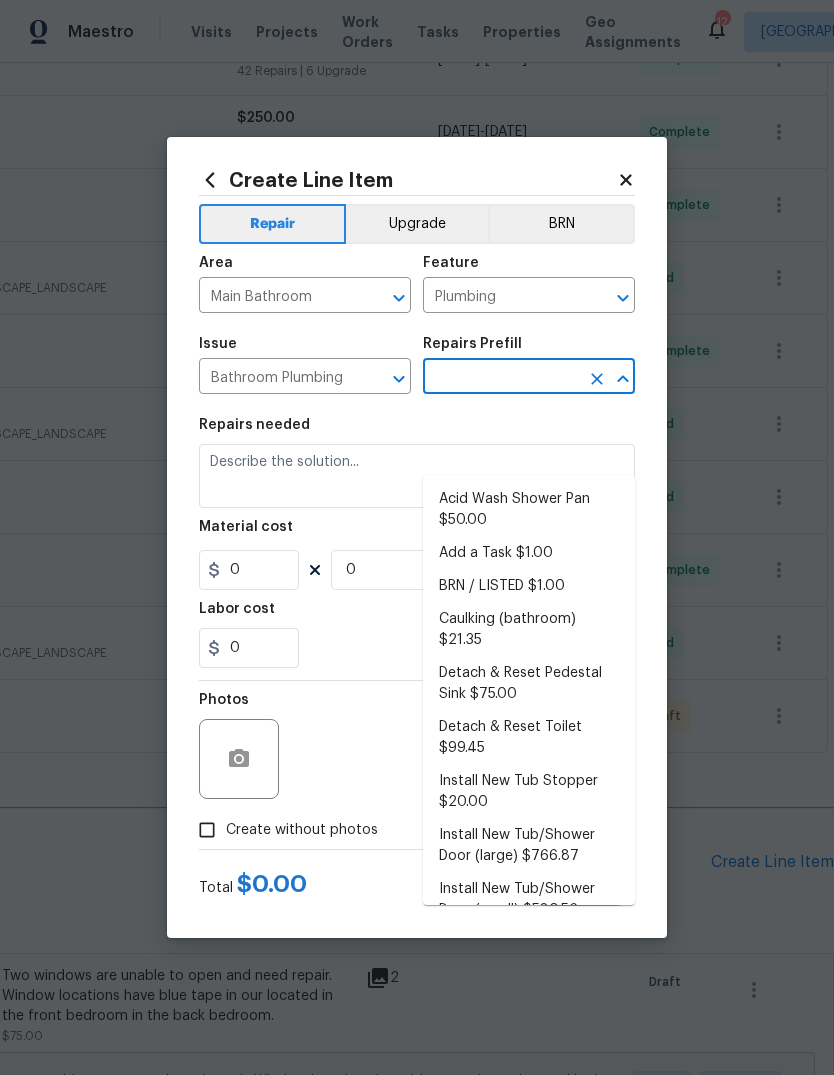 scroll, scrollTop: 0, scrollLeft: 0, axis: both 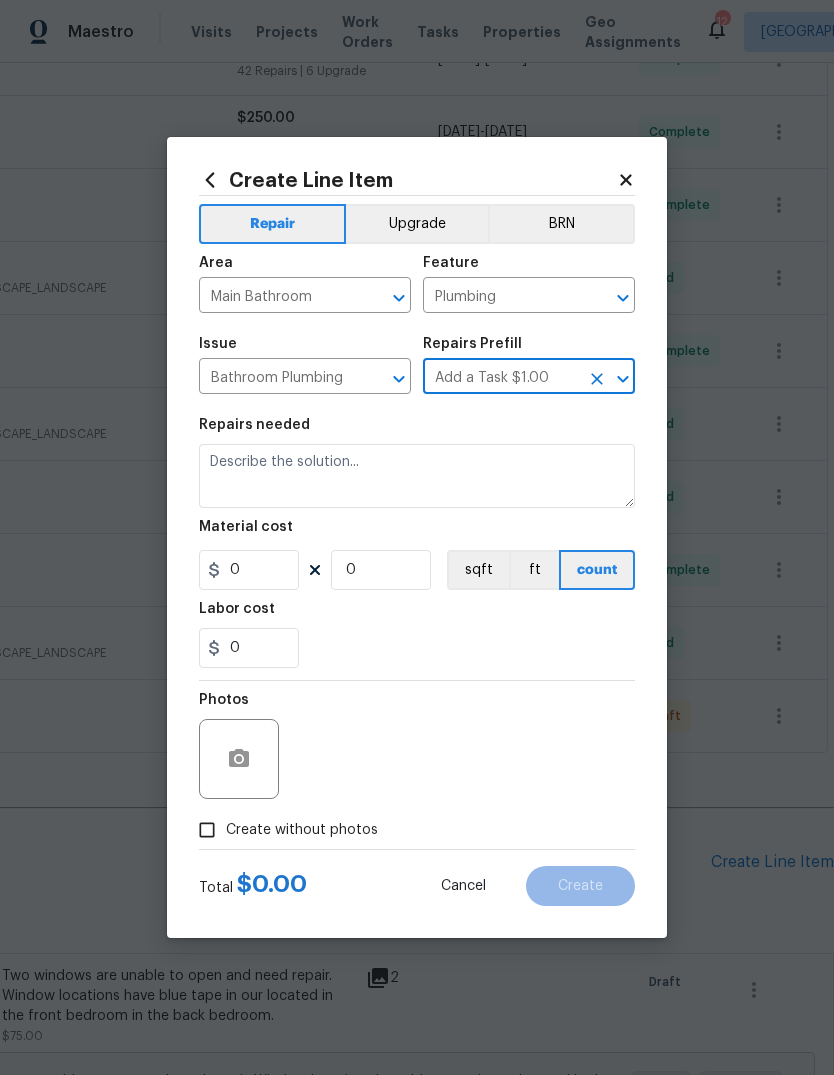 type 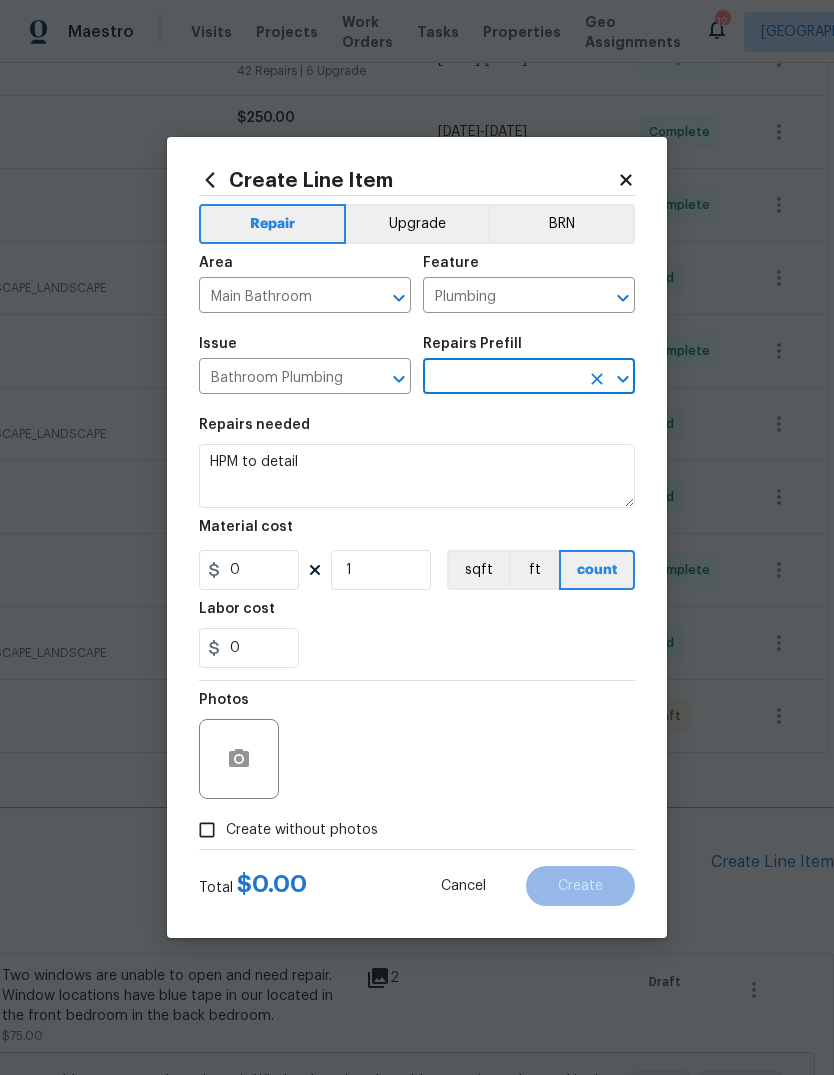 type on "Add a Task $1.00" 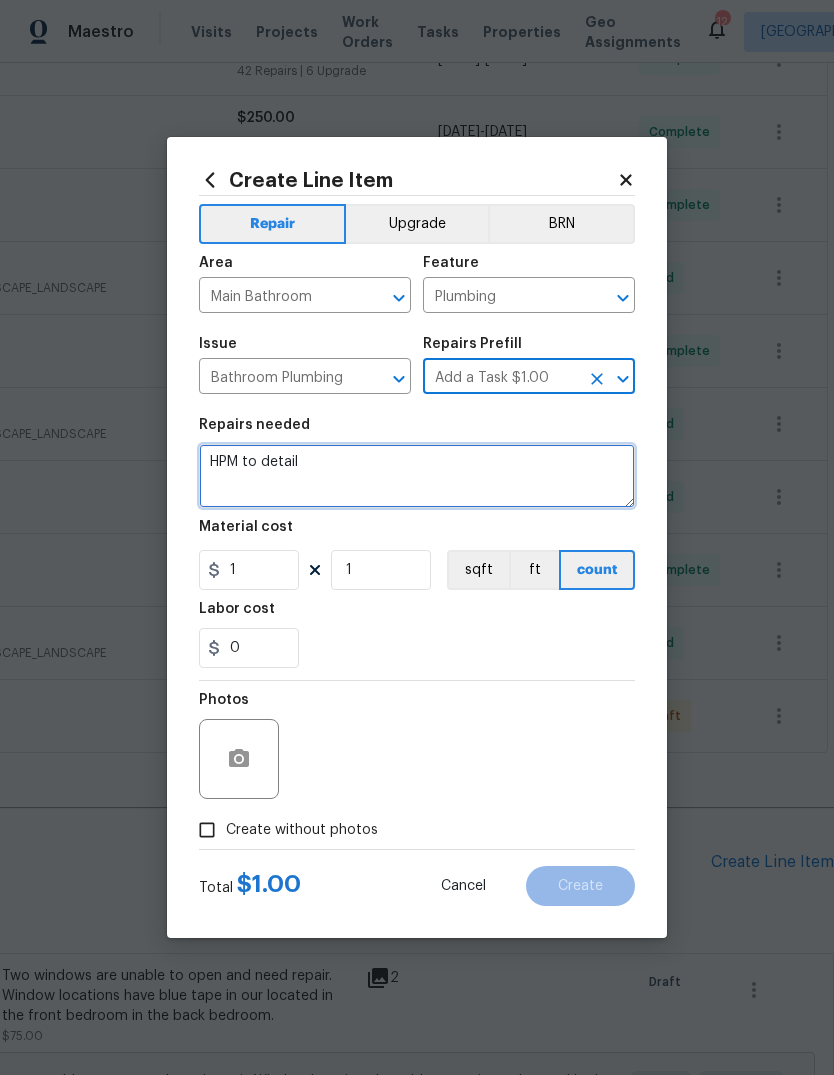 click on "HPM to detail" at bounding box center (417, 476) 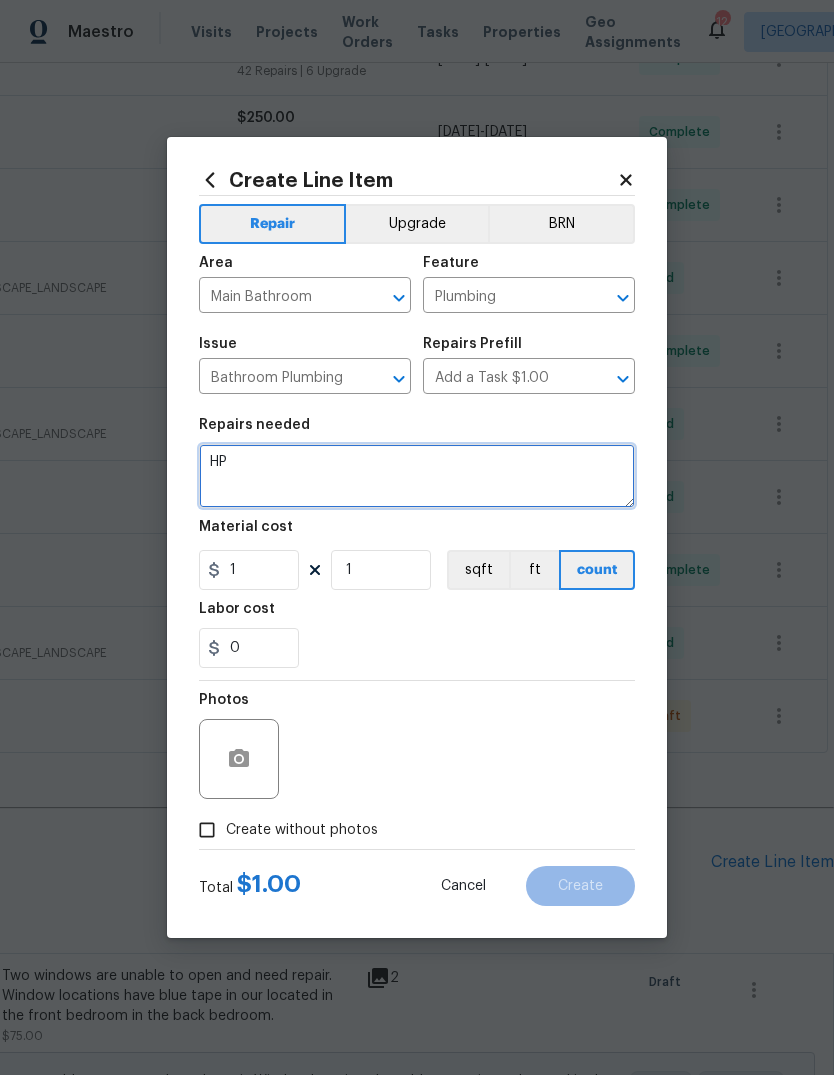 type on "H" 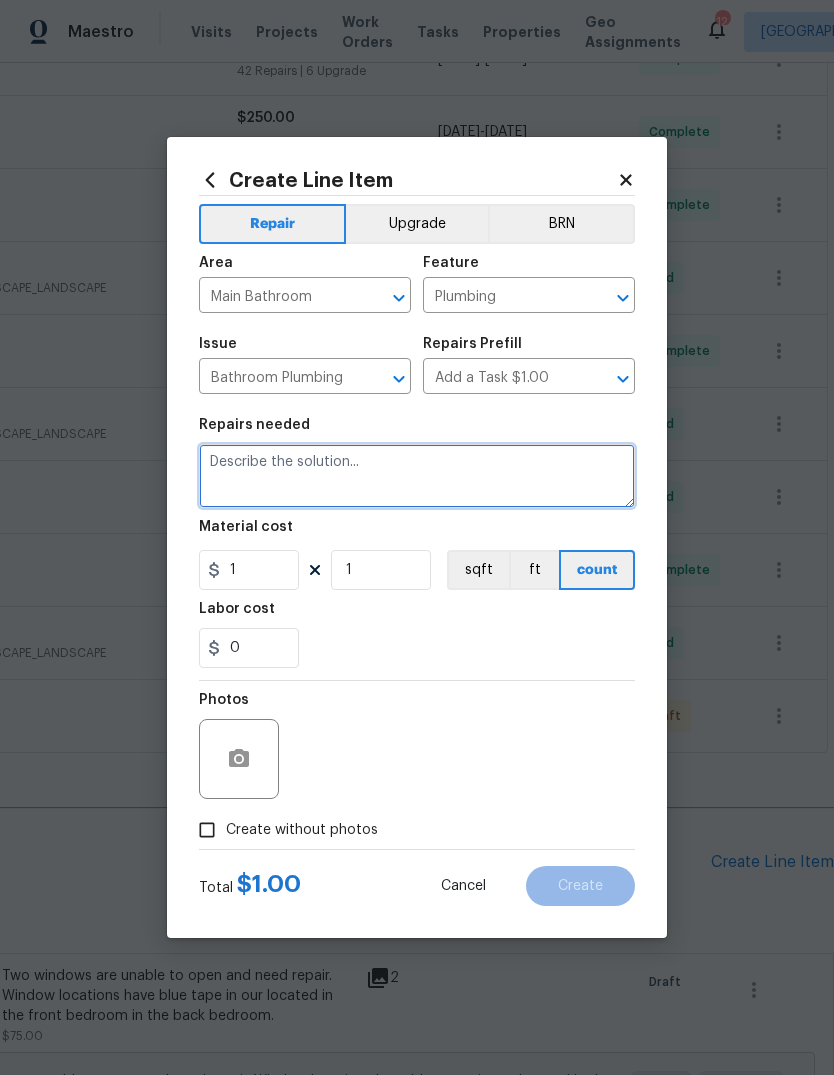click at bounding box center (417, 476) 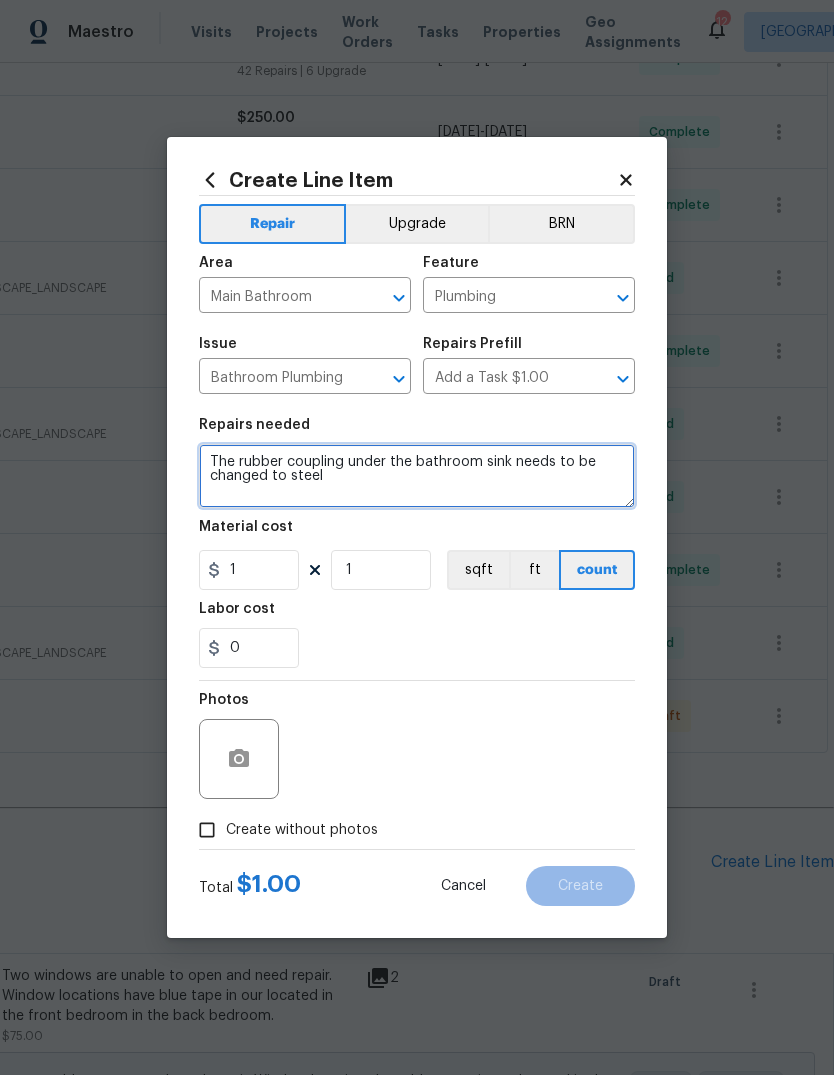 type on "The rubber coupling under the bathroom sink needs to be changed to steel" 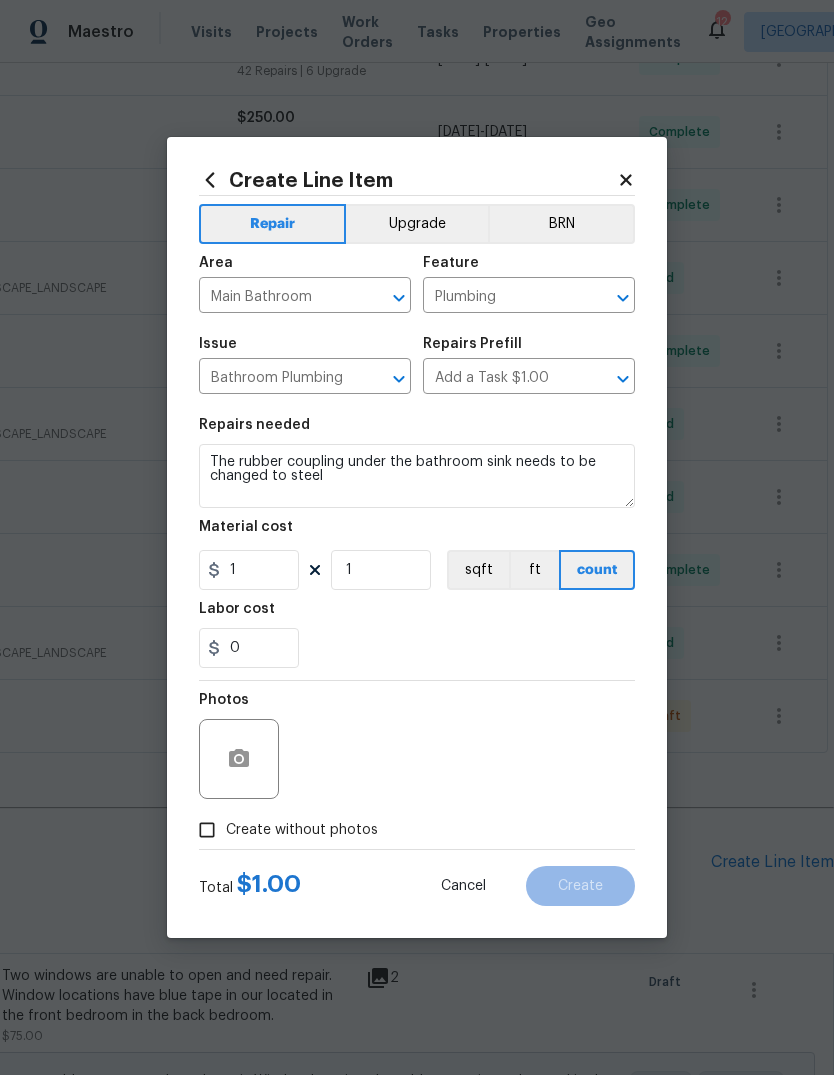 click on "0" at bounding box center [417, 648] 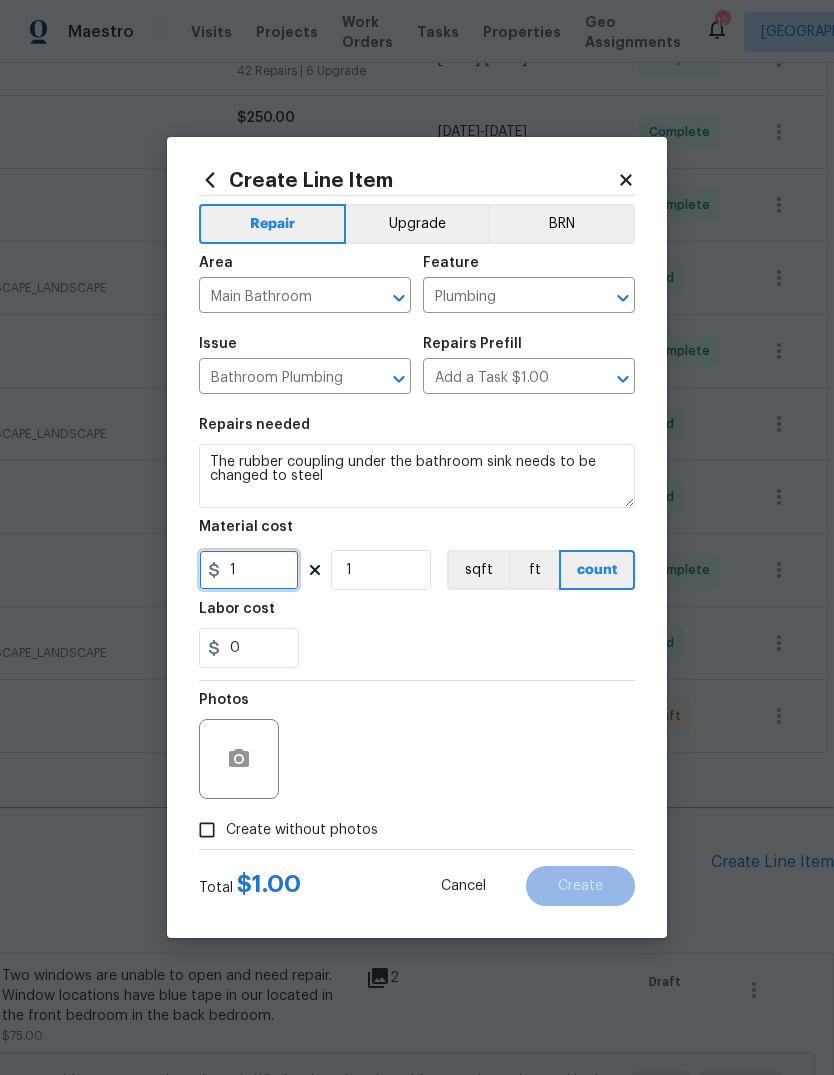 click on "1" at bounding box center [249, 570] 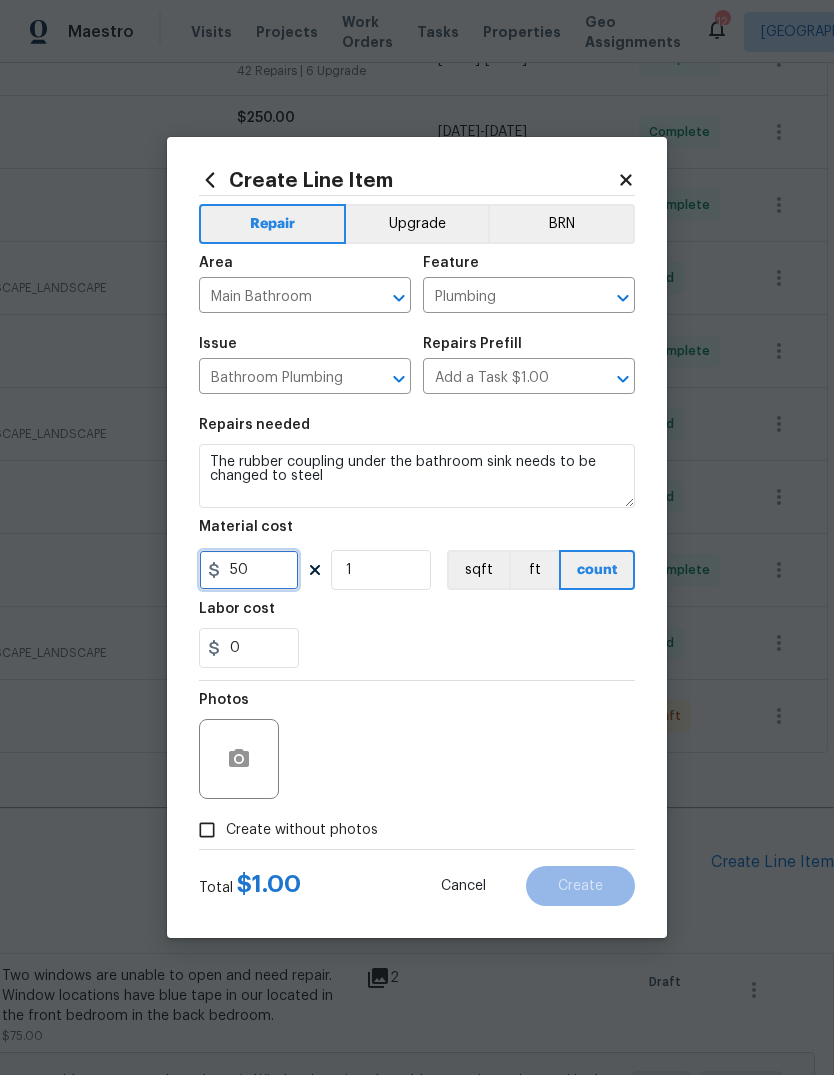 type on "50" 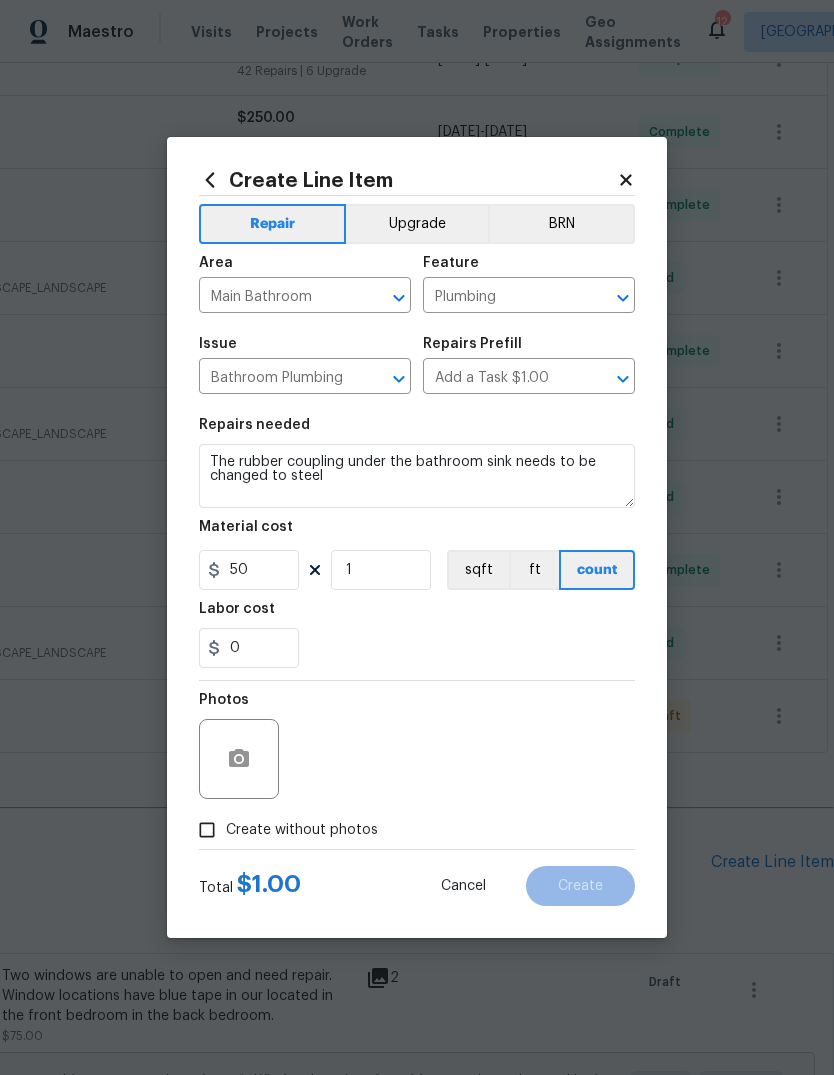 click on "Labor cost" at bounding box center (417, 615) 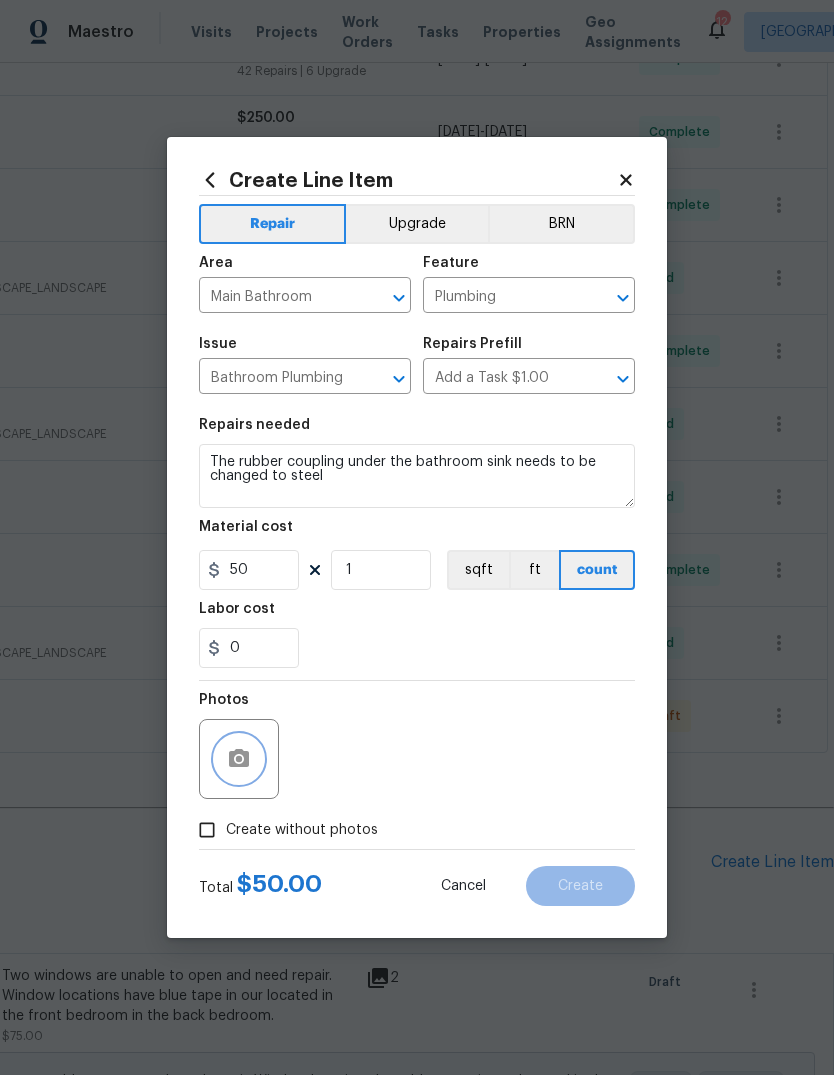 click at bounding box center (239, 759) 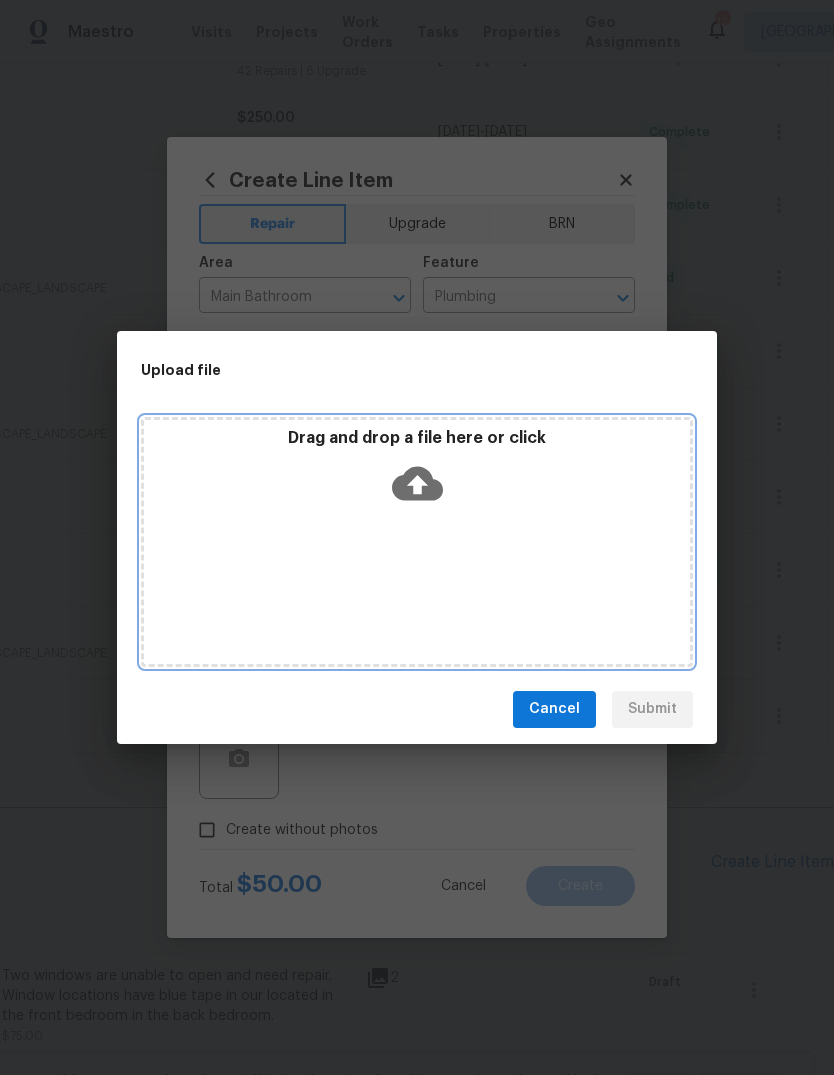 click 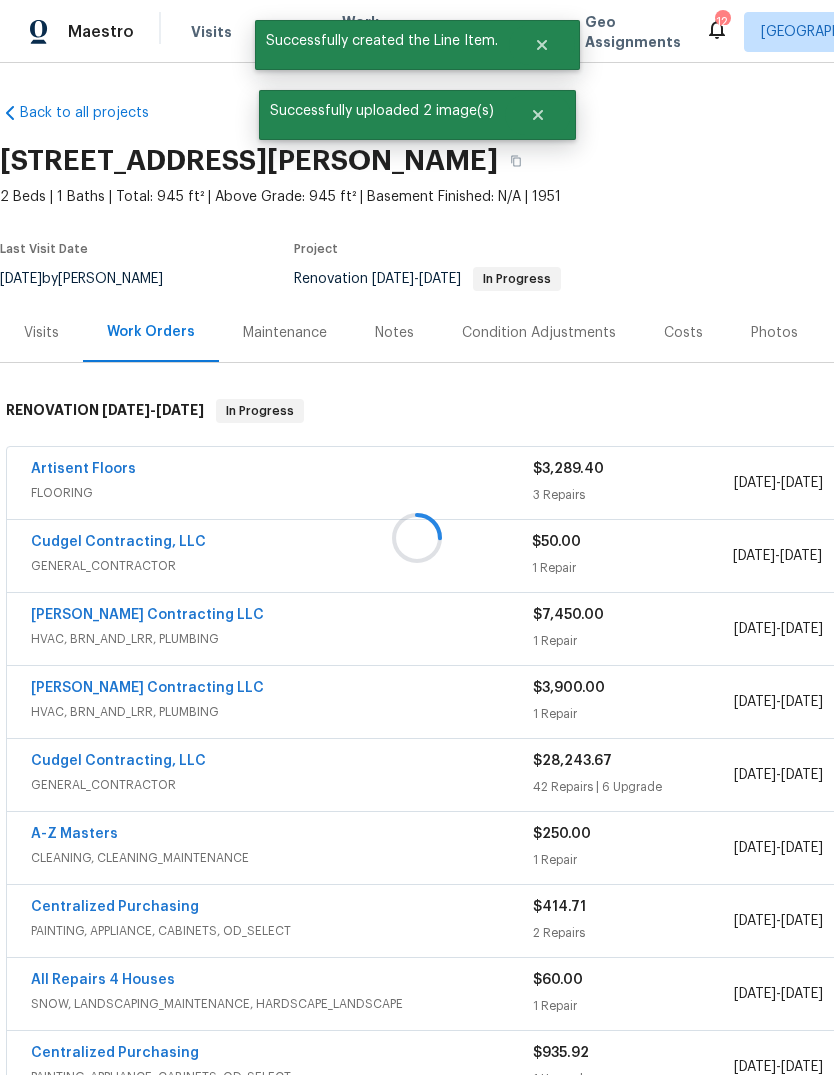 scroll, scrollTop: 75, scrollLeft: 0, axis: vertical 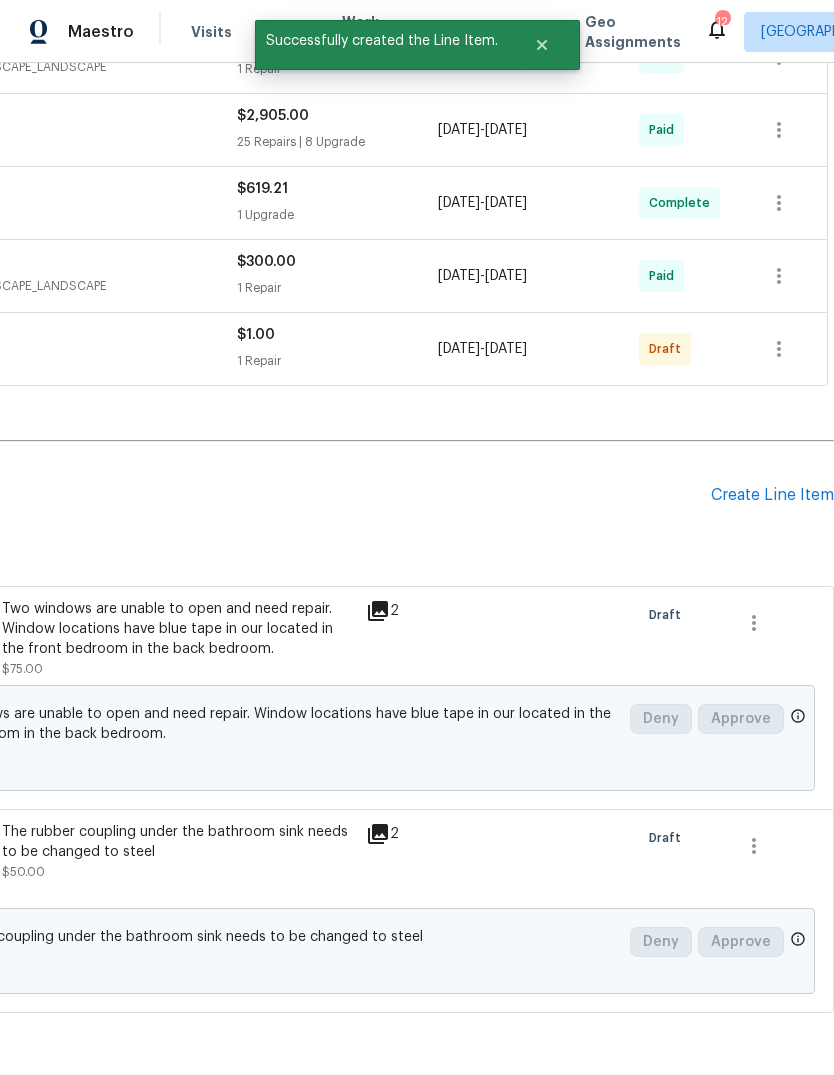 click on "Create Line Item" at bounding box center (772, 495) 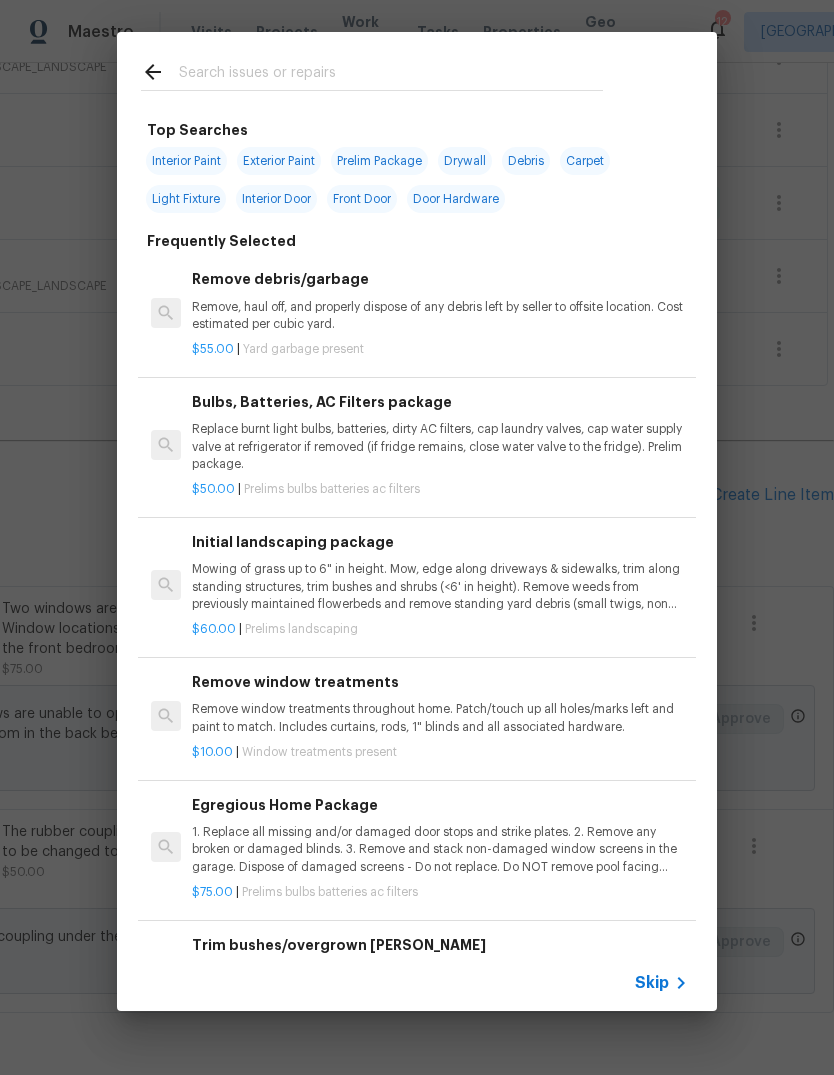 click on "Skip" at bounding box center (652, 983) 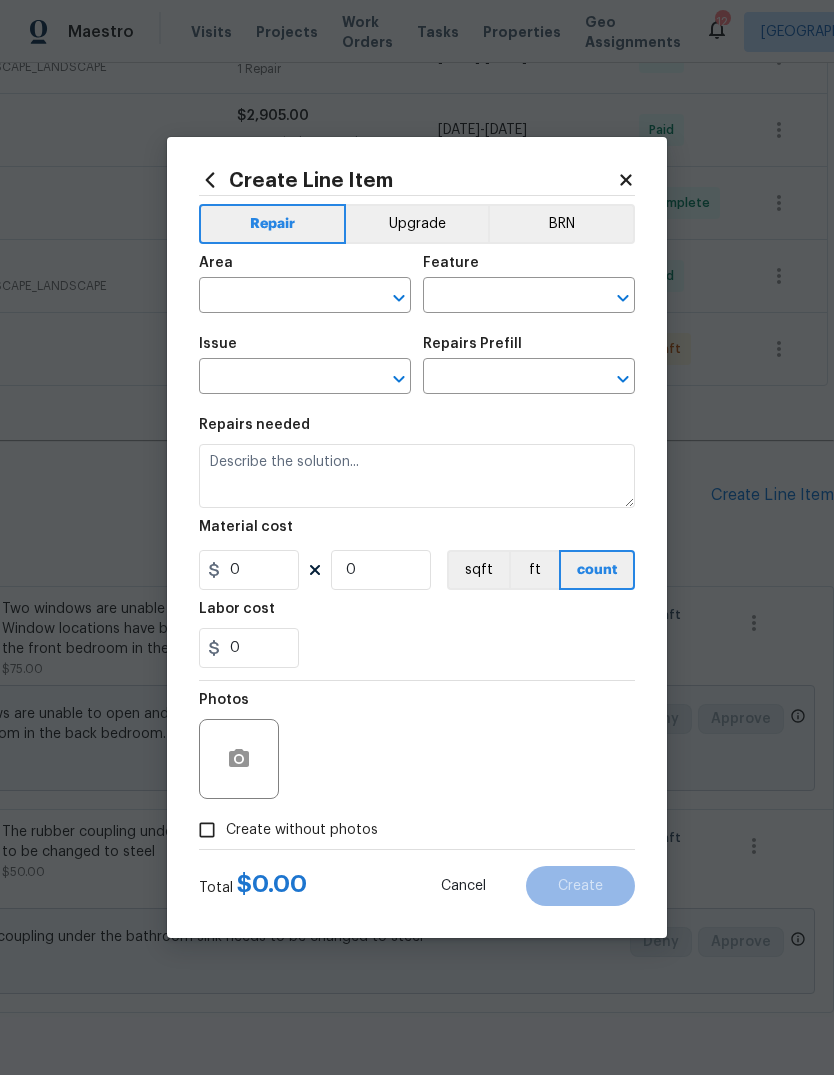 click at bounding box center [277, 297] 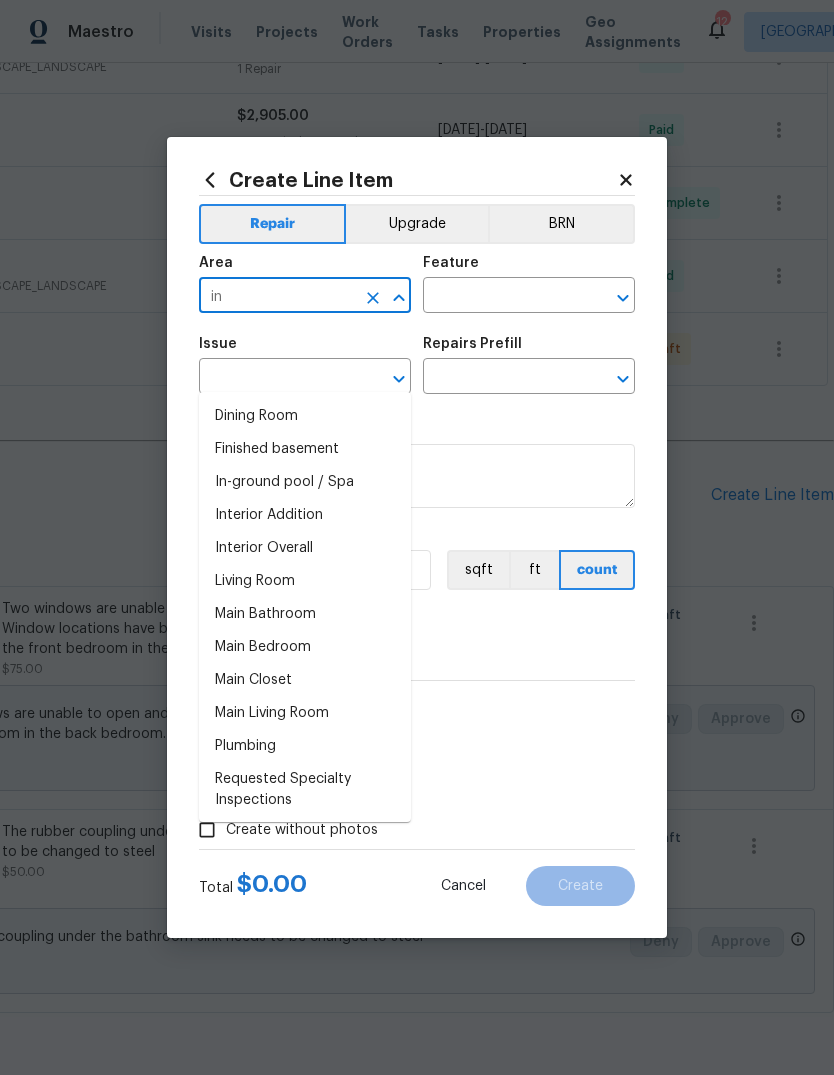 type on "i" 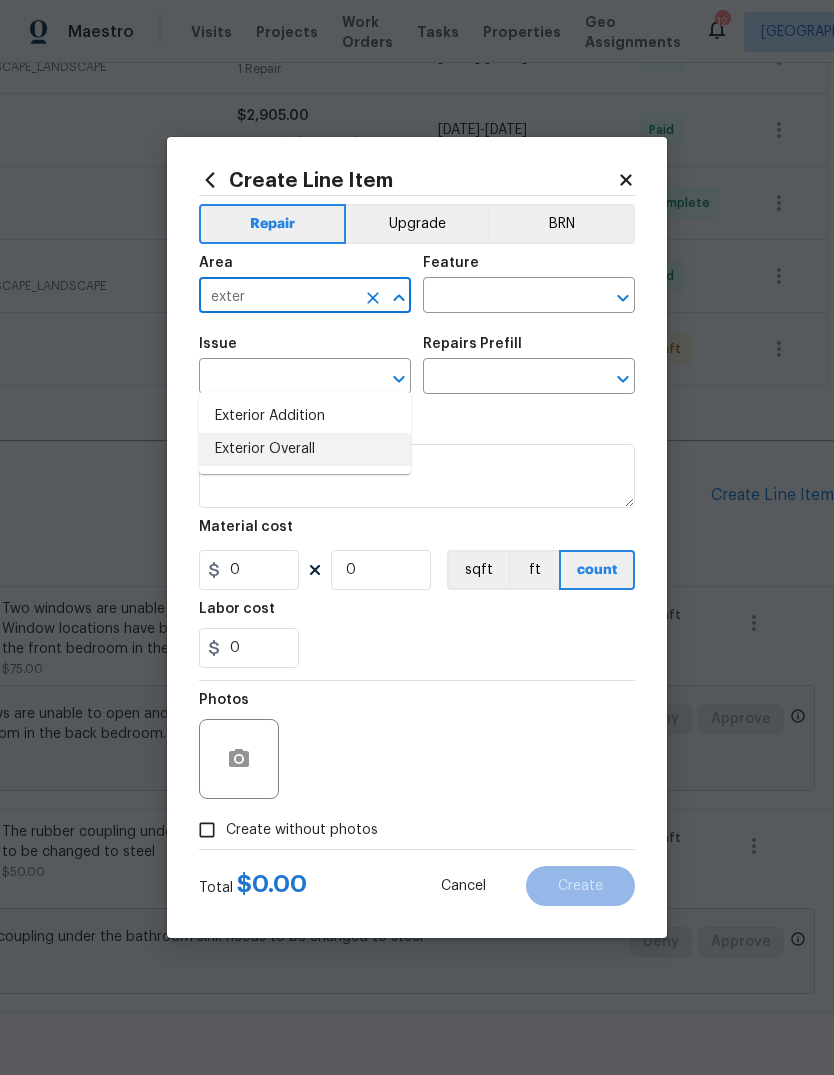 click on "Exterior Overall" at bounding box center [305, 449] 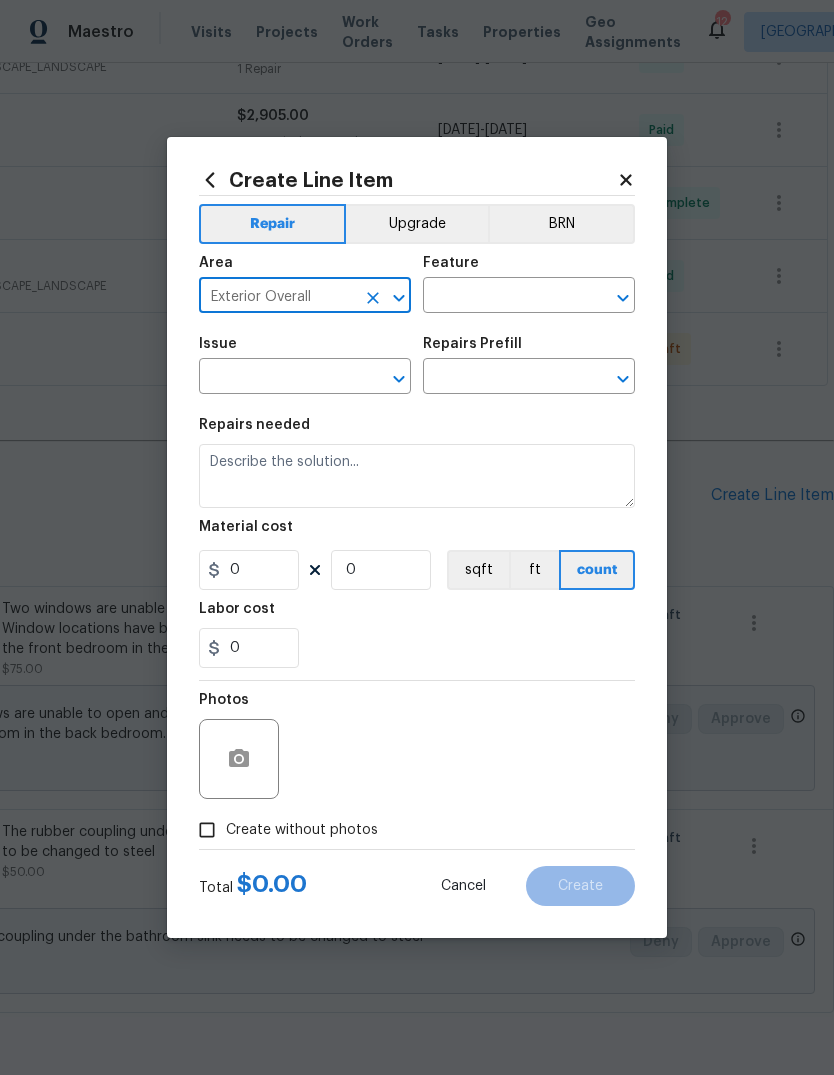 click at bounding box center (501, 297) 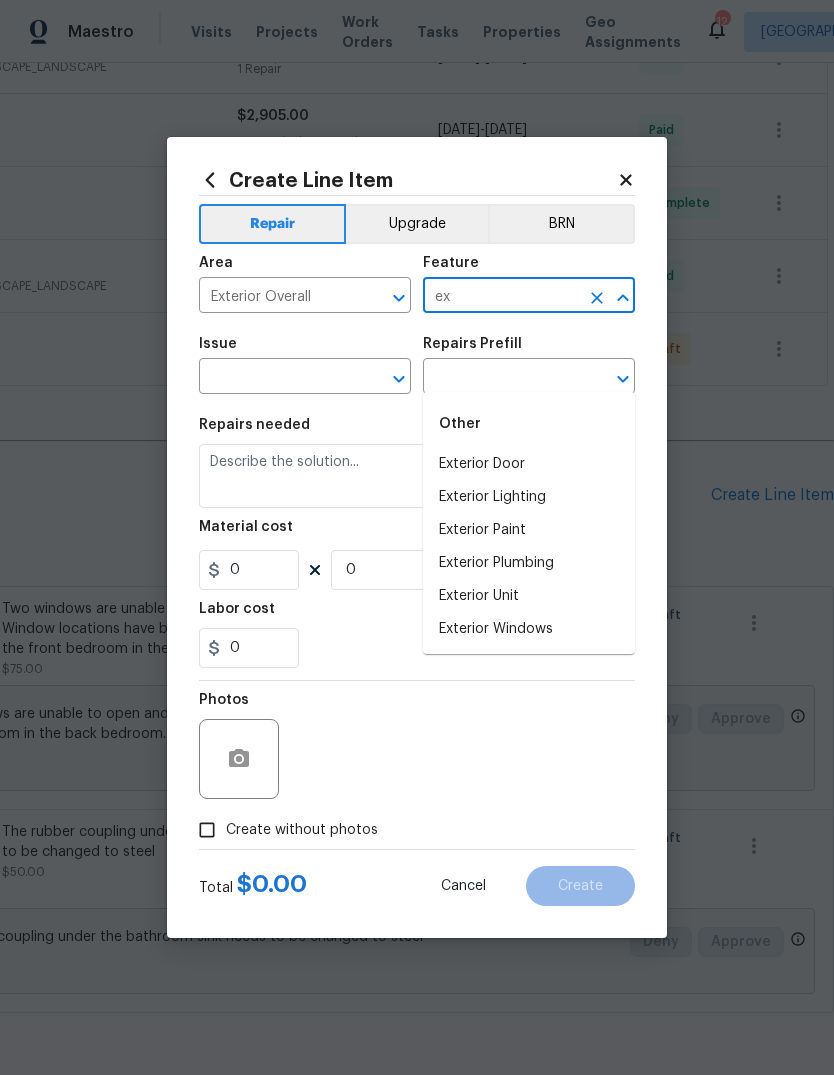 type on "e" 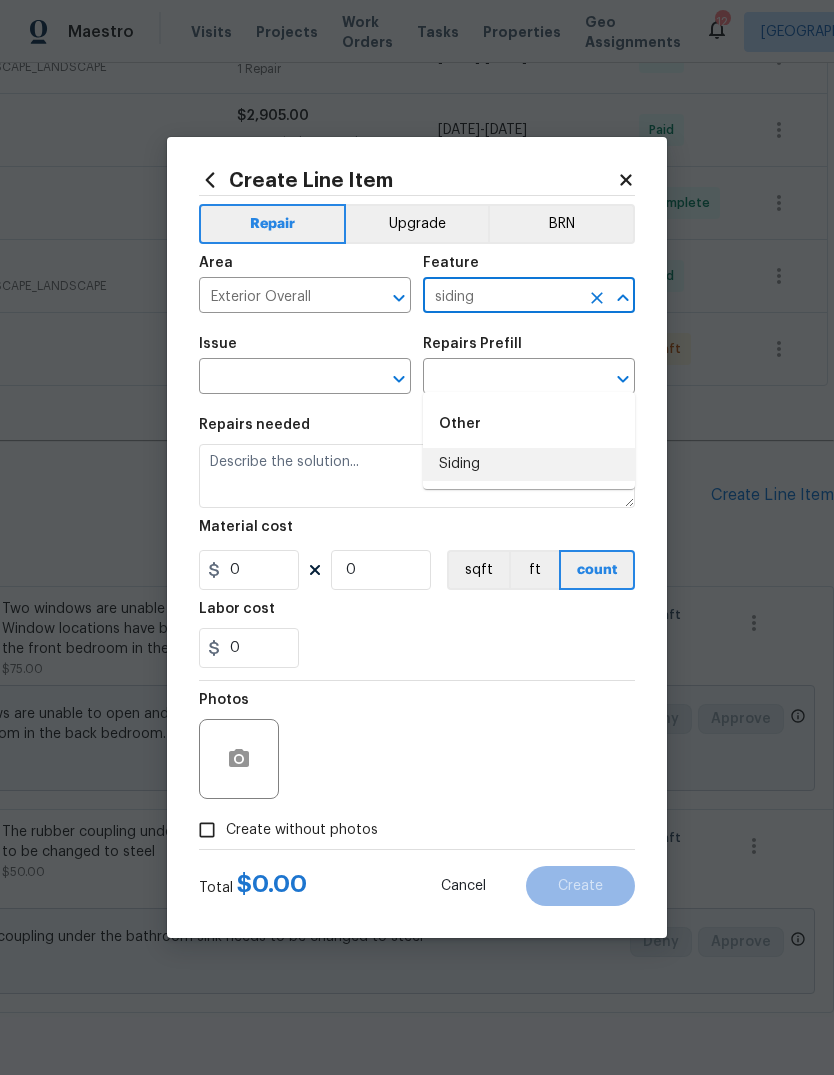 click on "Siding" at bounding box center [529, 464] 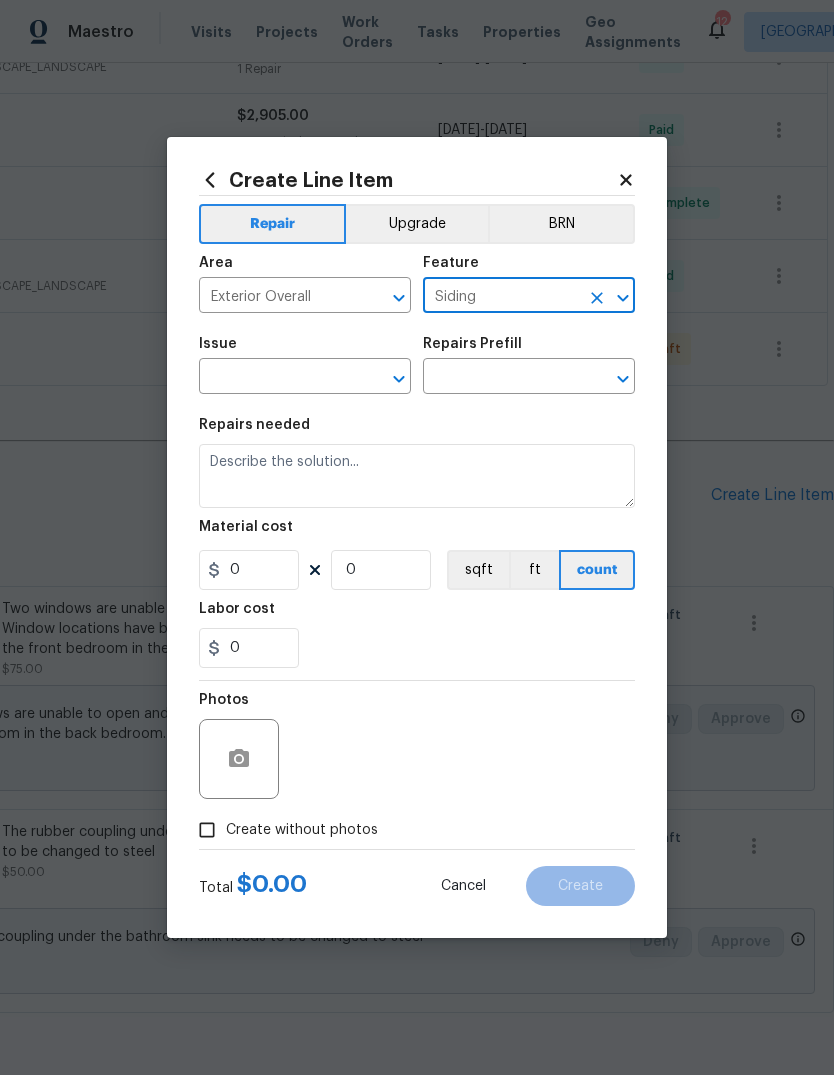 click at bounding box center (277, 378) 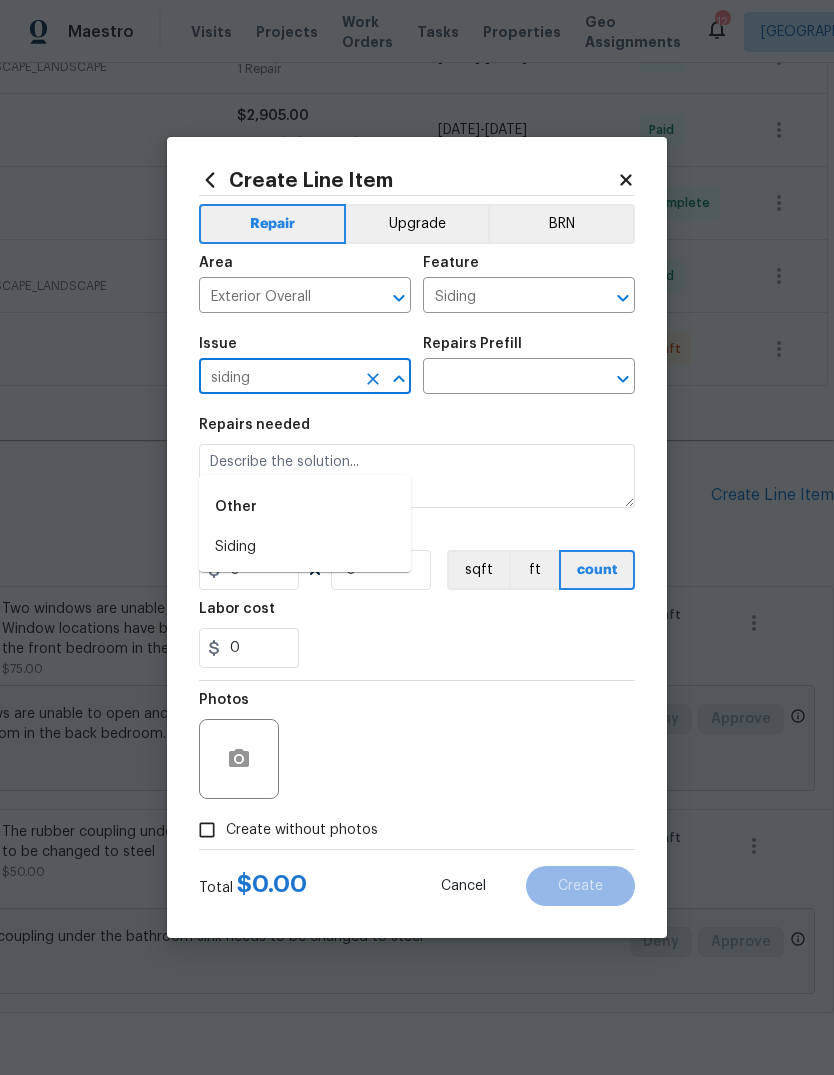 click on "Siding" at bounding box center [305, 547] 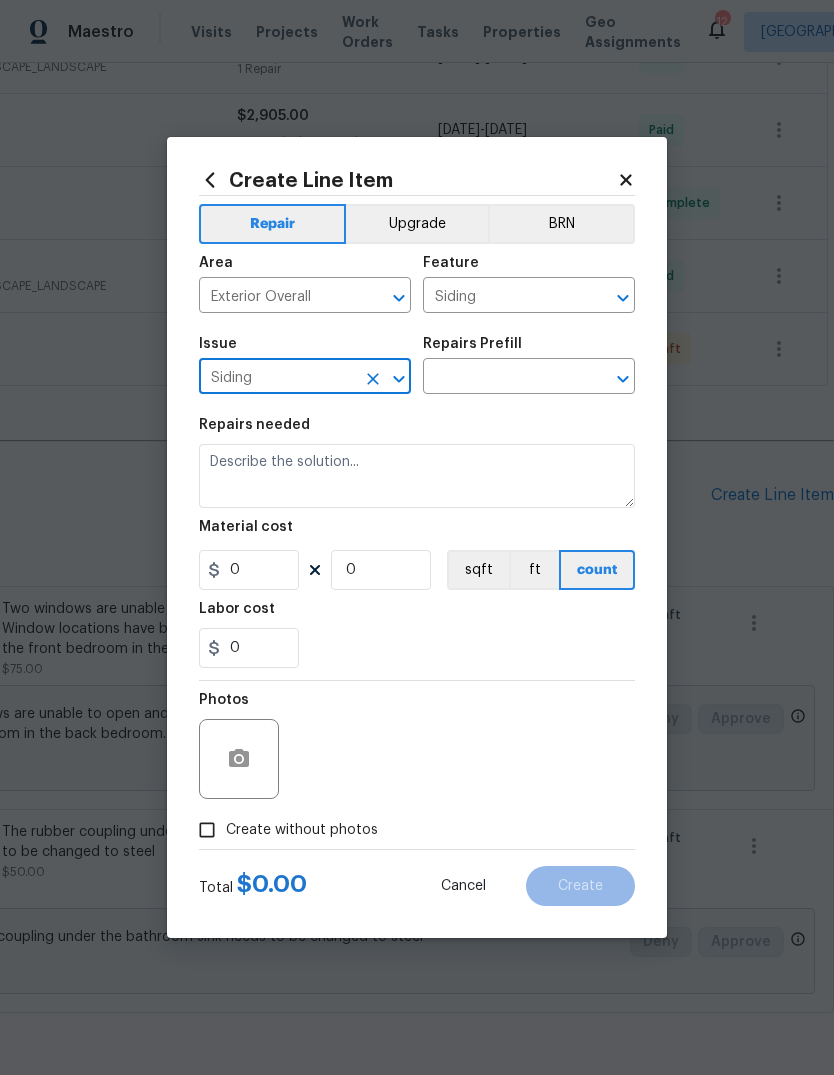 click at bounding box center (501, 378) 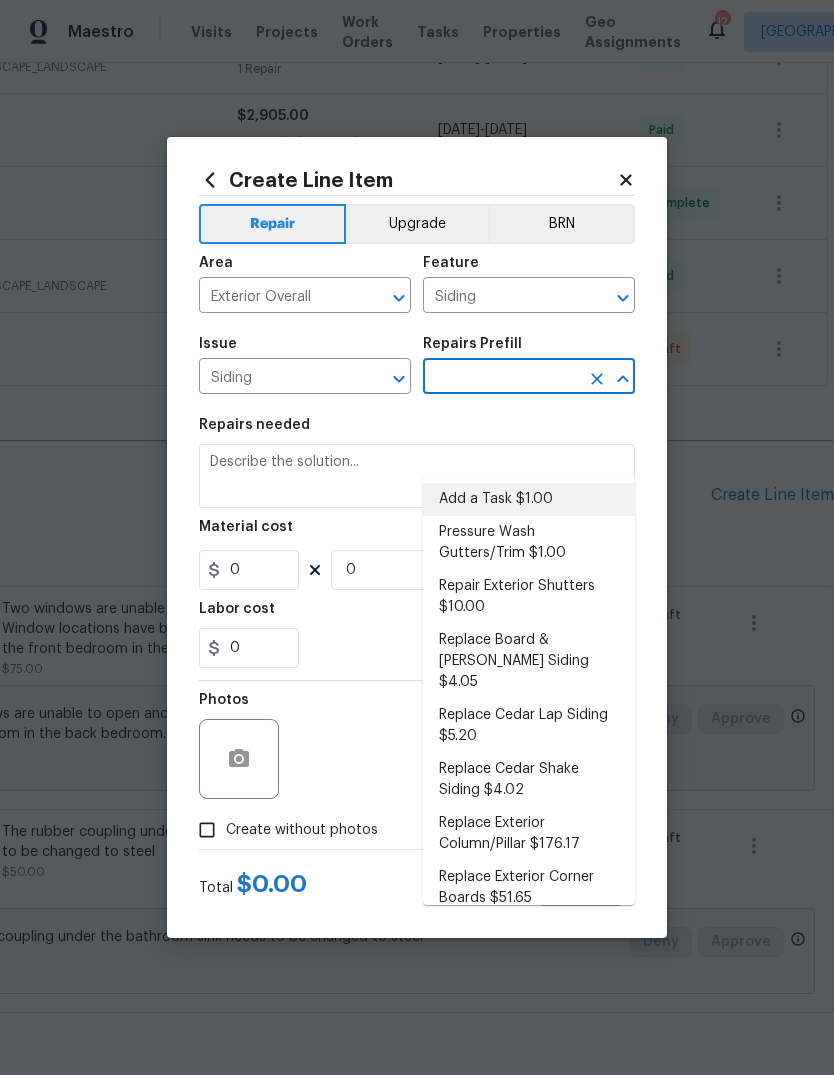 click on "Add a Task $1.00" at bounding box center (529, 499) 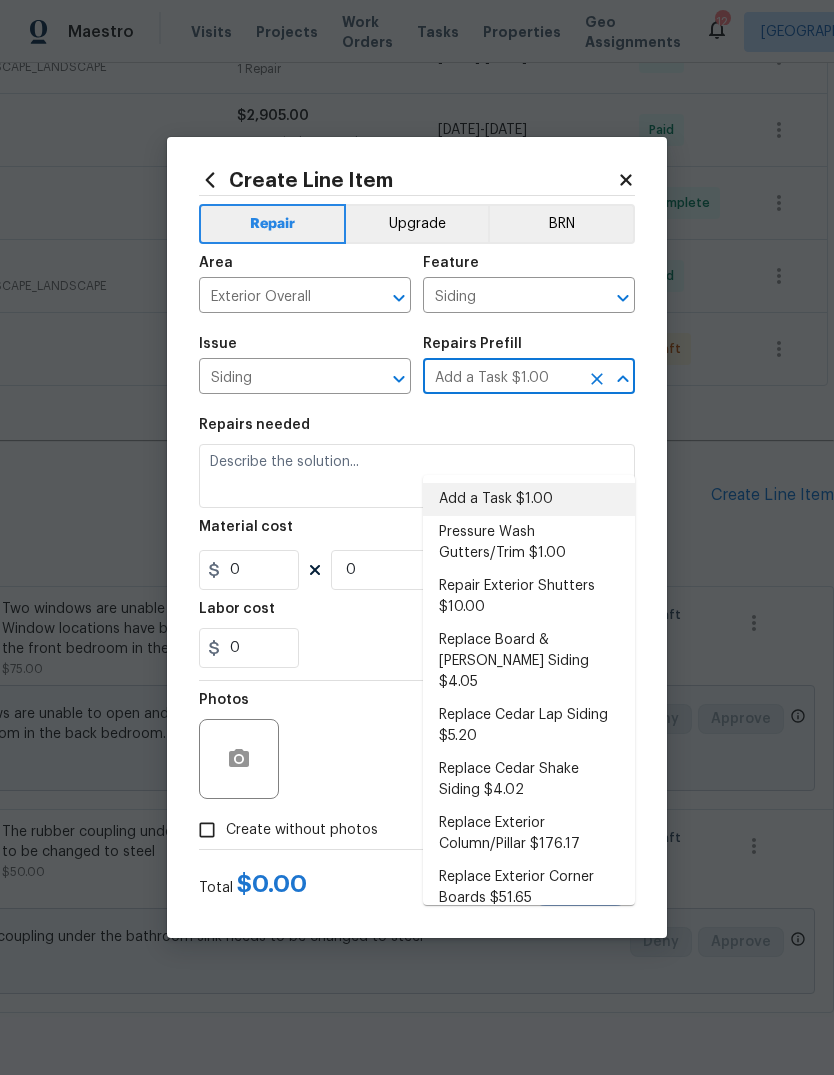 type 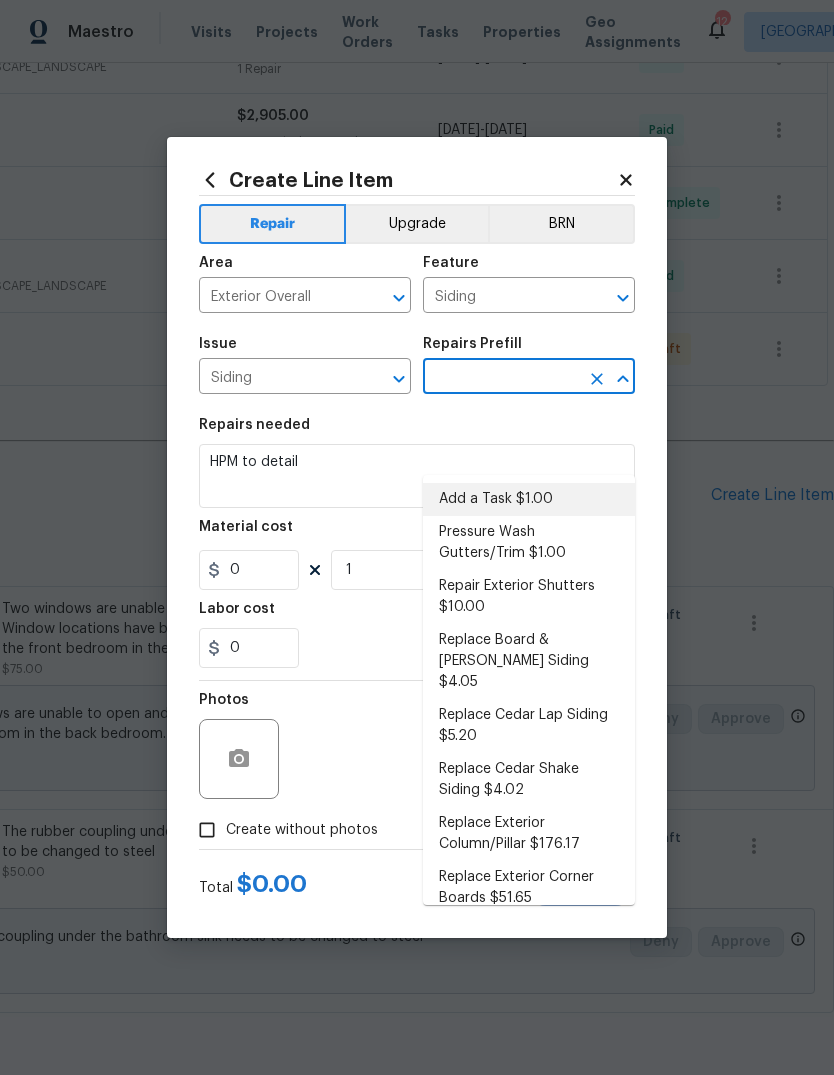 type on "Add a Task $1.00" 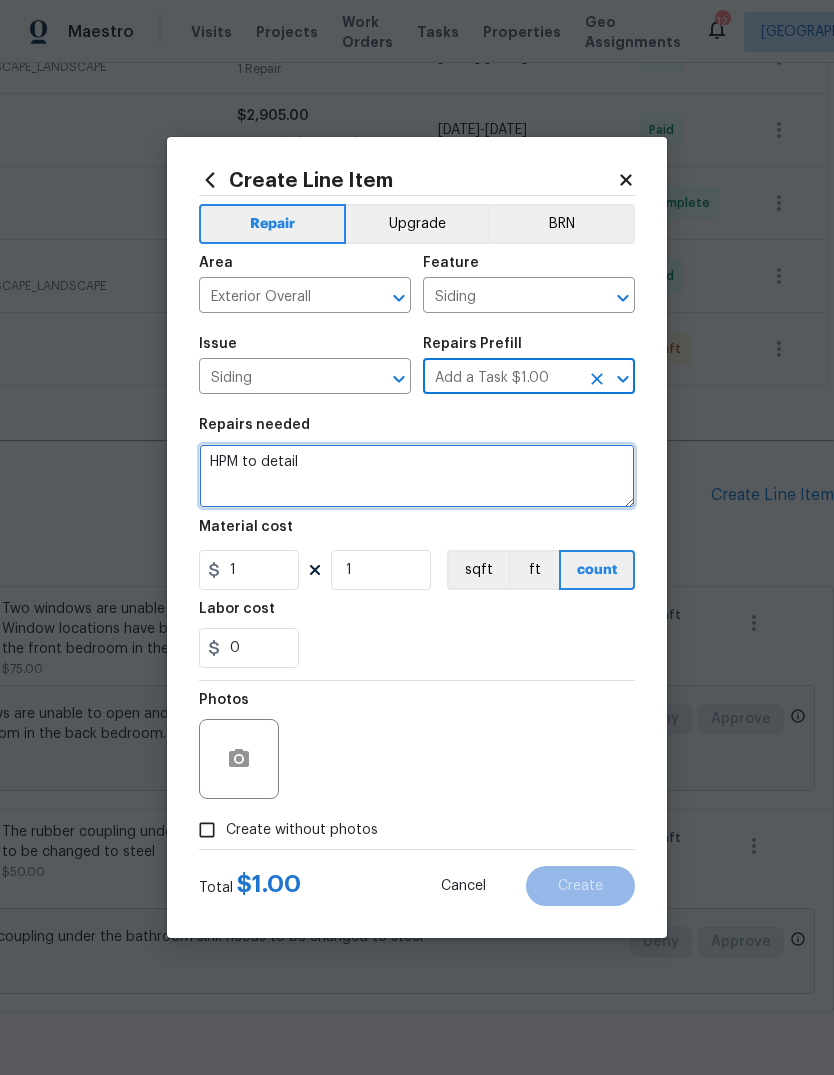 click on "HPM to detail" at bounding box center [417, 476] 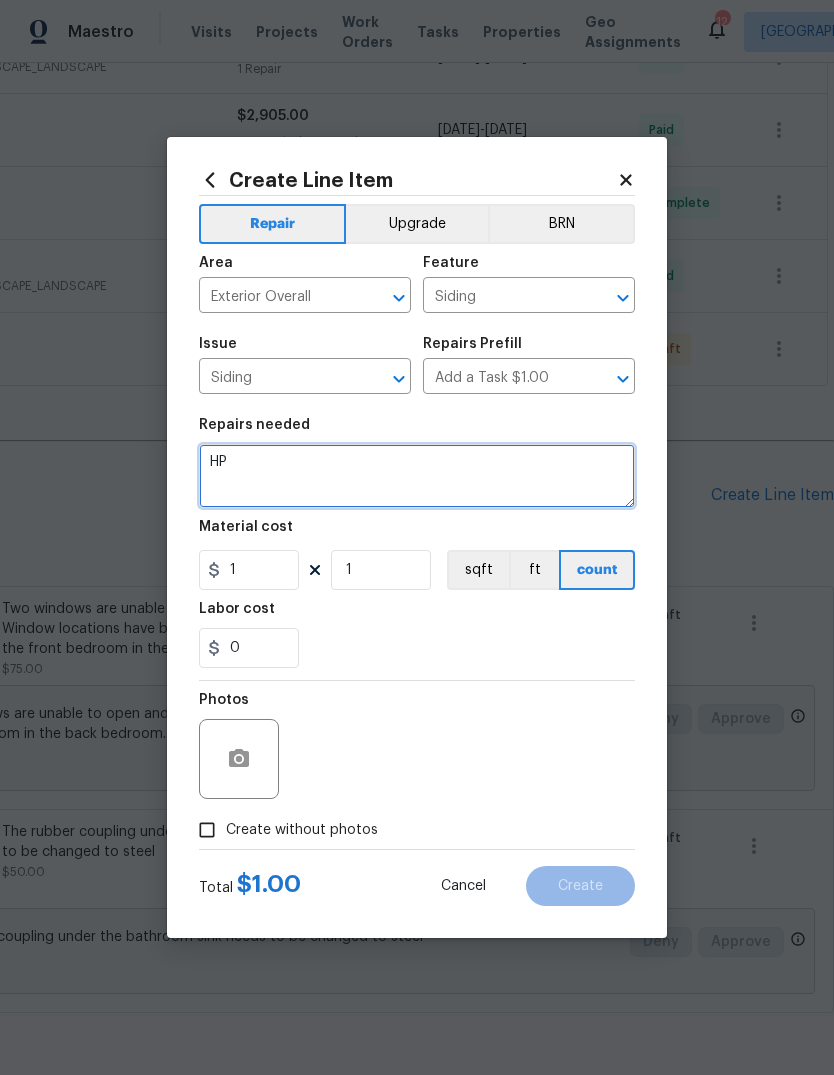 type on "H" 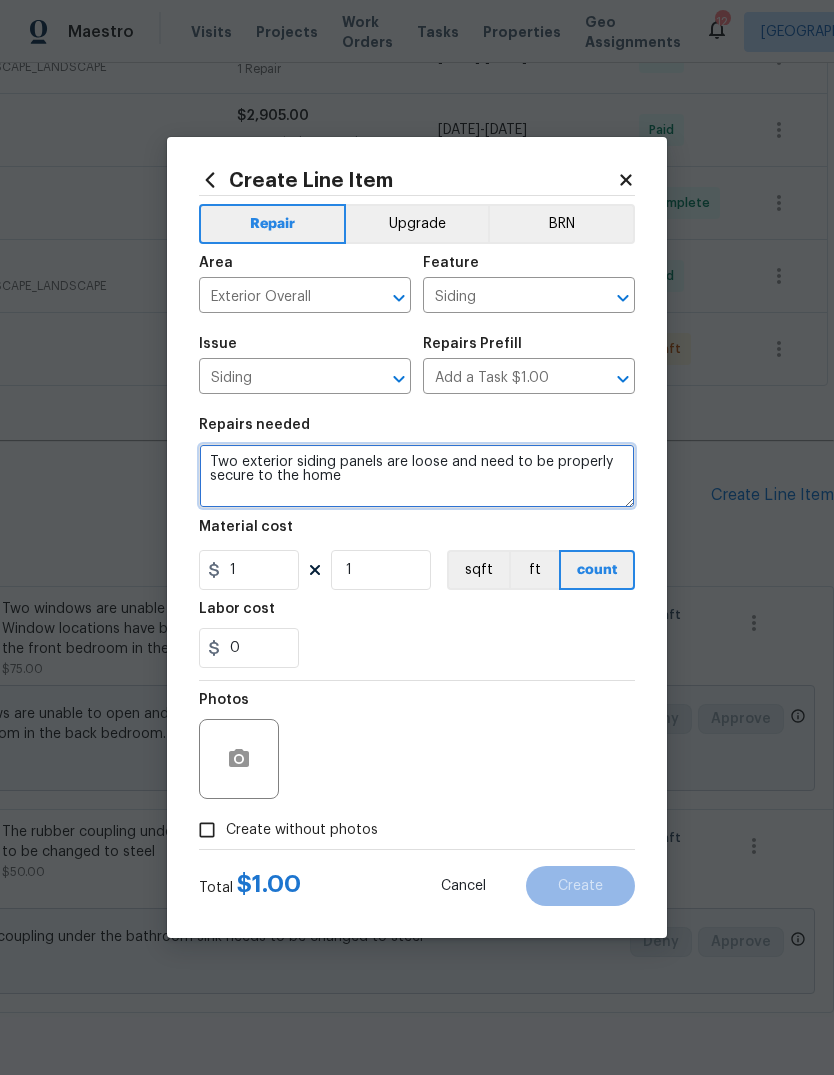 type on "Two exterior siding panels are loose and need to be properly secure to the home" 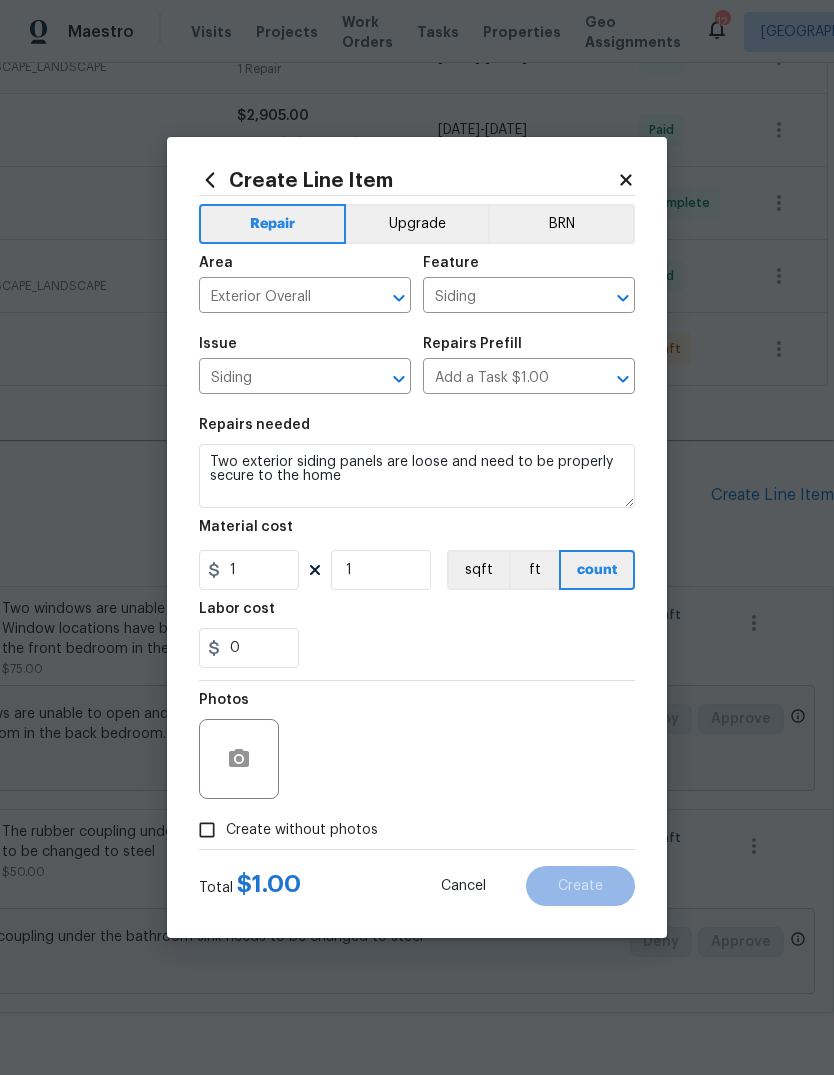 click on "0" at bounding box center [417, 648] 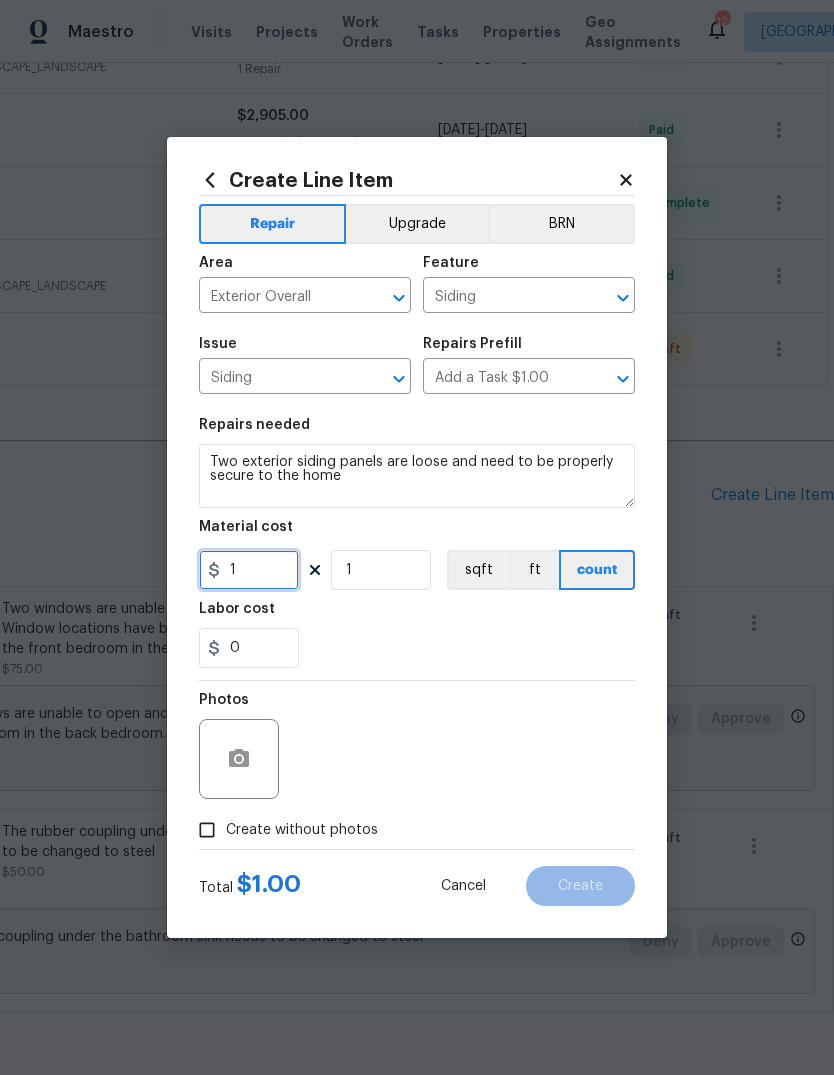 click on "1" at bounding box center (249, 570) 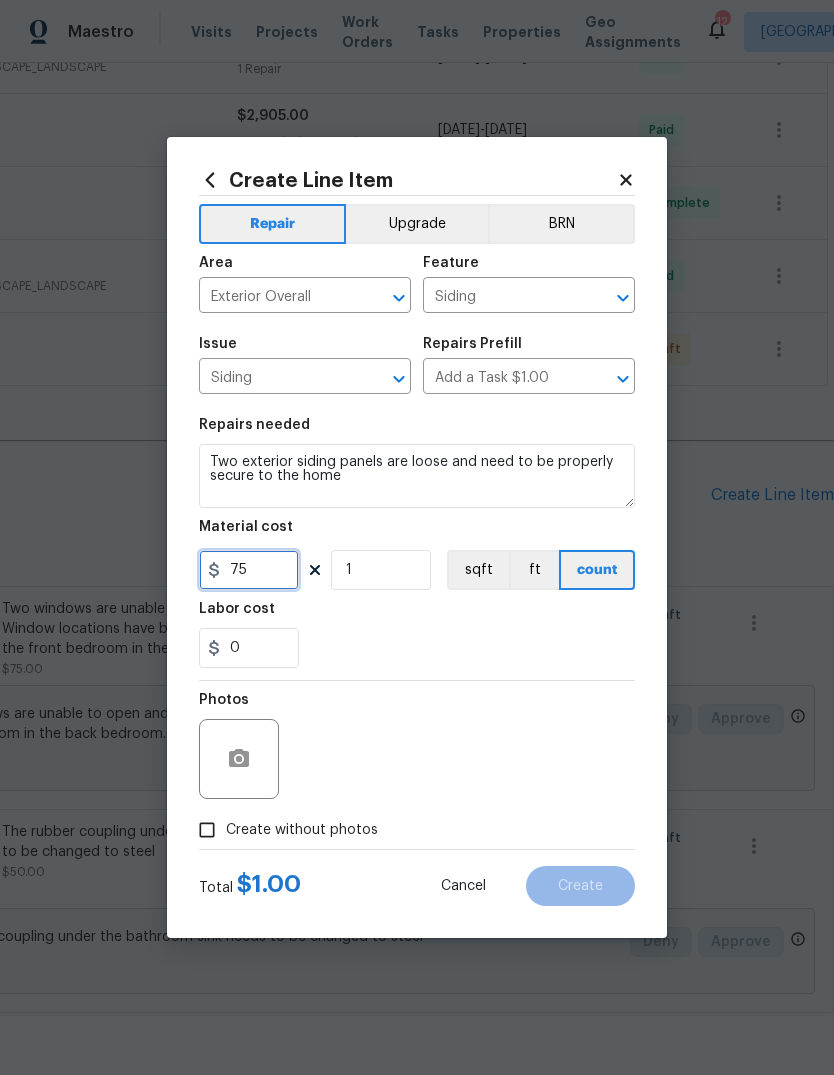 type on "75" 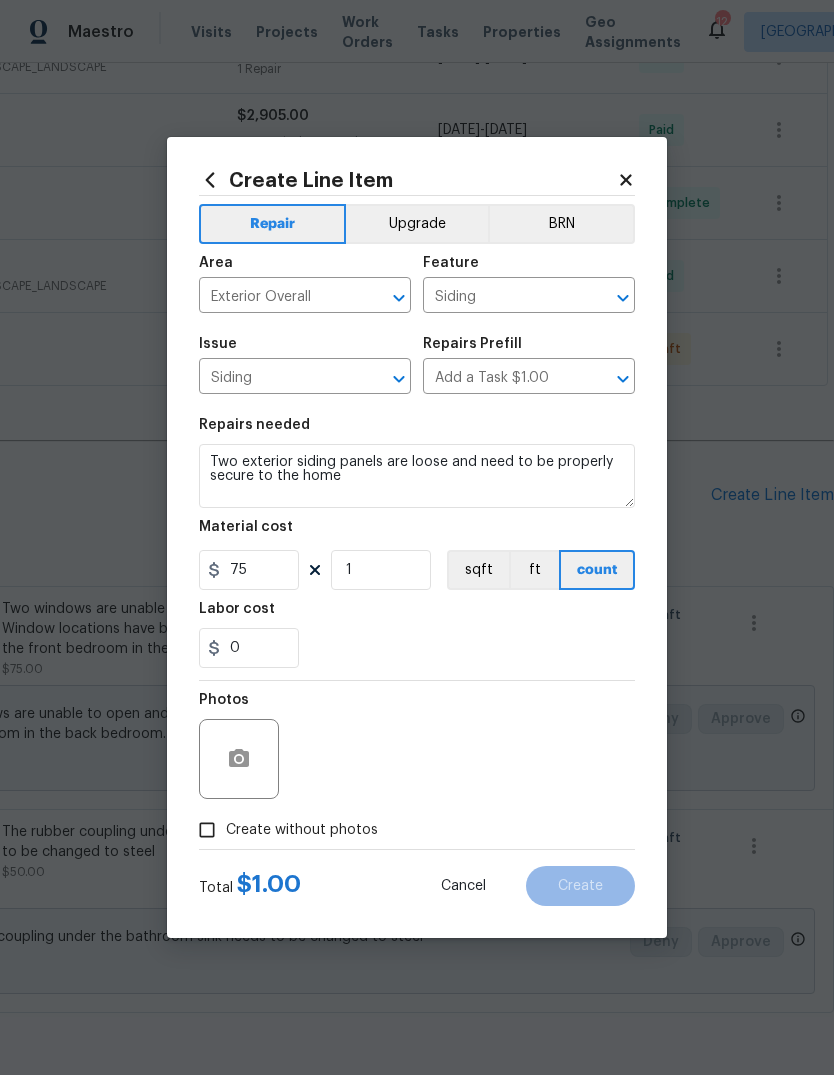 click on "0" at bounding box center (417, 648) 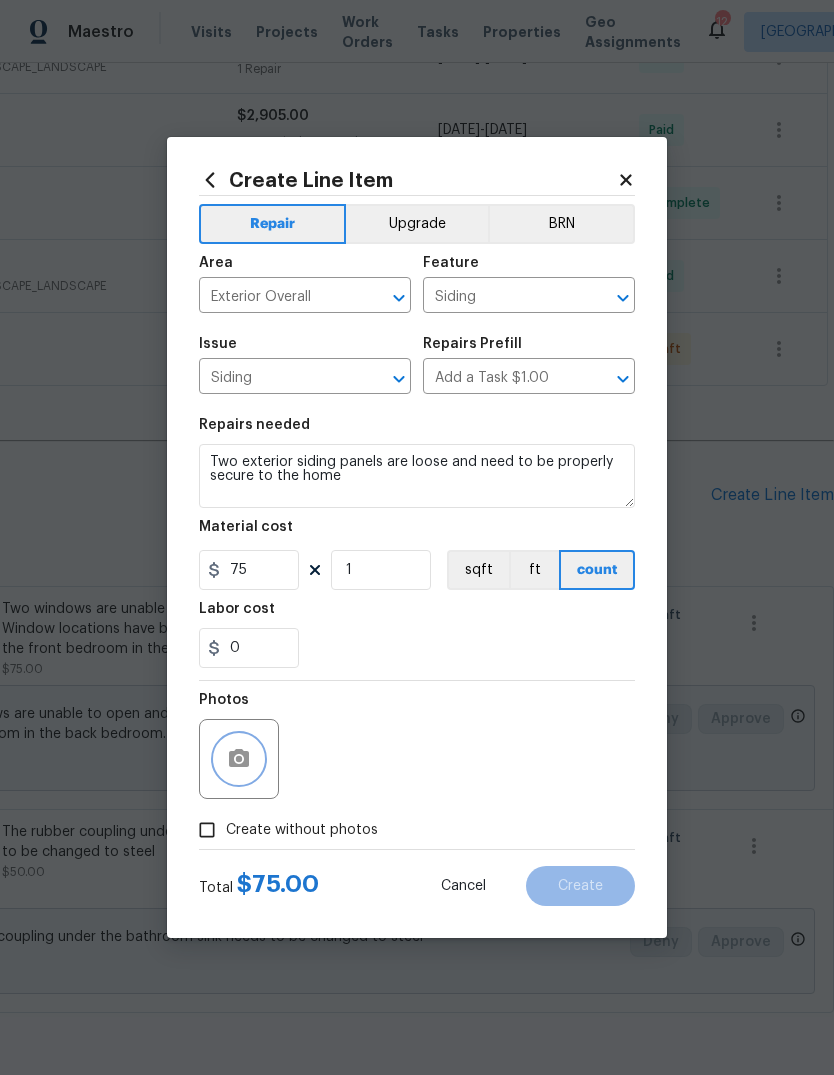 click at bounding box center (239, 759) 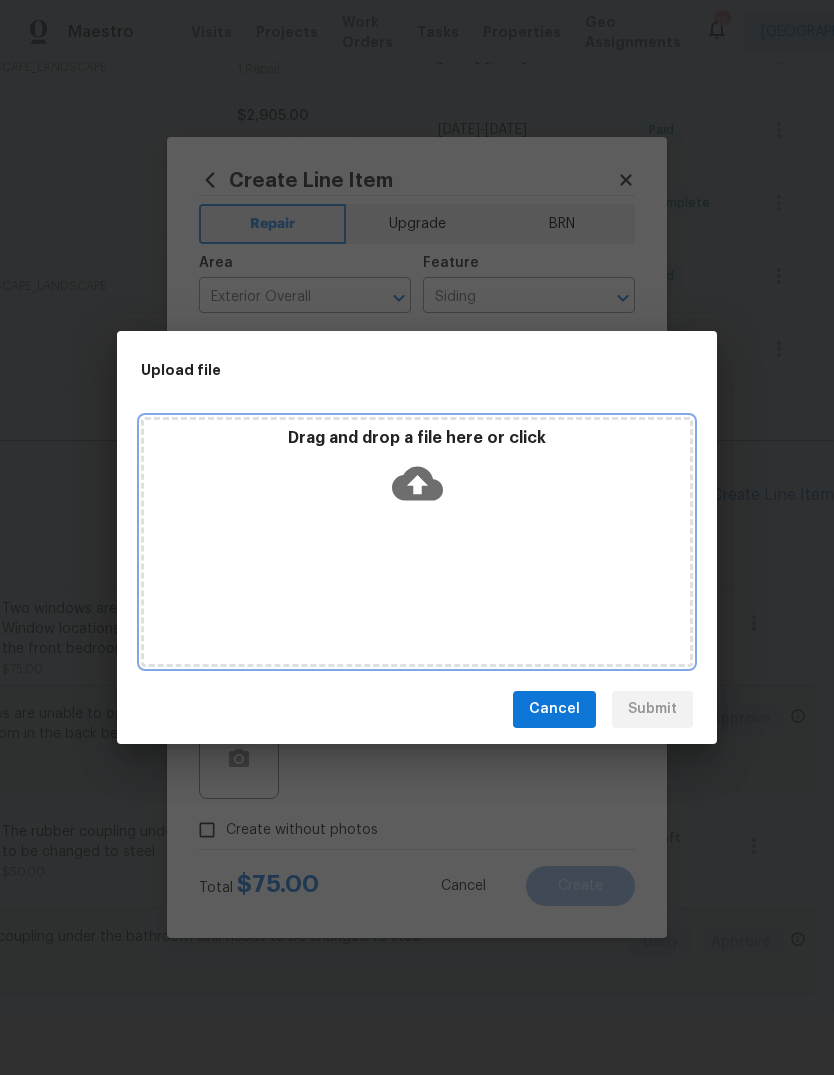 click 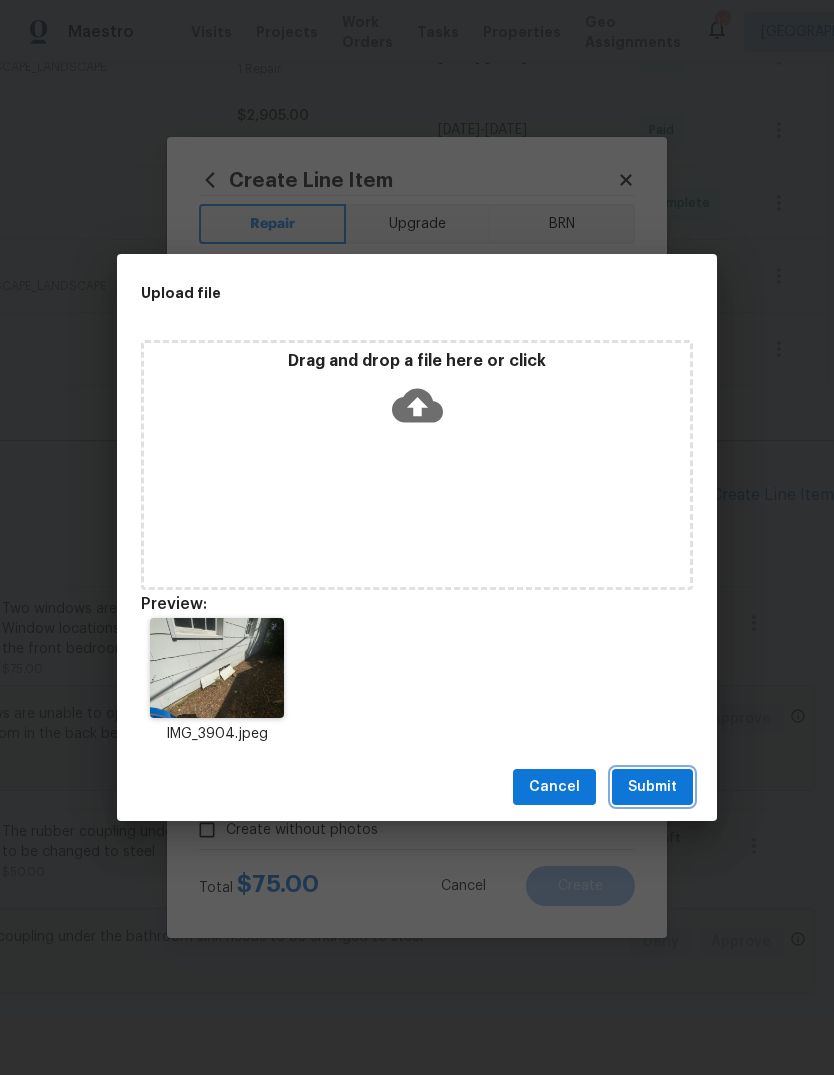 click on "Submit" at bounding box center [652, 787] 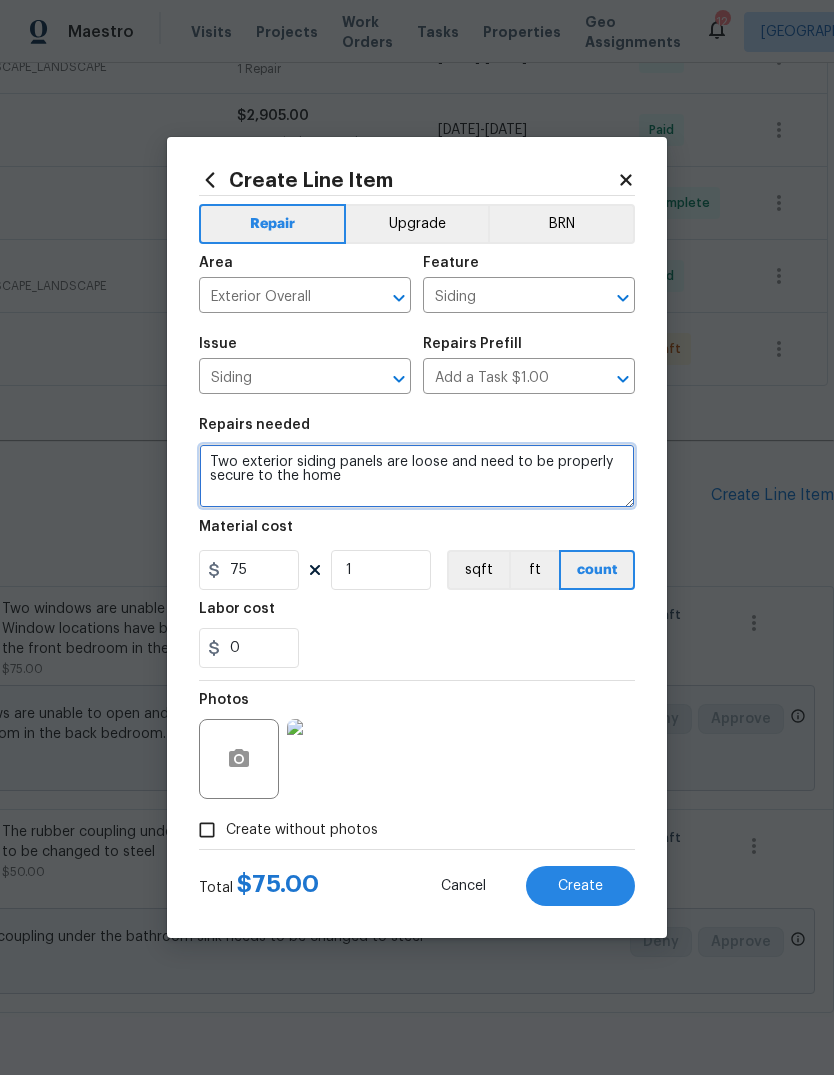 click on "Two exterior siding panels are loose and need to be properly secure to the home" at bounding box center [417, 476] 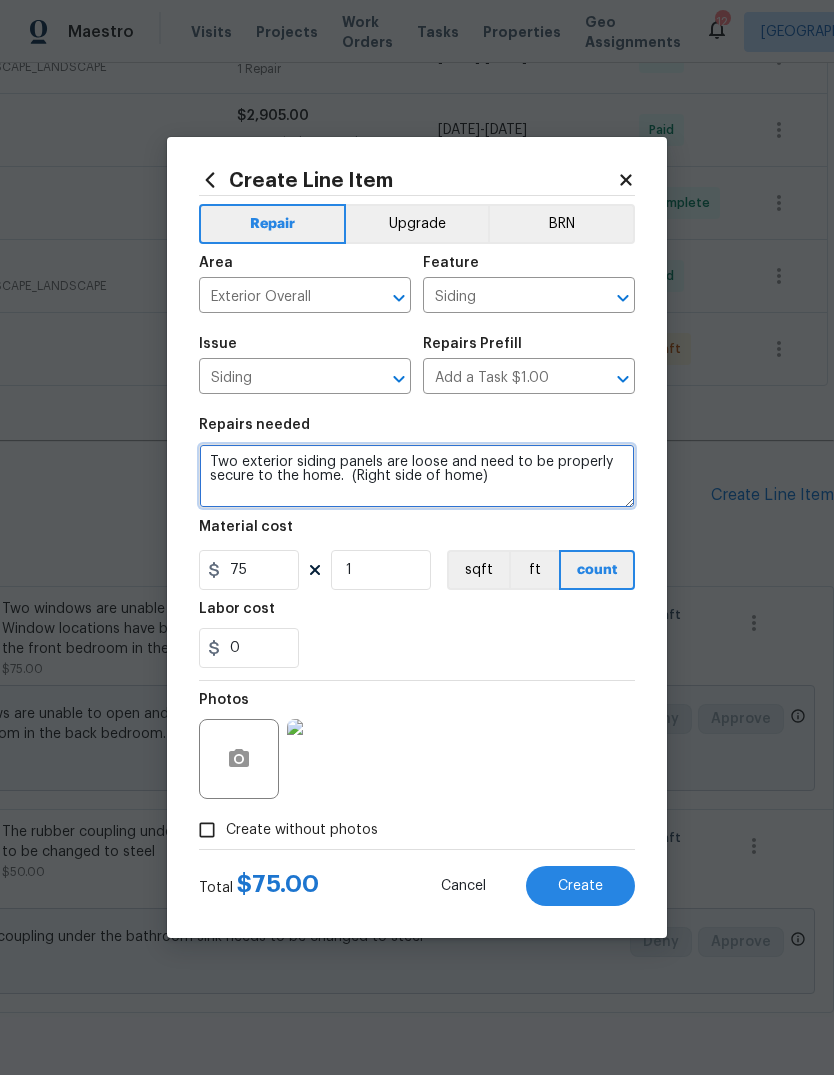 type on "Two exterior siding panels are loose and need to be properly secure to the home.  (Right side of home)" 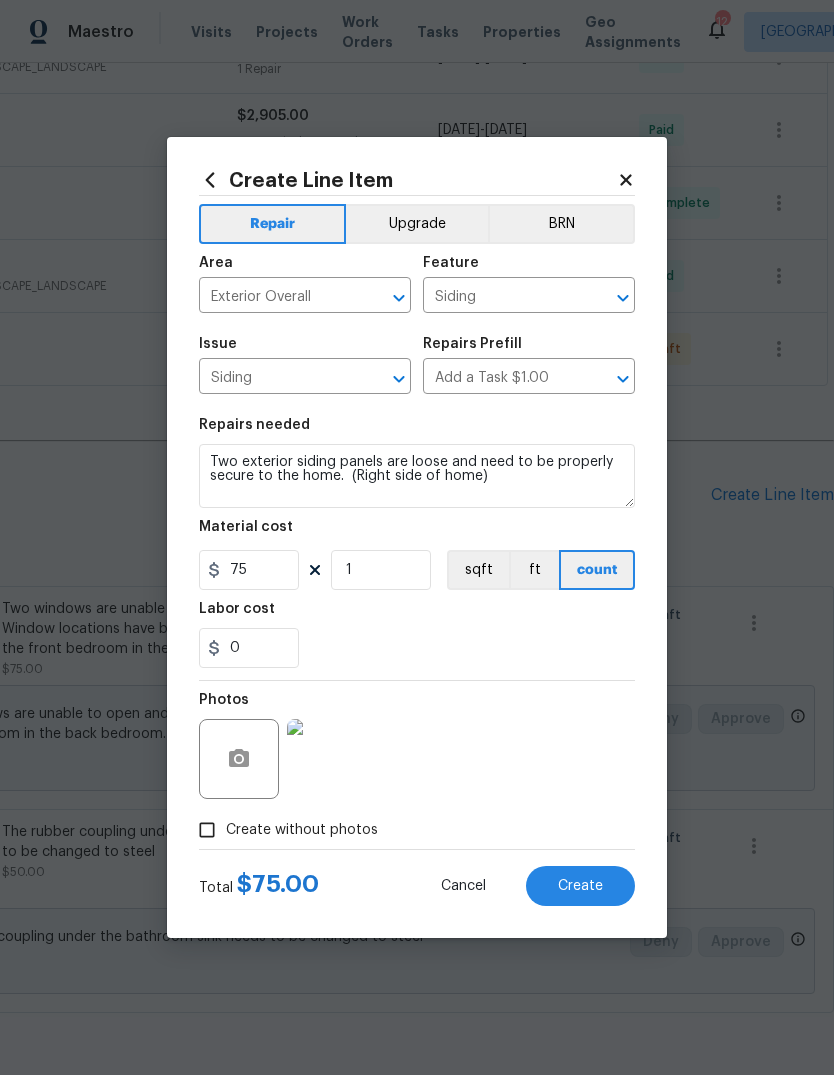 click on "0" at bounding box center [417, 648] 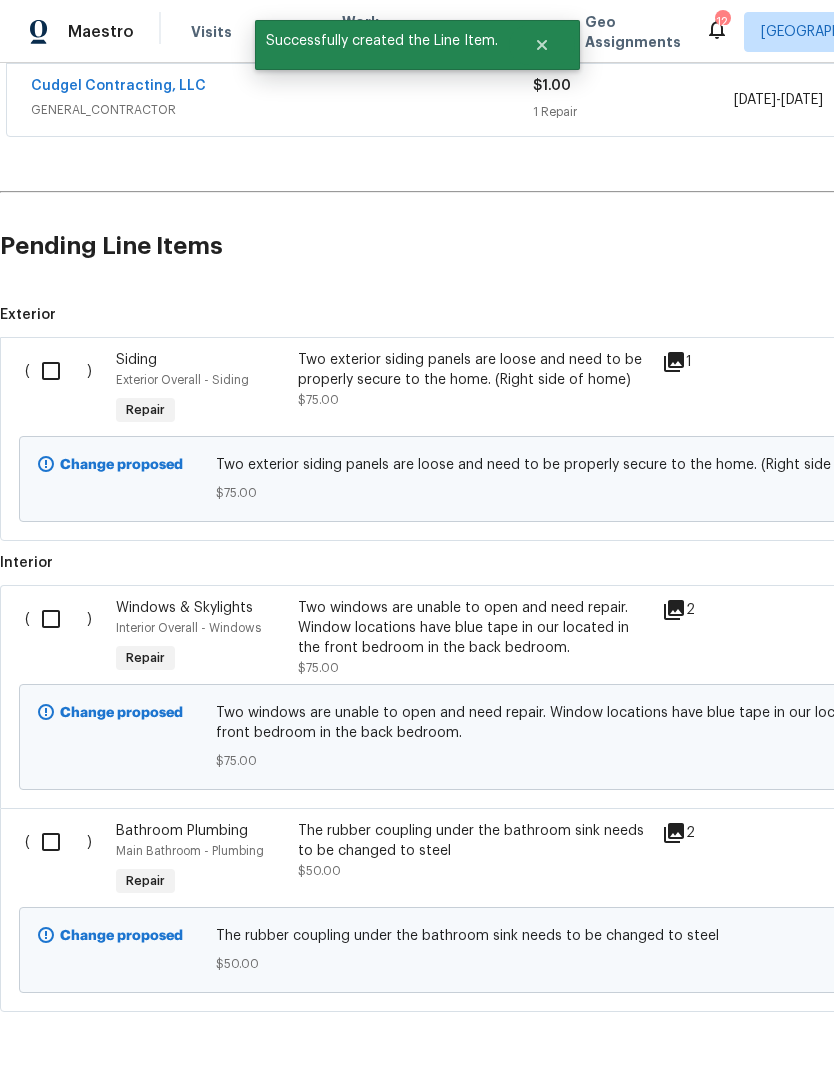 scroll, scrollTop: 1332, scrollLeft: 0, axis: vertical 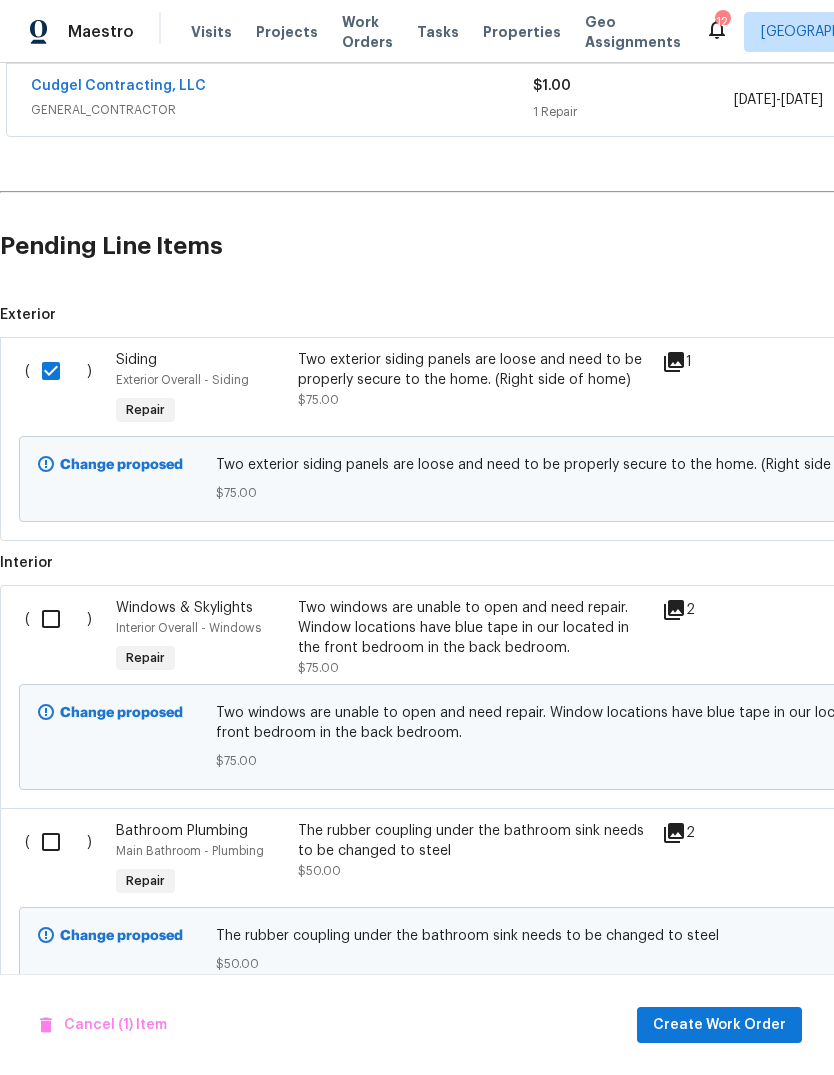 click at bounding box center (58, 619) 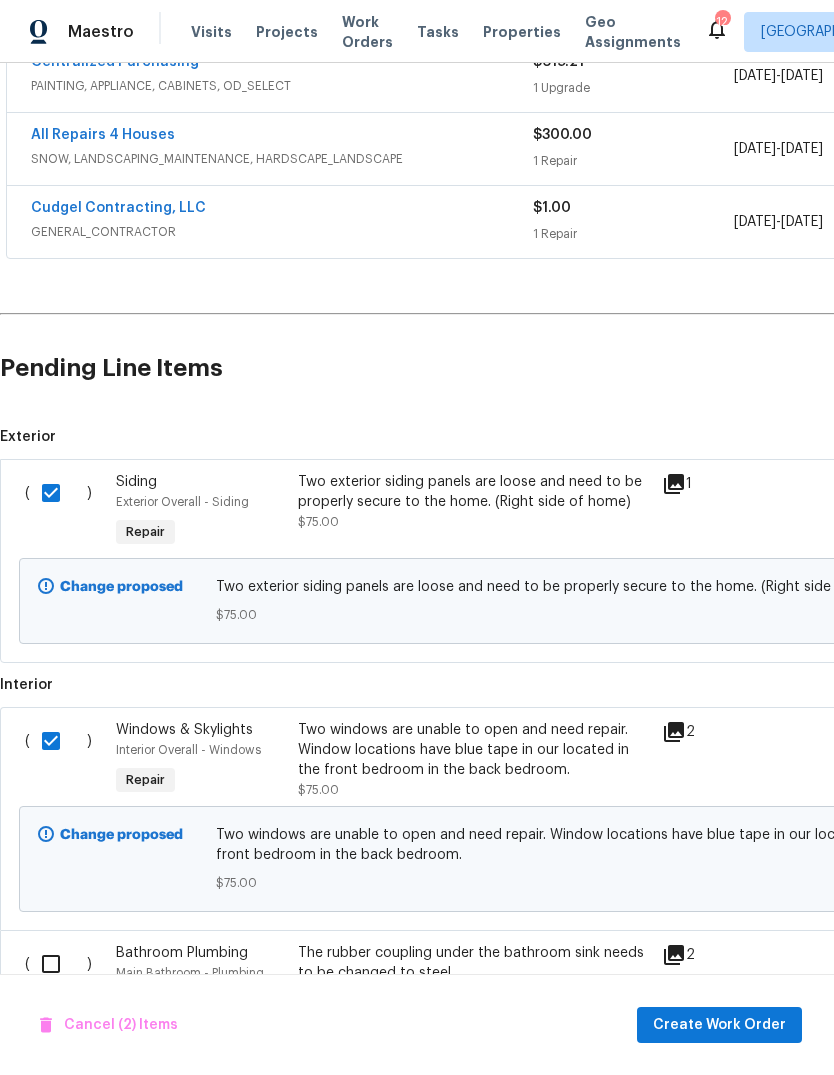 scroll, scrollTop: 1209, scrollLeft: 0, axis: vertical 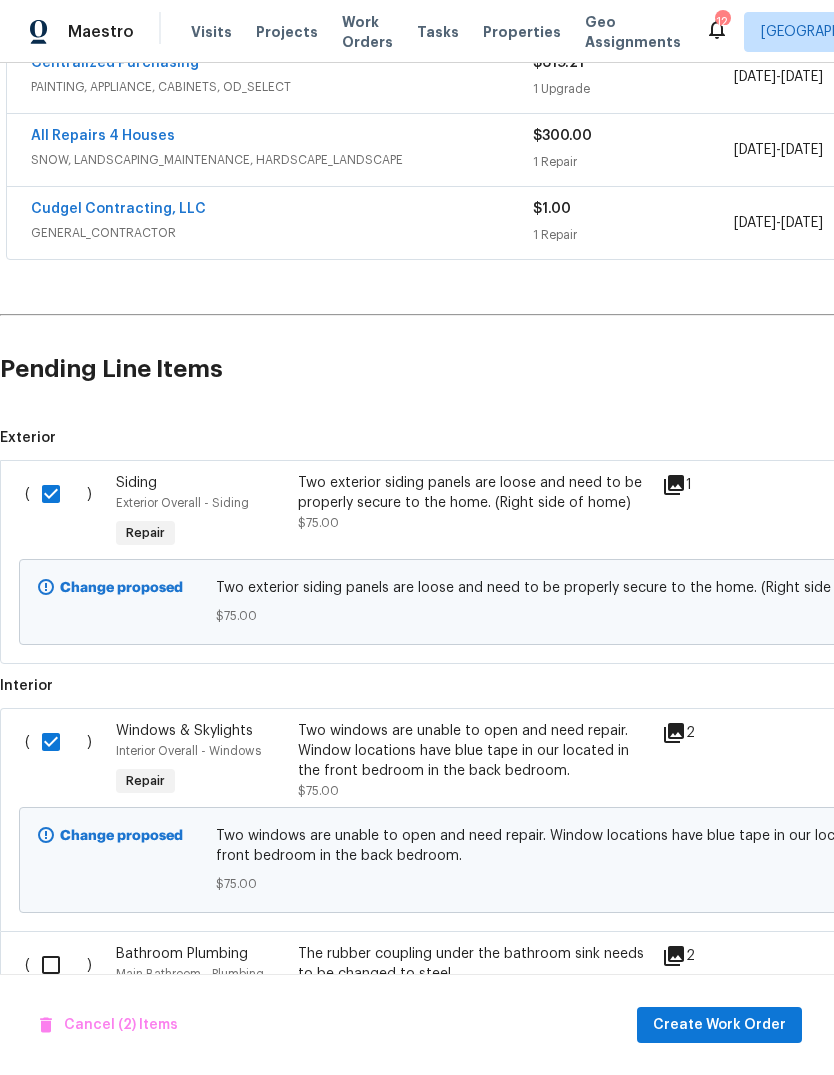 click at bounding box center (58, 965) 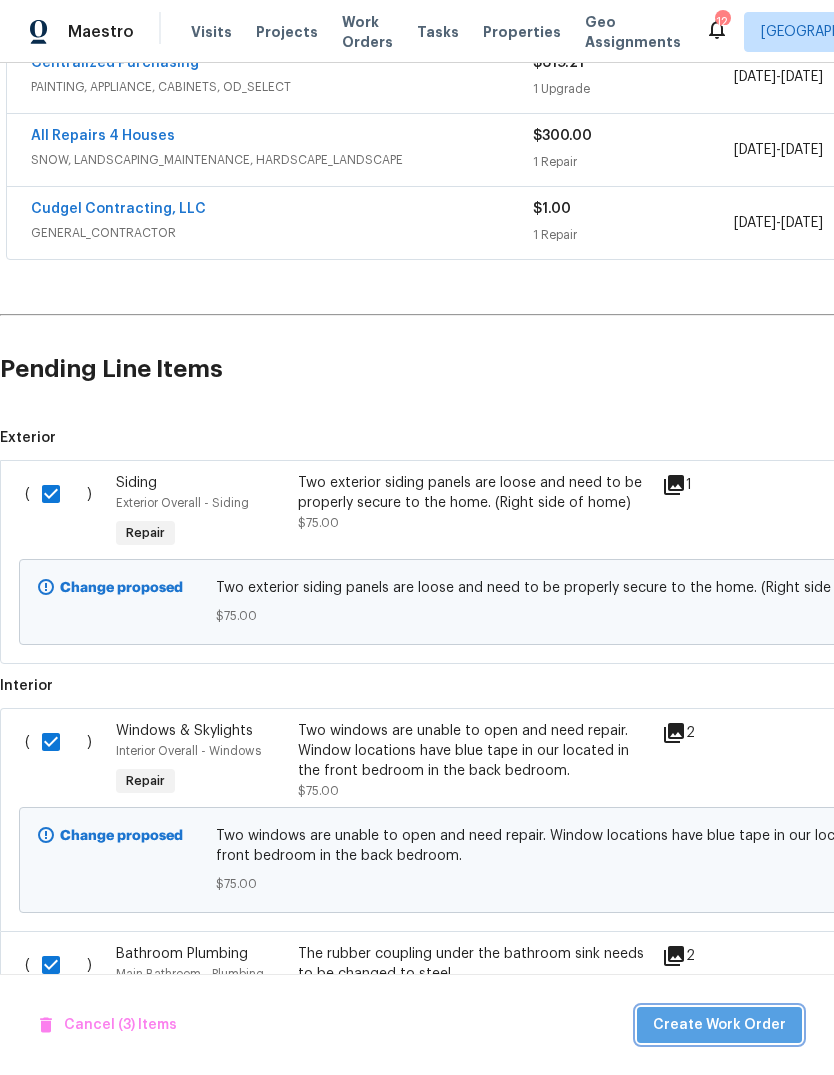 click on "Create Work Order" at bounding box center (719, 1025) 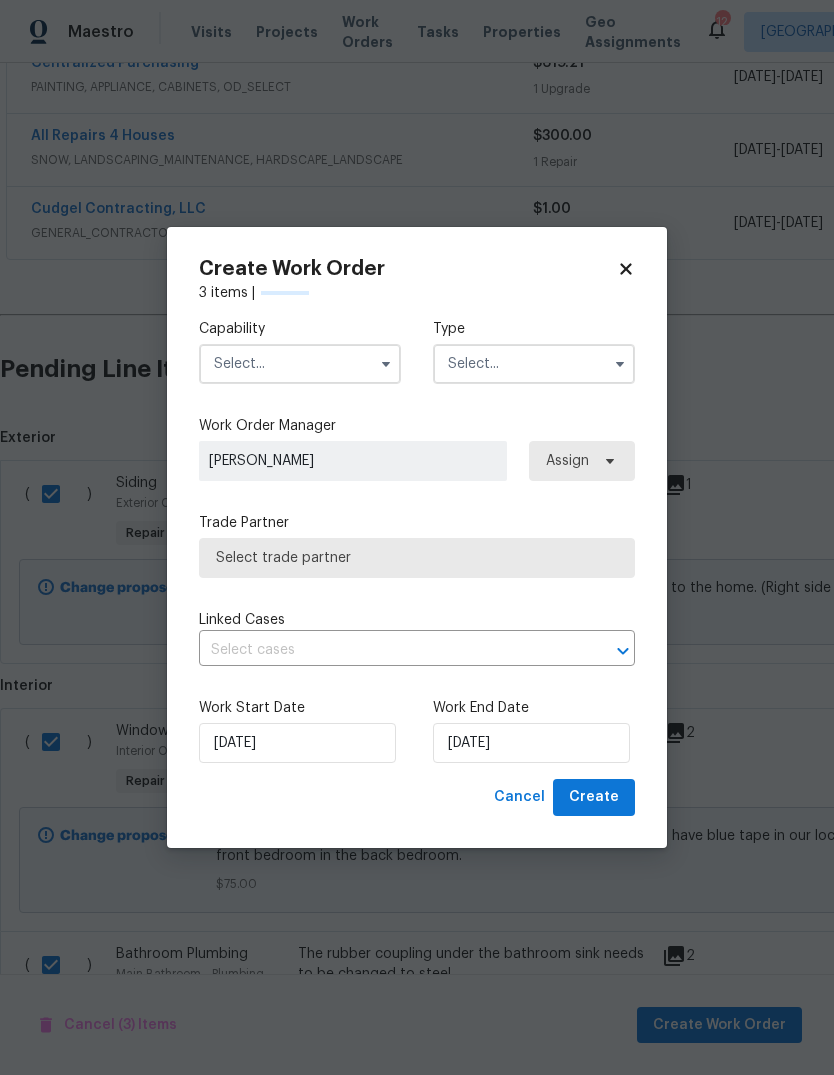 checkbox on "false" 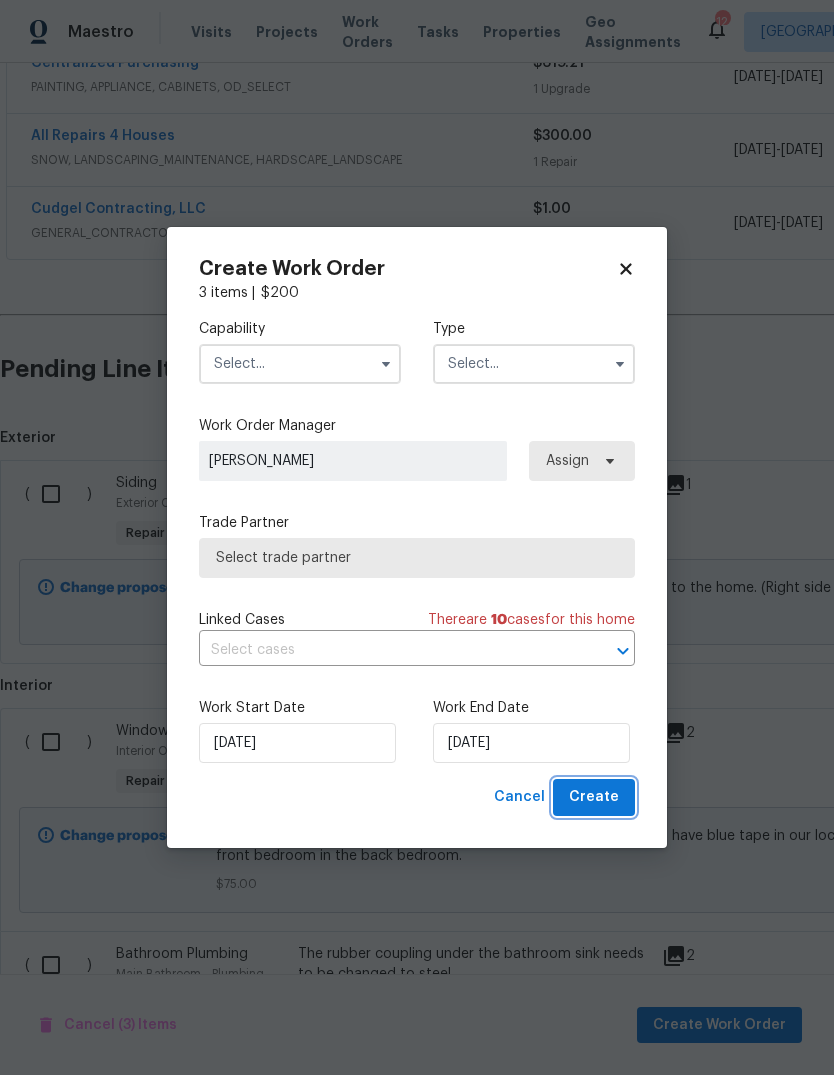 click on "Create" at bounding box center (594, 797) 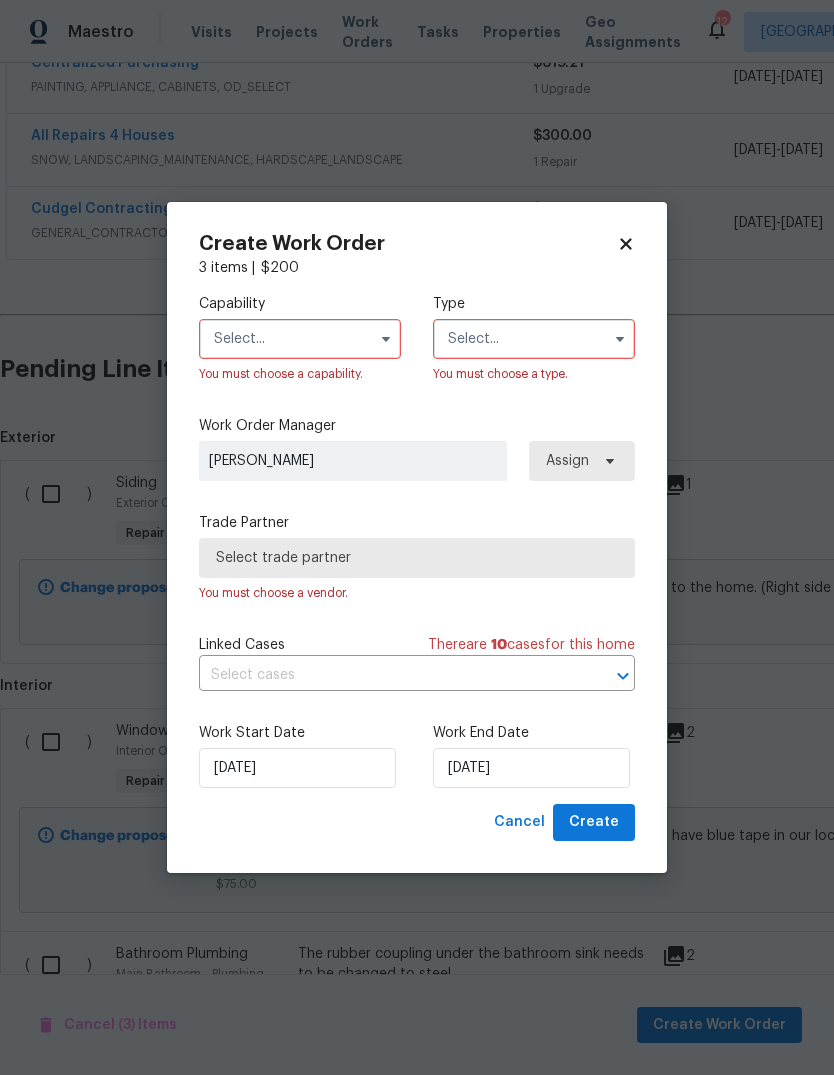 click at bounding box center (300, 339) 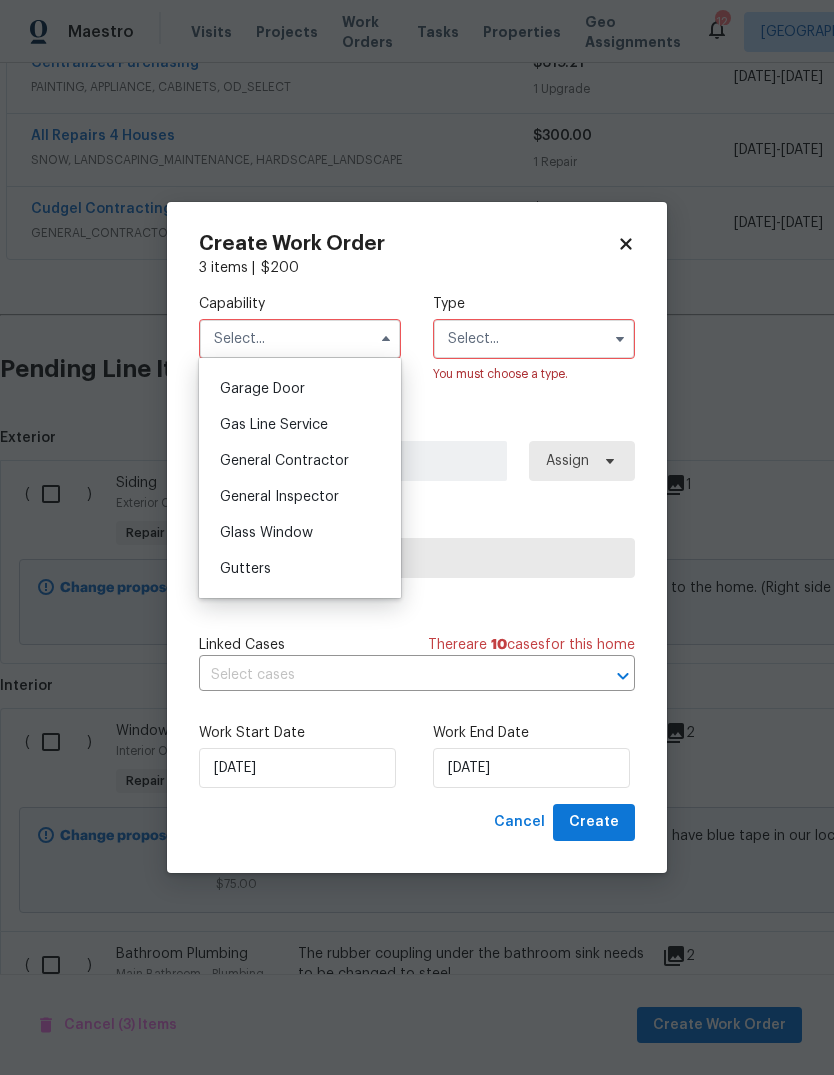 scroll, scrollTop: 884, scrollLeft: 0, axis: vertical 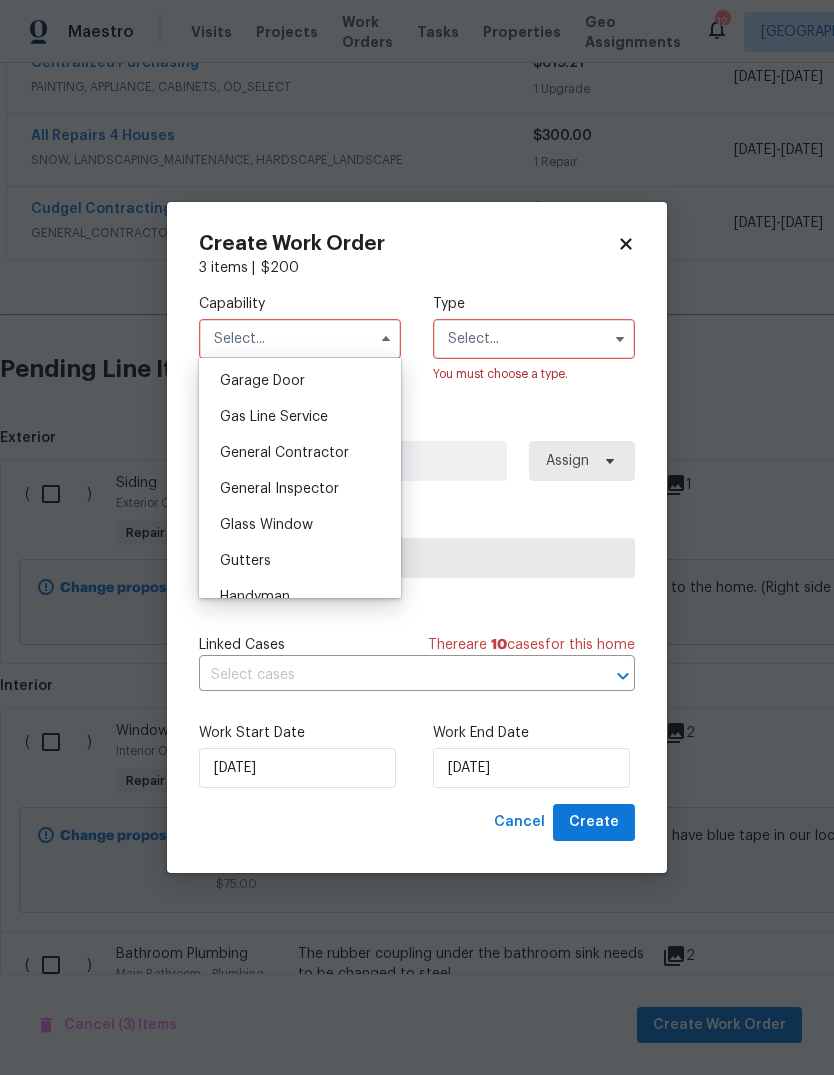 click on "General Contractor" at bounding box center [300, 453] 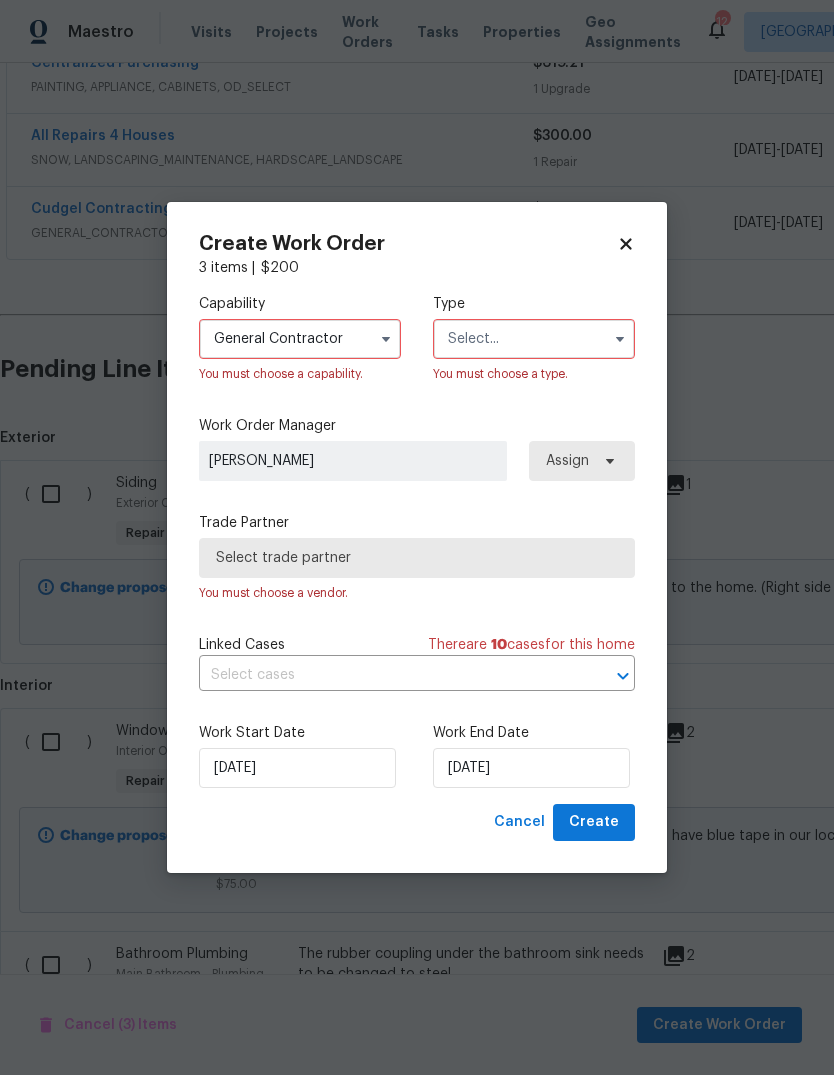 click at bounding box center (534, 339) 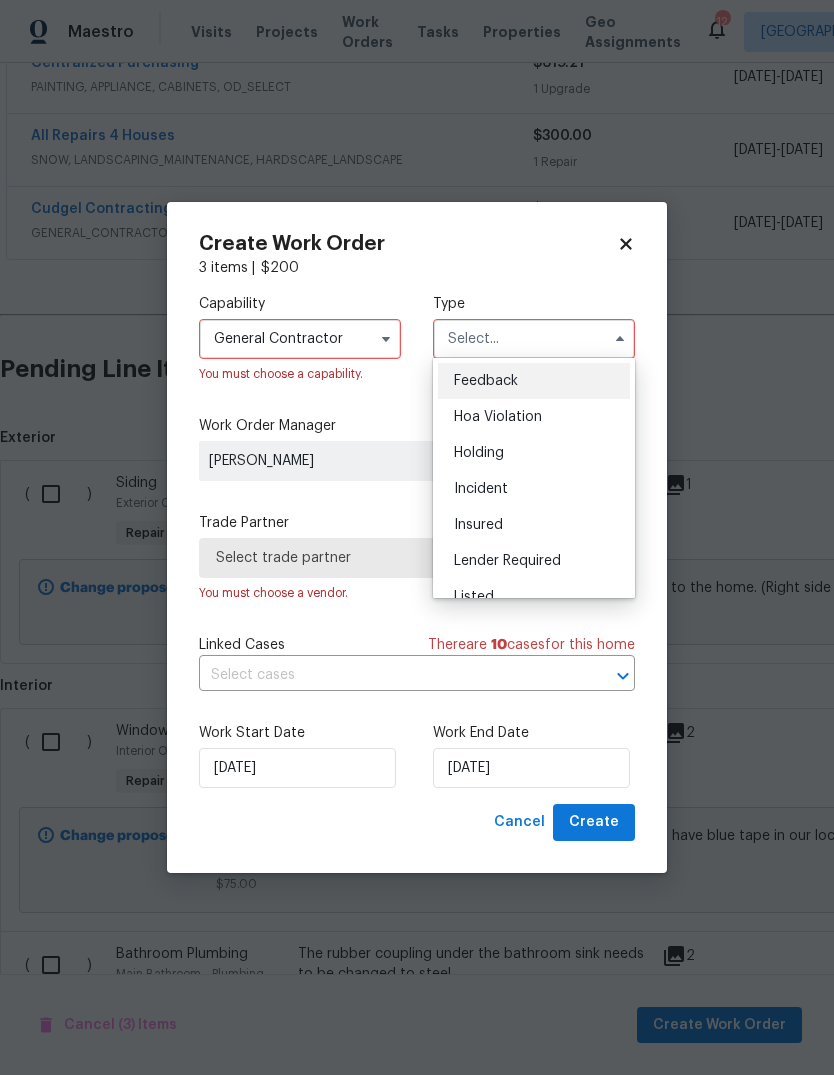 click on "General Contractor" at bounding box center [300, 339] 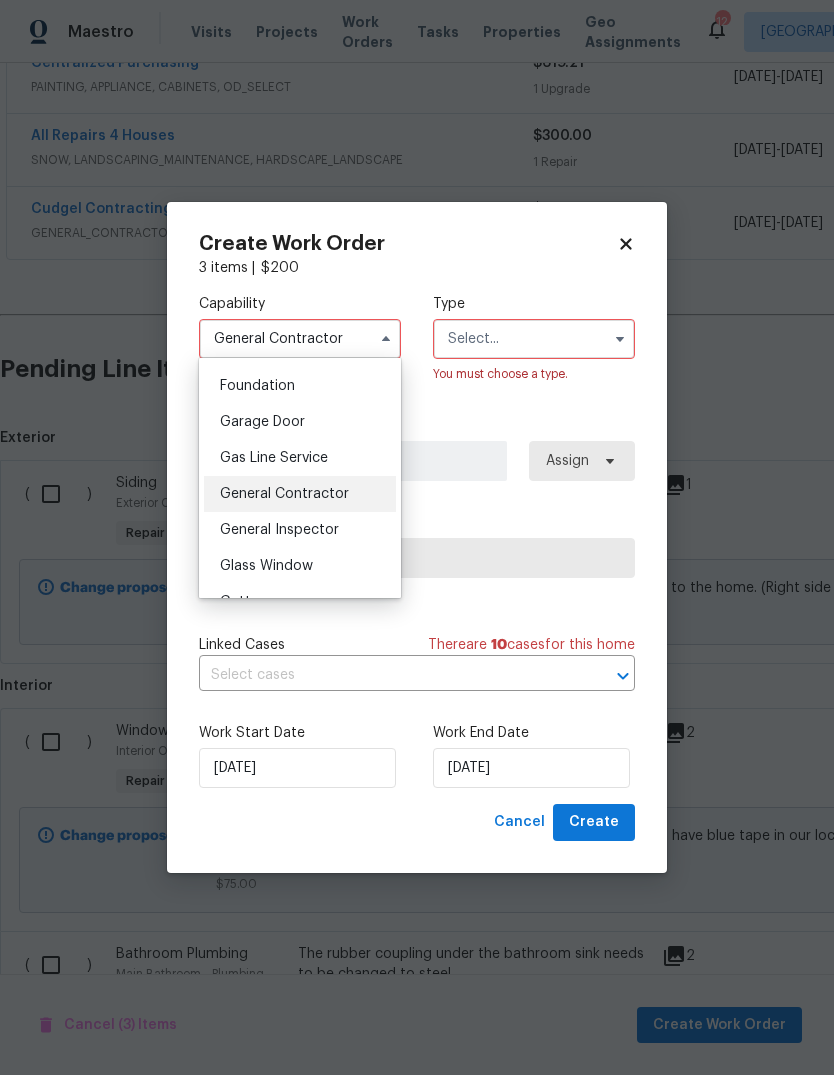 scroll, scrollTop: 852, scrollLeft: 0, axis: vertical 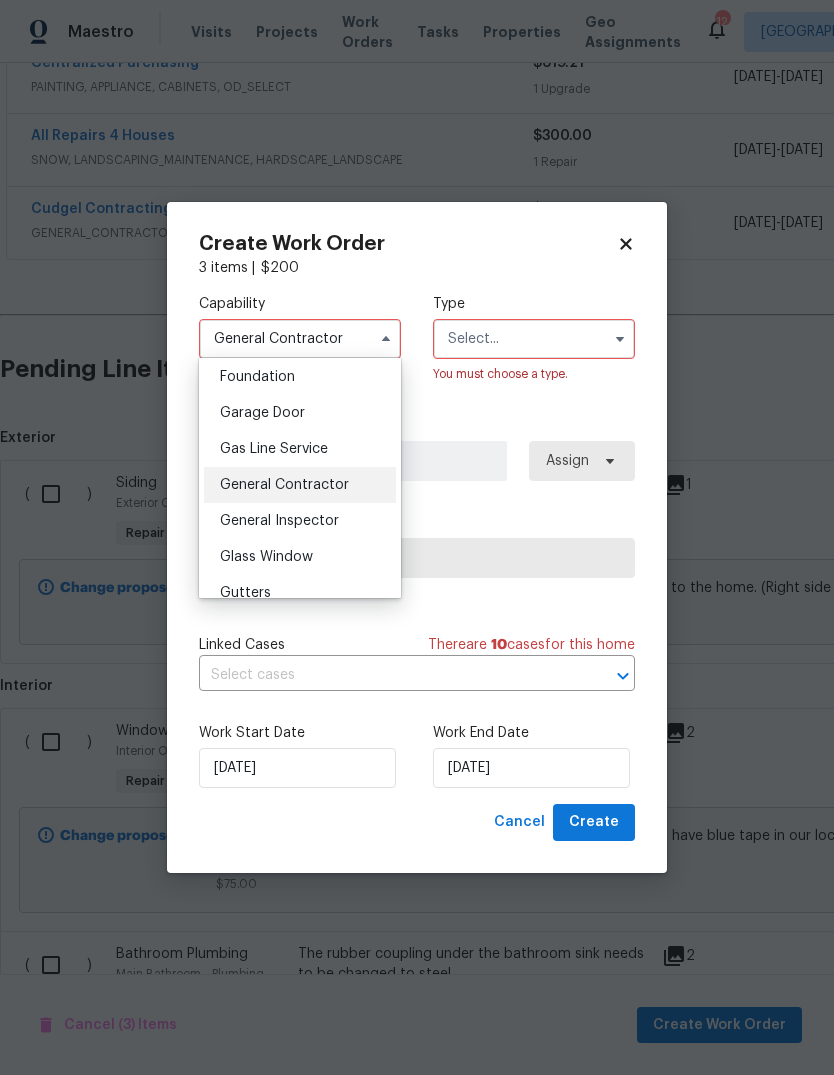 click on "General Contractor" at bounding box center [300, 485] 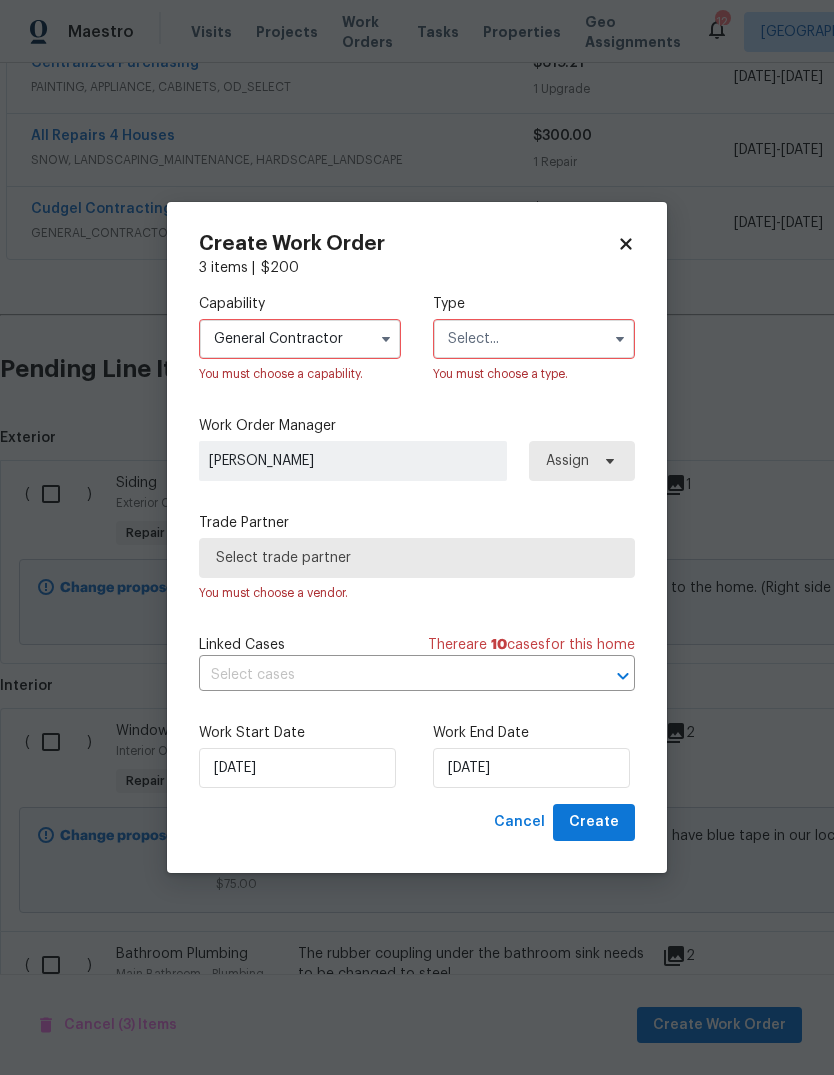 click at bounding box center (534, 339) 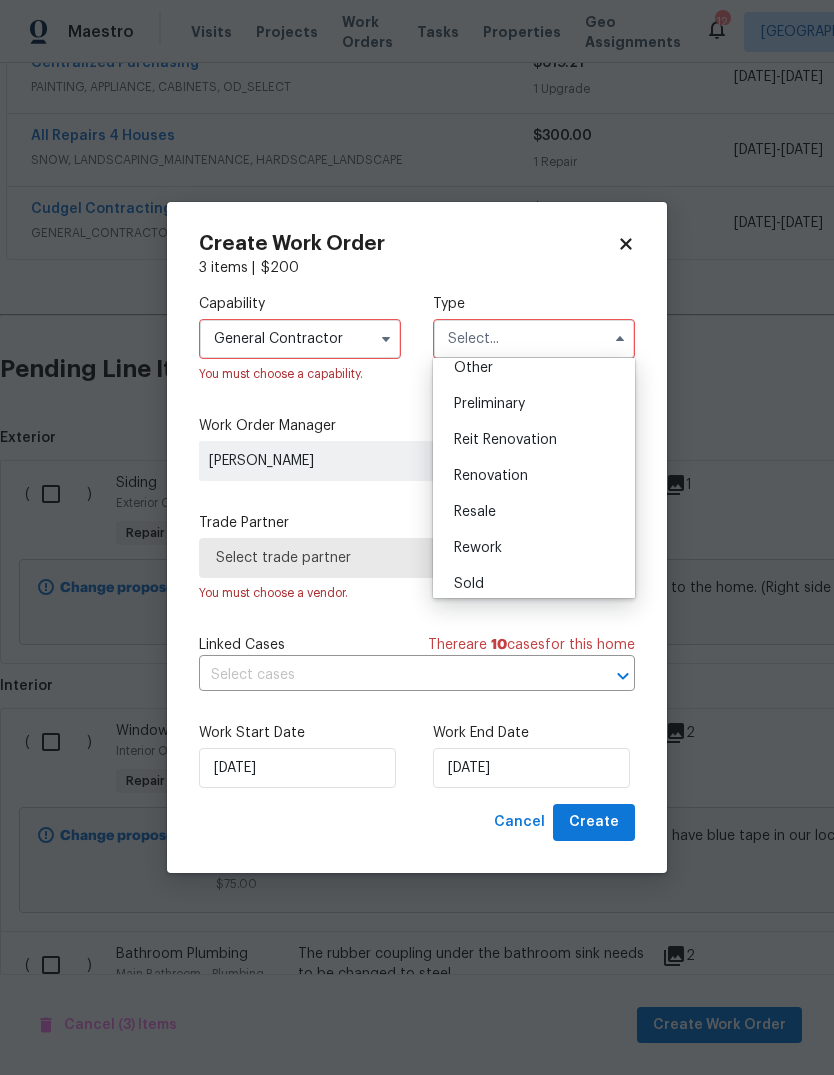 scroll, scrollTop: 432, scrollLeft: 0, axis: vertical 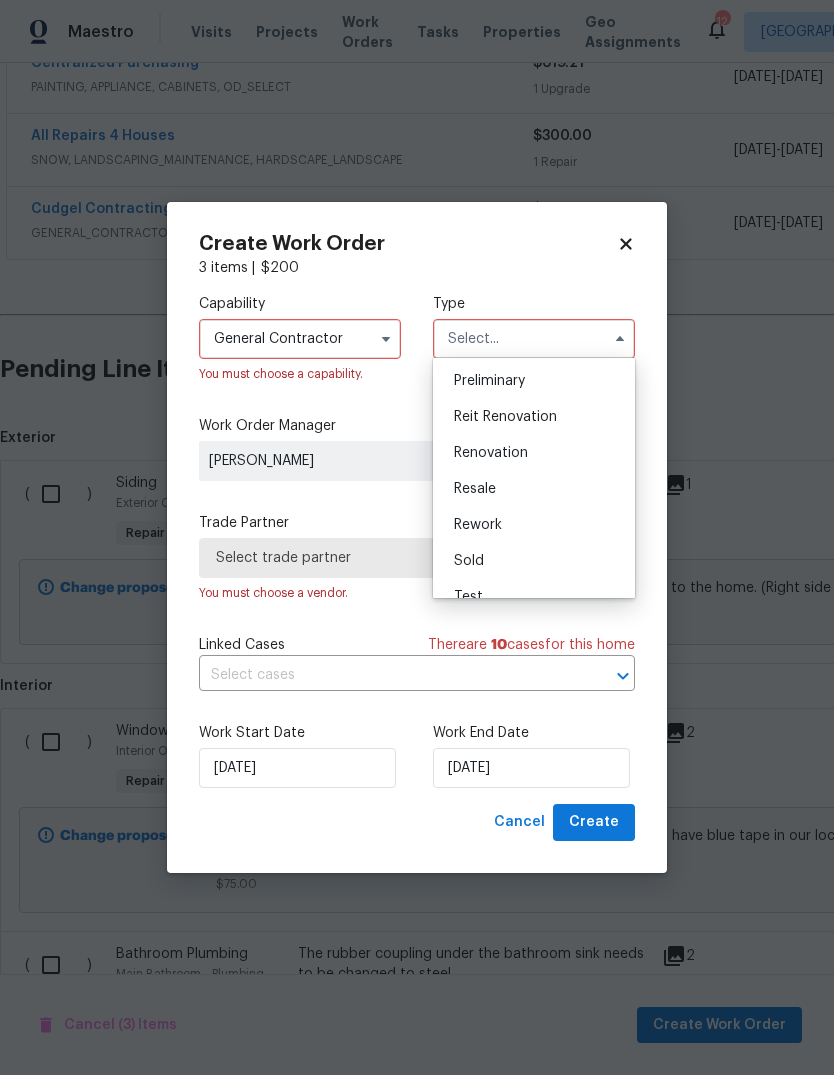 click on "Renovation" at bounding box center [534, 453] 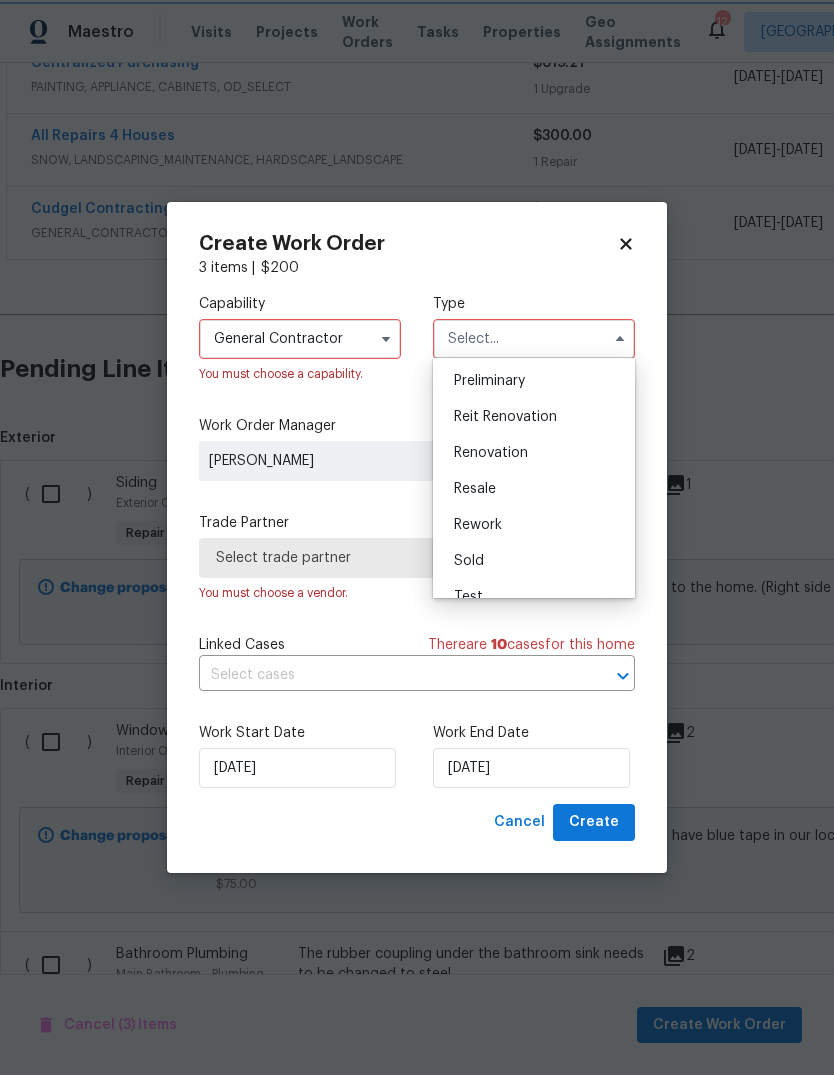 type on "Renovation" 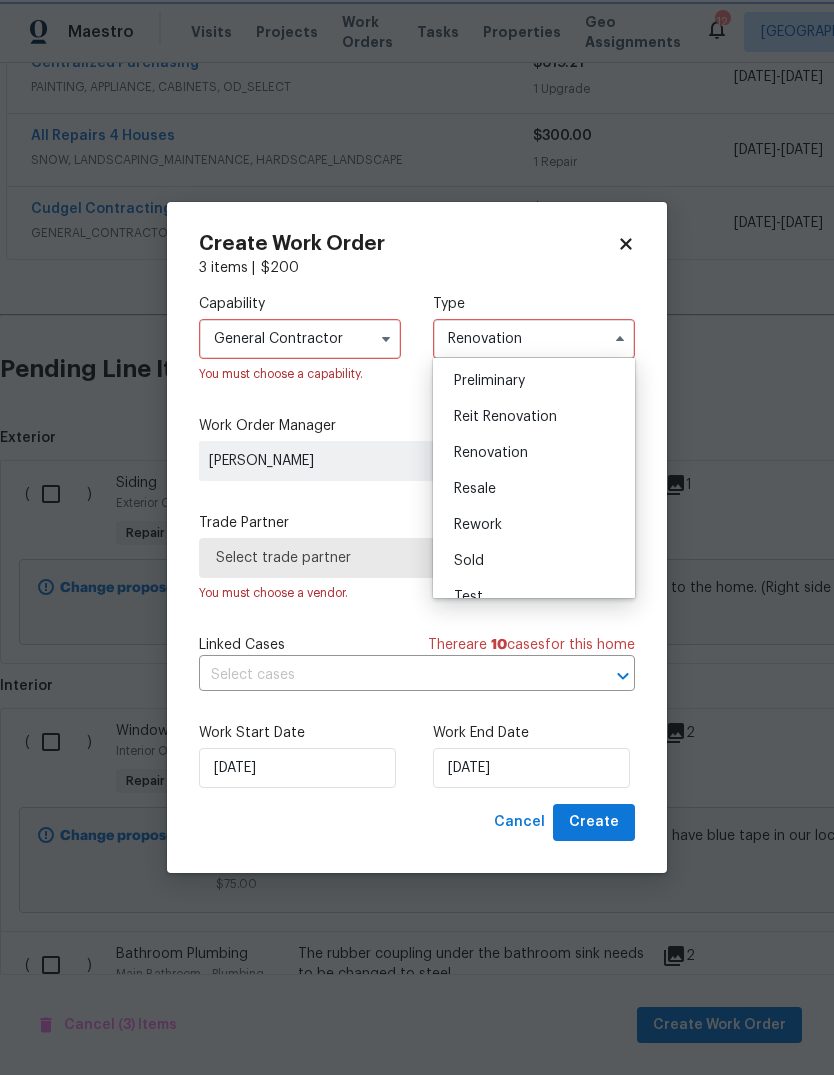 scroll, scrollTop: 0, scrollLeft: 0, axis: both 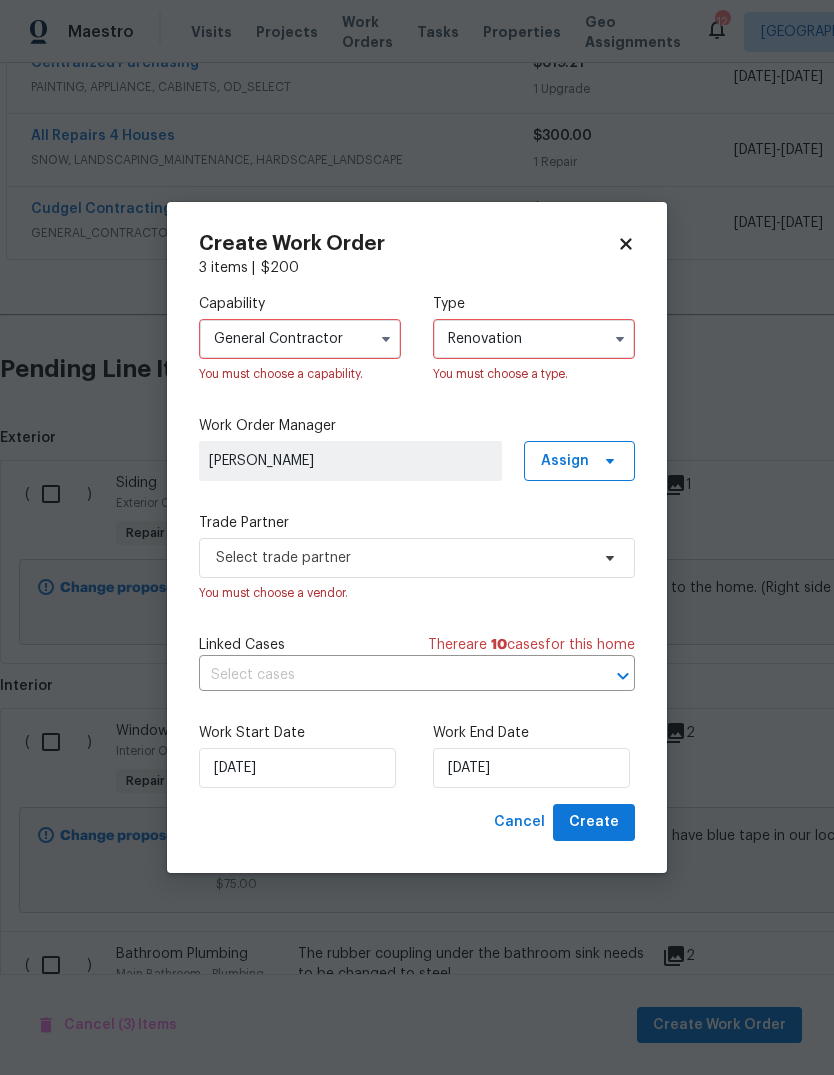 click on "Trade Partner" at bounding box center [417, 523] 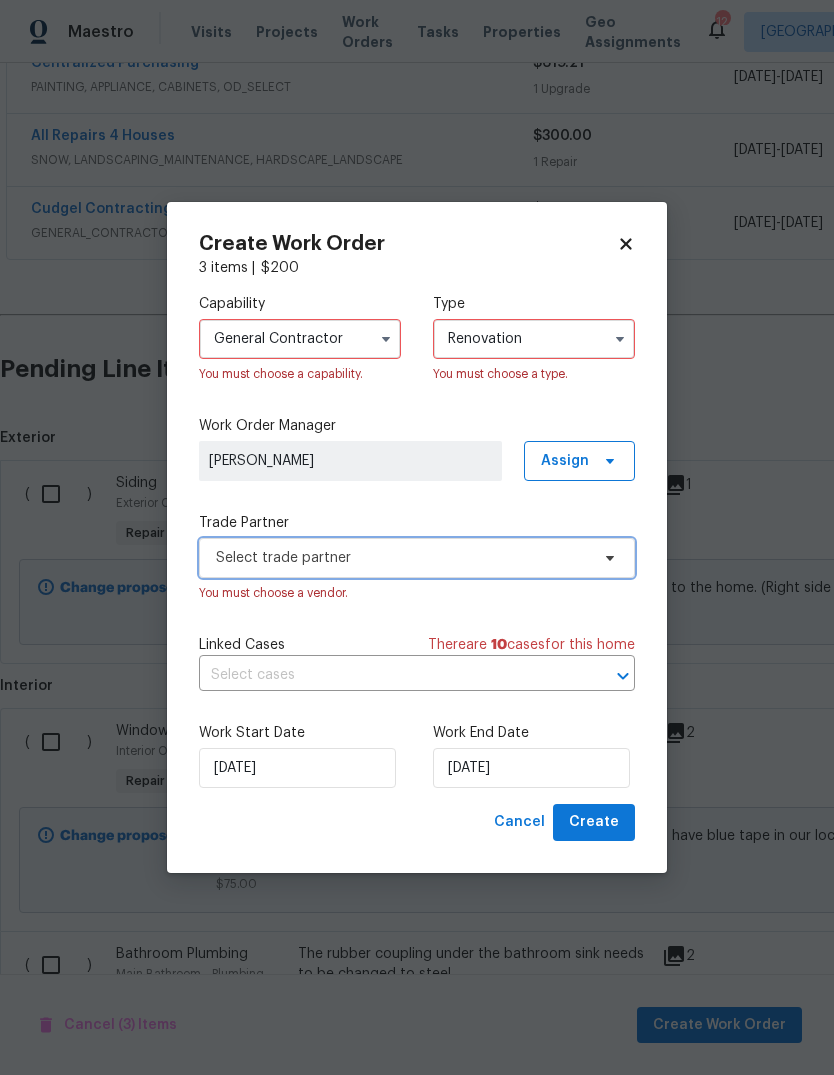 click on "Select trade partner" at bounding box center (402, 558) 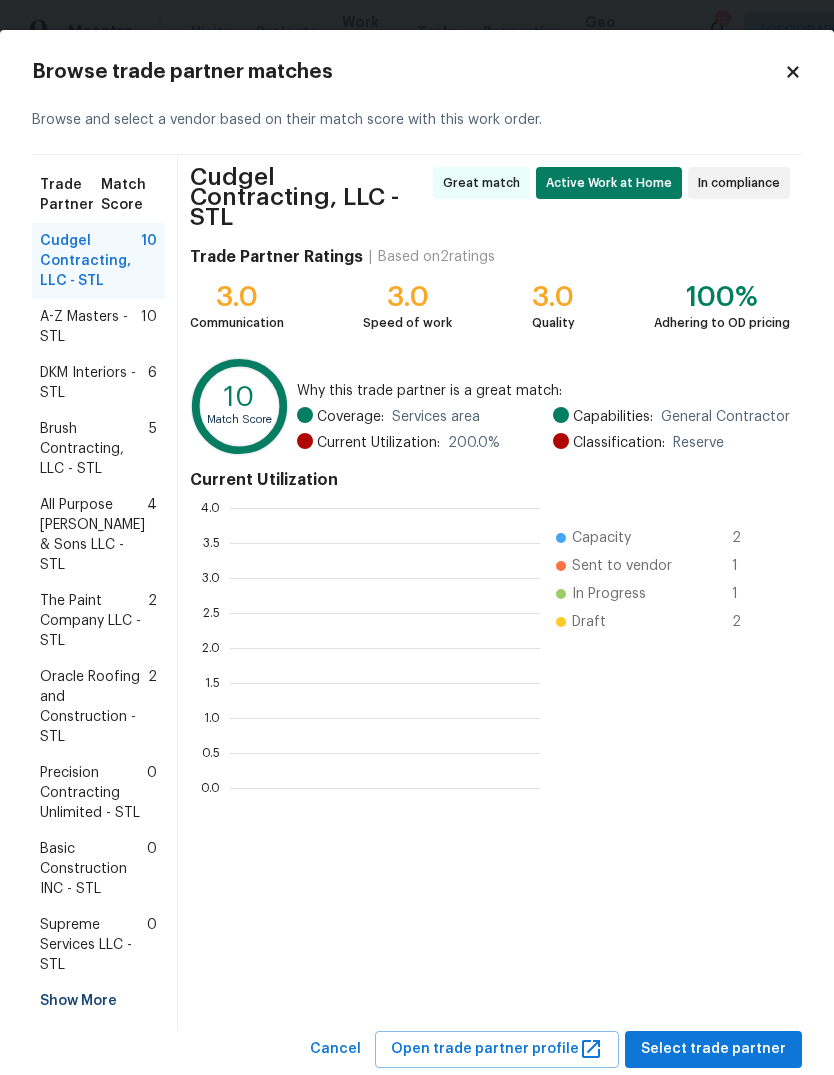 scroll, scrollTop: 2, scrollLeft: 2, axis: both 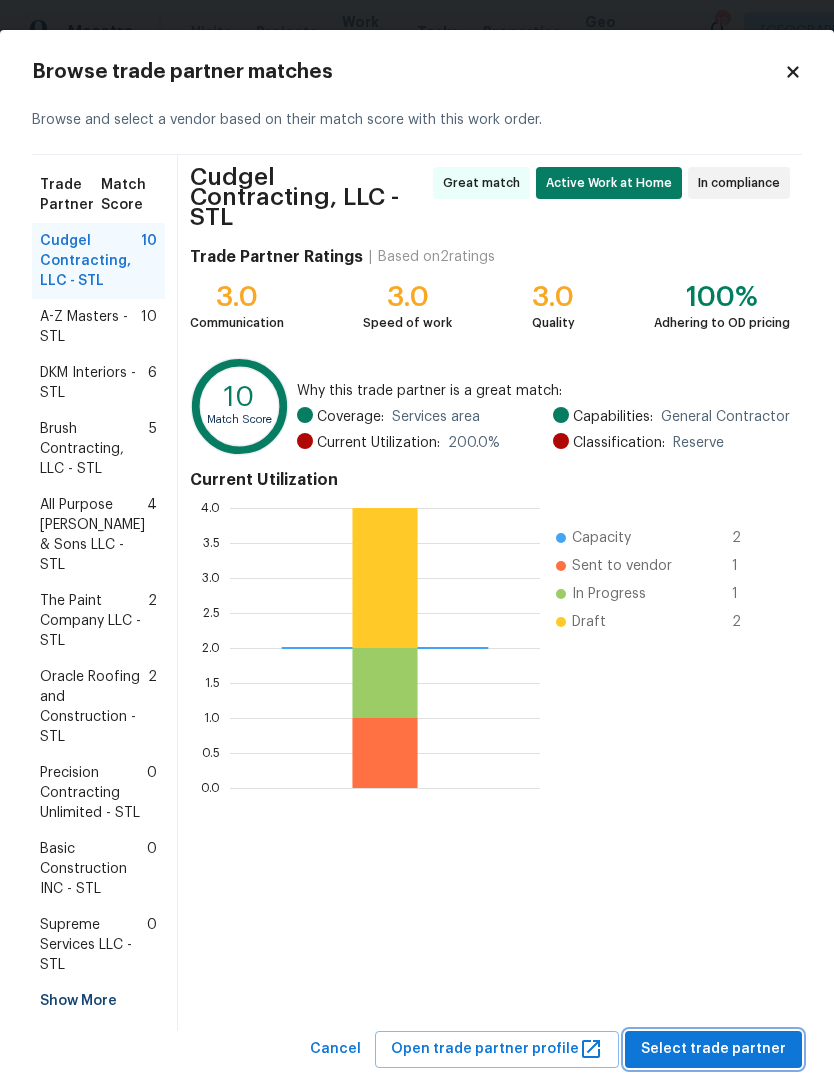 click on "Select trade partner" at bounding box center [713, 1049] 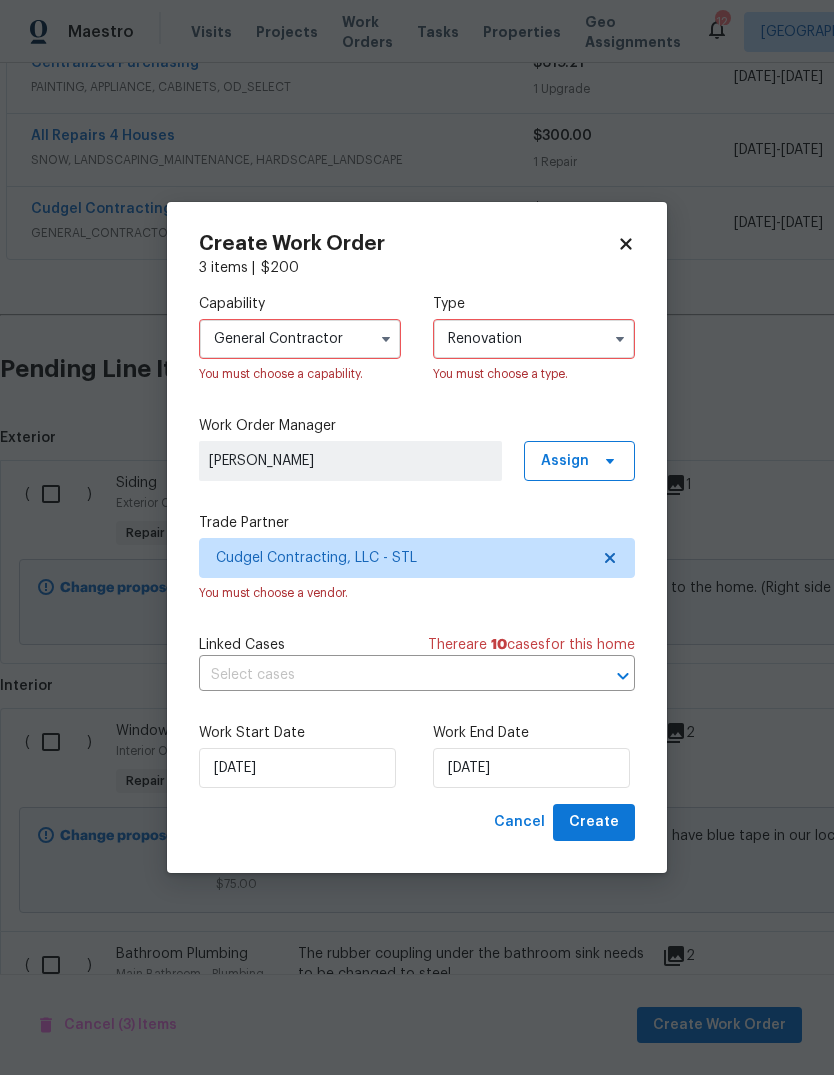 click on "3 items | $ 200" at bounding box center (417, 268) 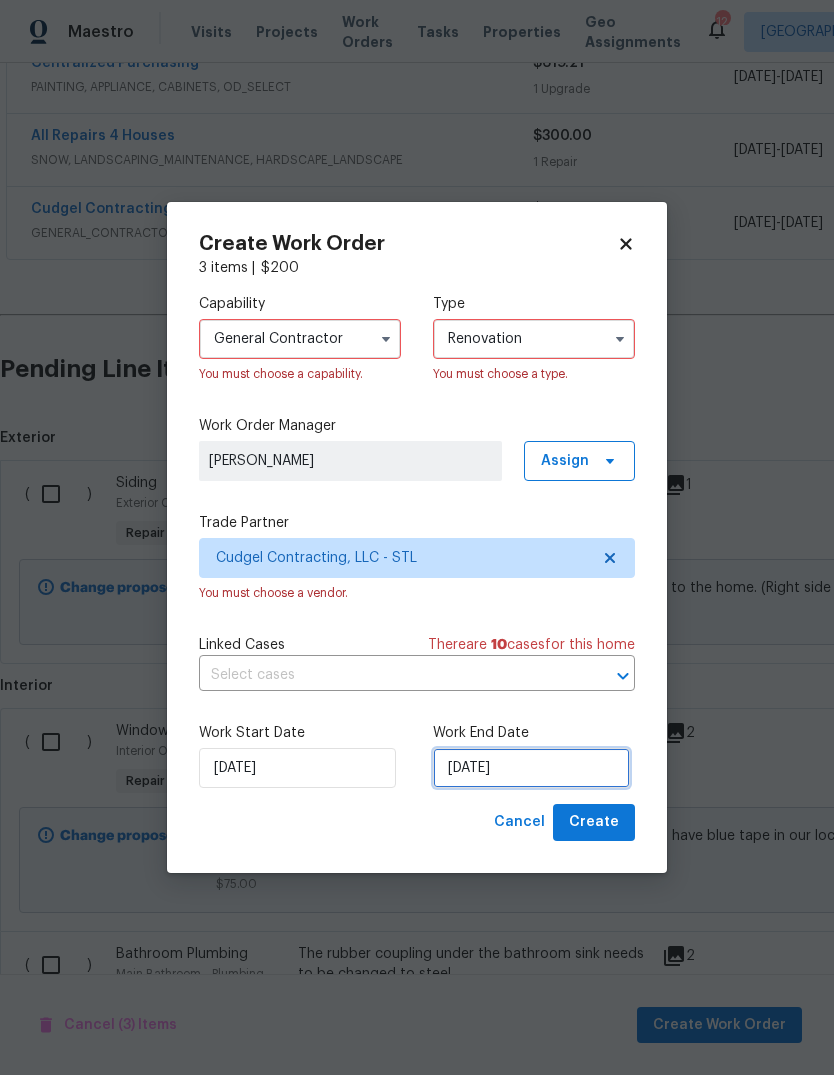click on "[DATE]" at bounding box center (531, 768) 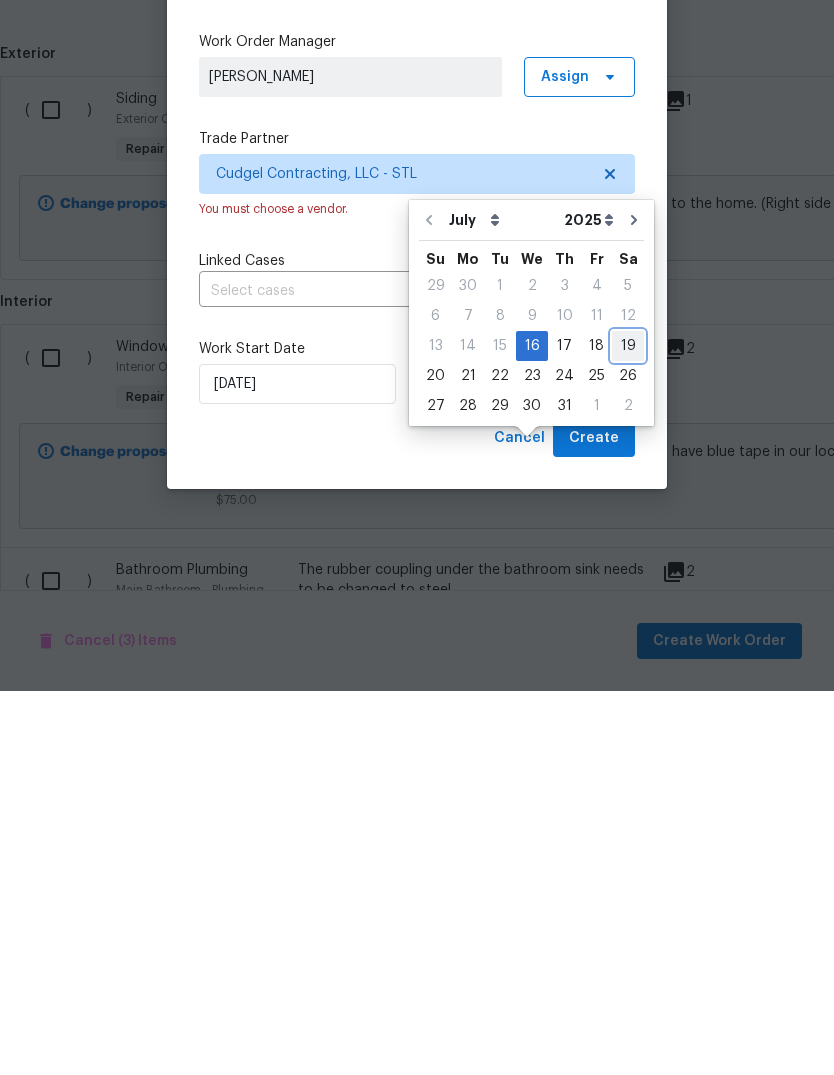 click on "19" at bounding box center (628, 730) 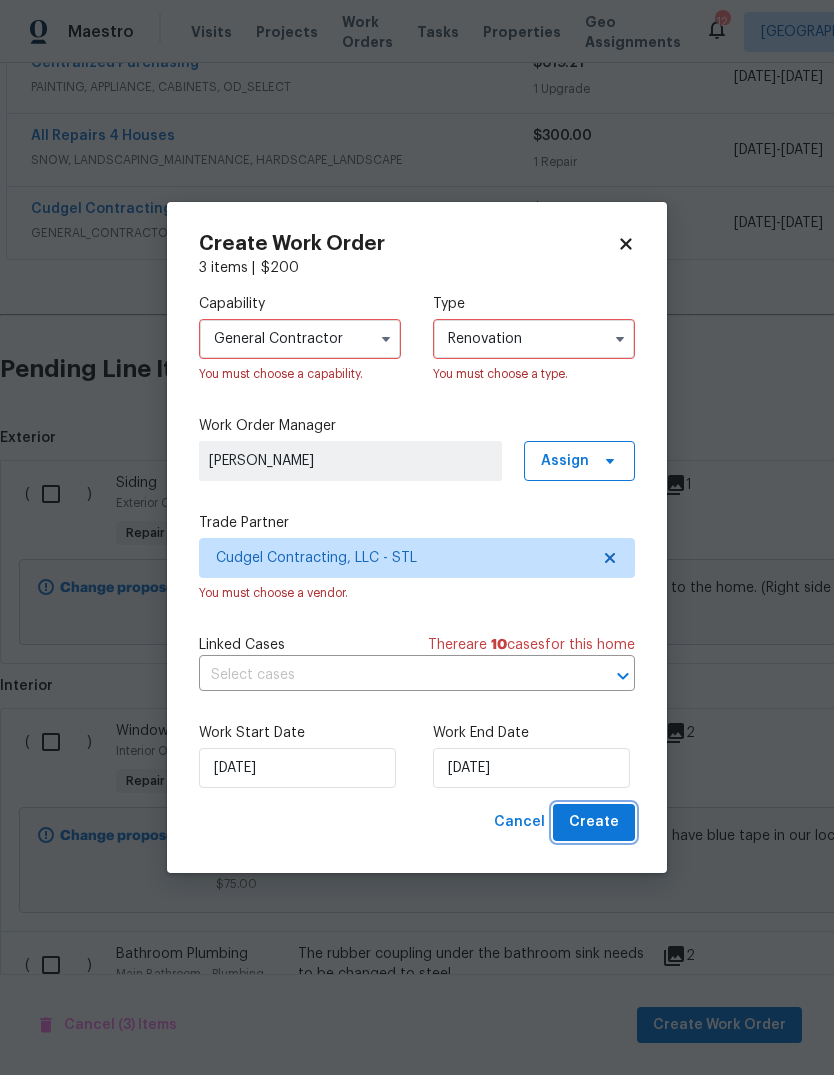 click on "Create" at bounding box center [594, 822] 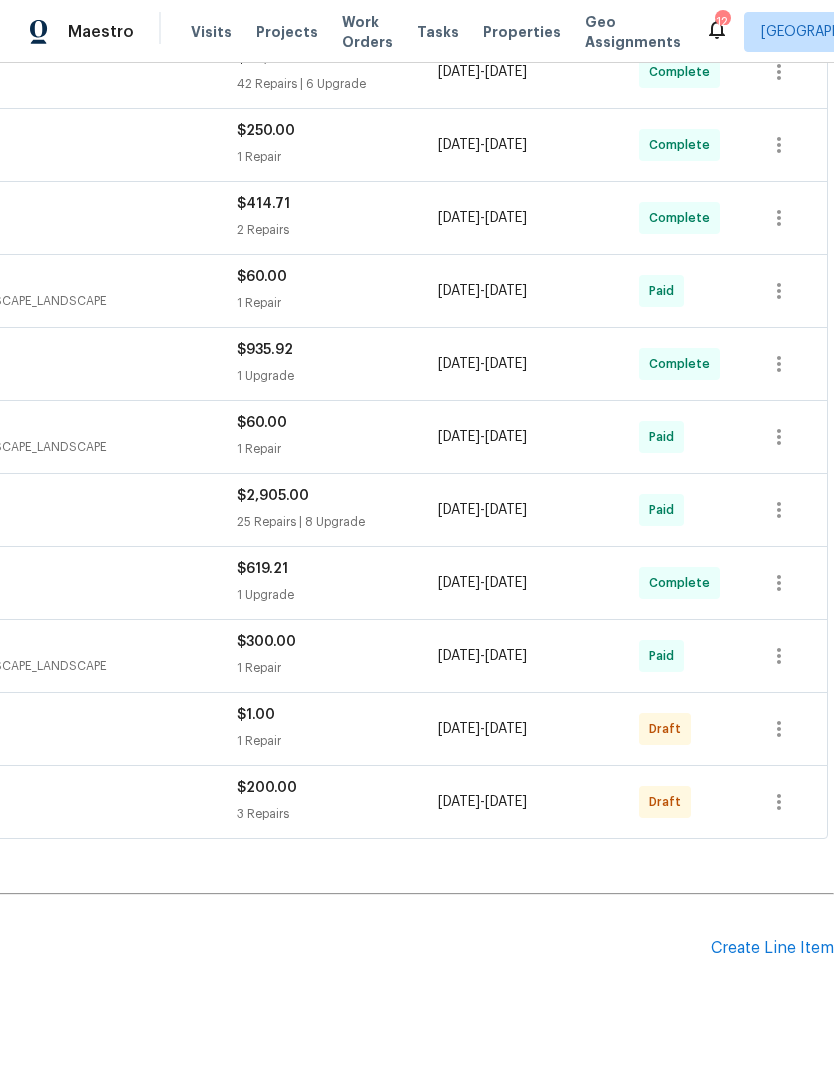 scroll, scrollTop: 703, scrollLeft: 296, axis: both 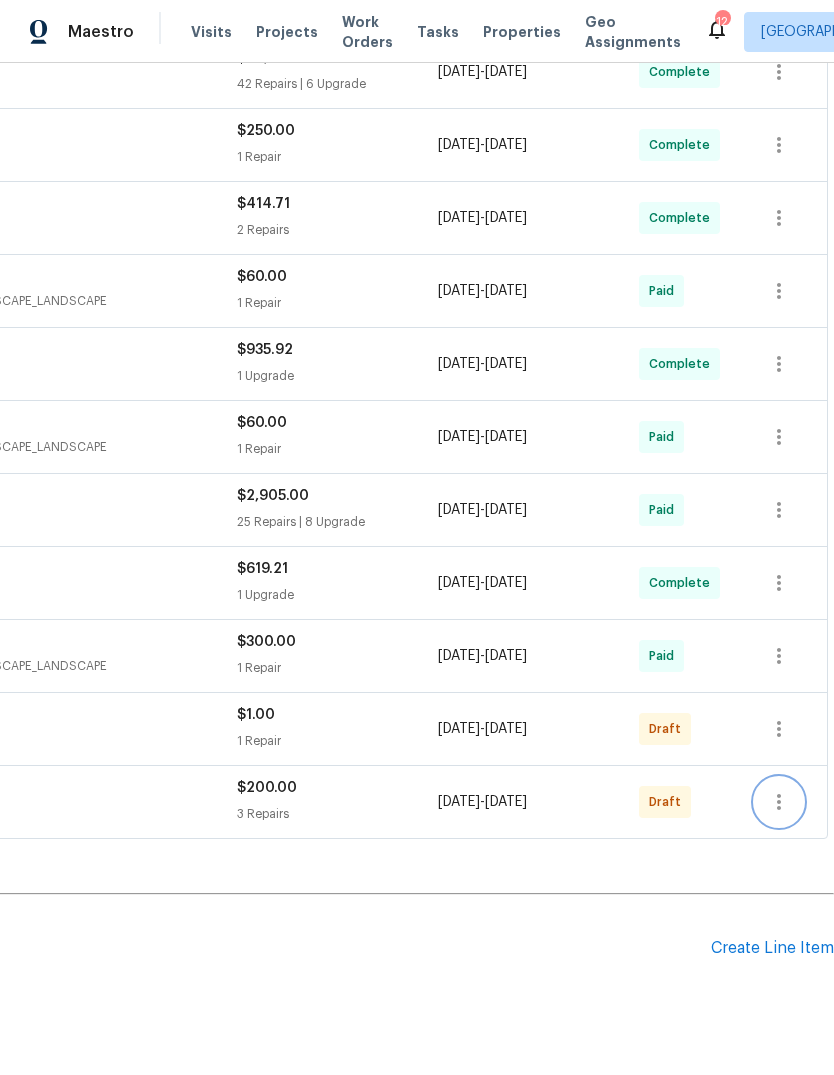 click 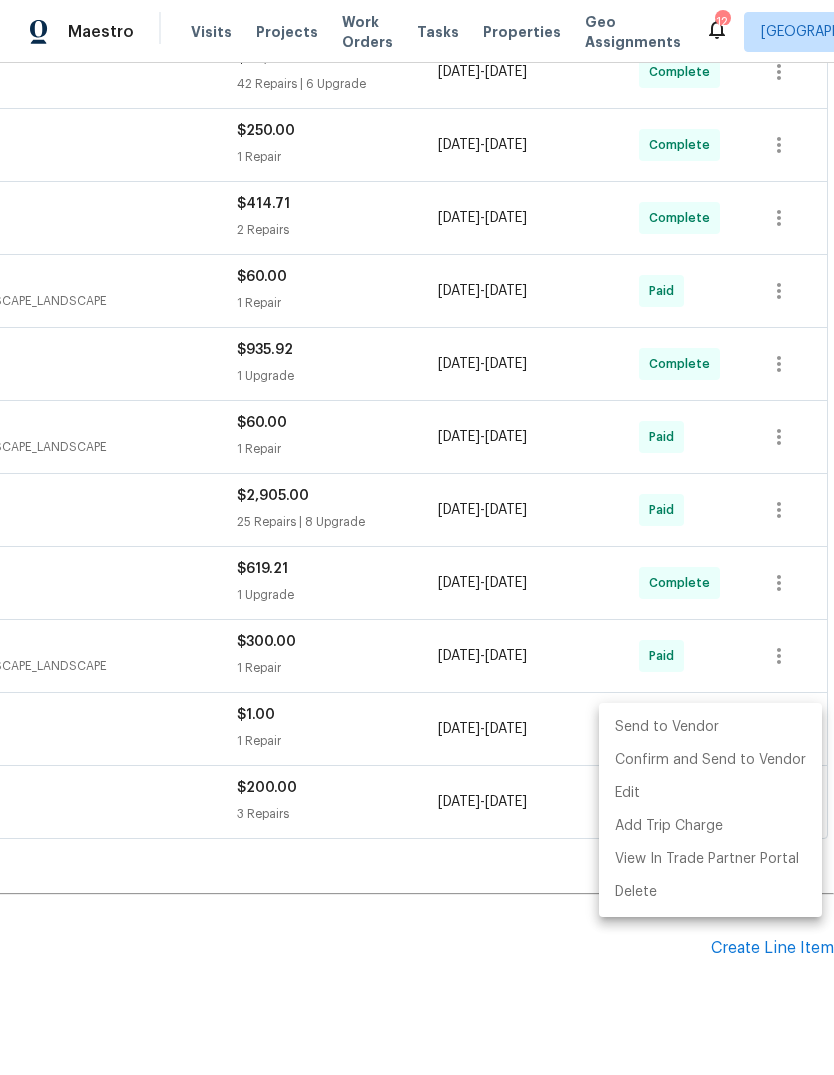 click at bounding box center (417, 537) 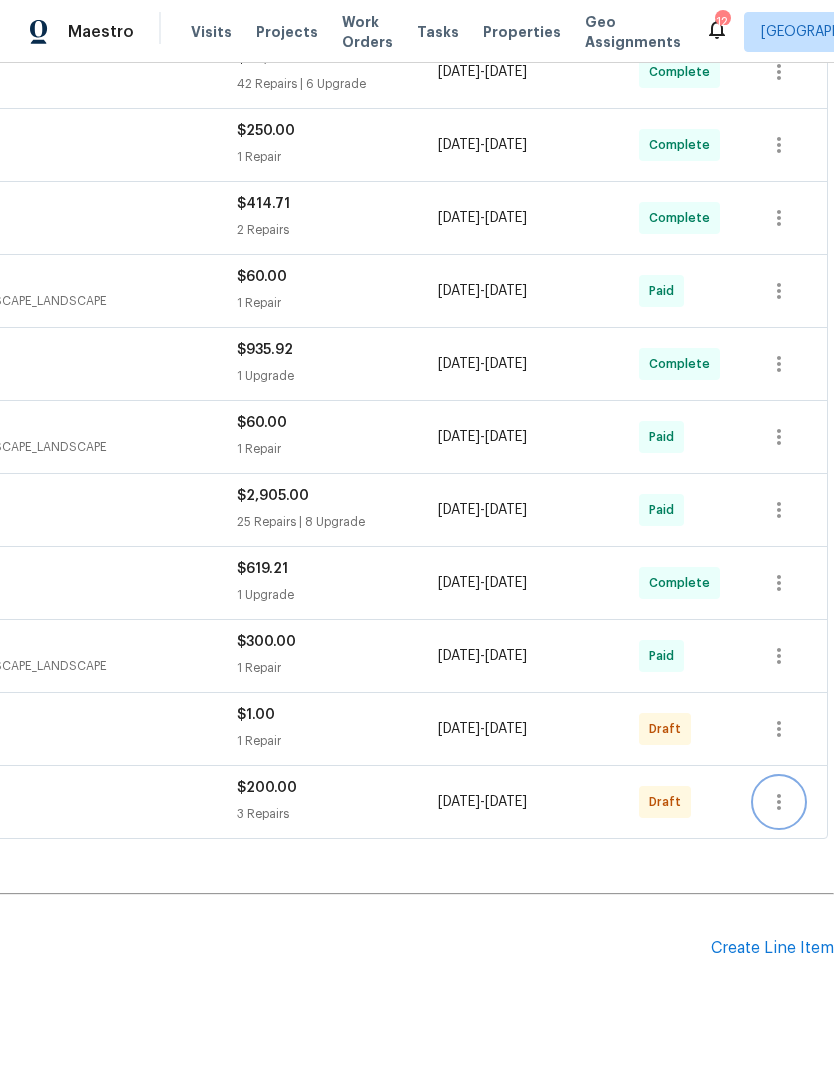 scroll, scrollTop: 703, scrollLeft: 296, axis: both 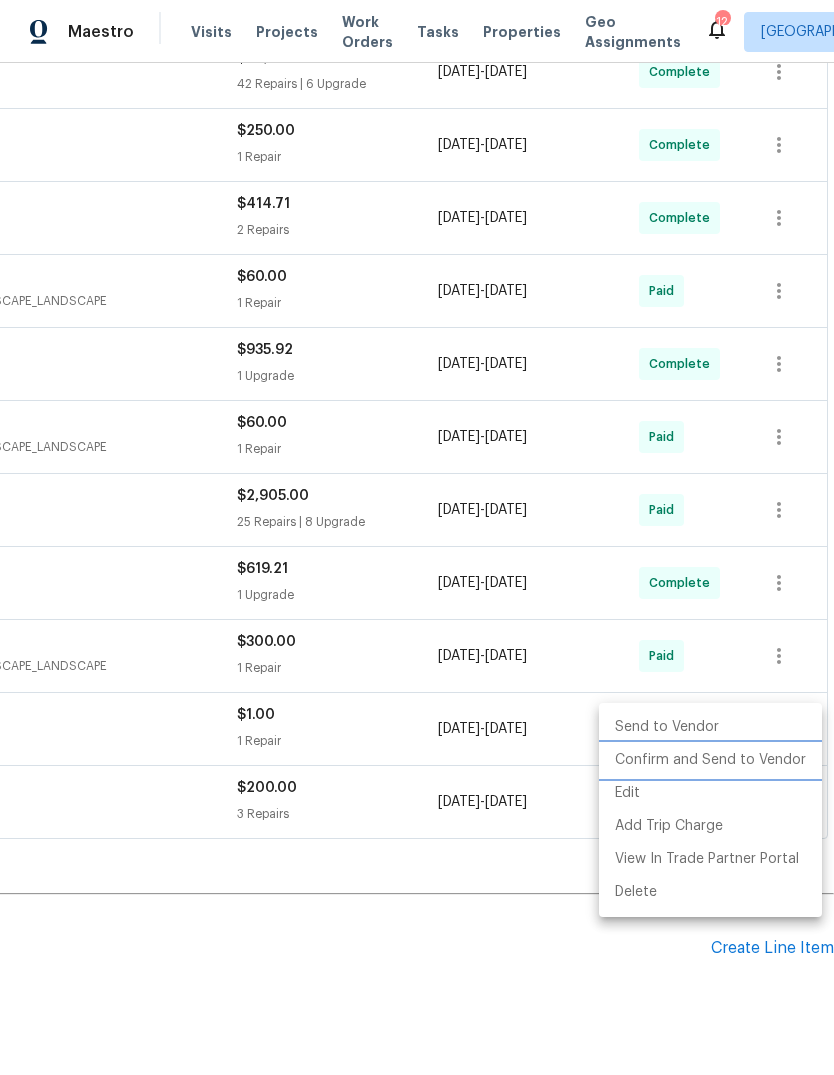 click on "Confirm and Send to Vendor" at bounding box center (710, 760) 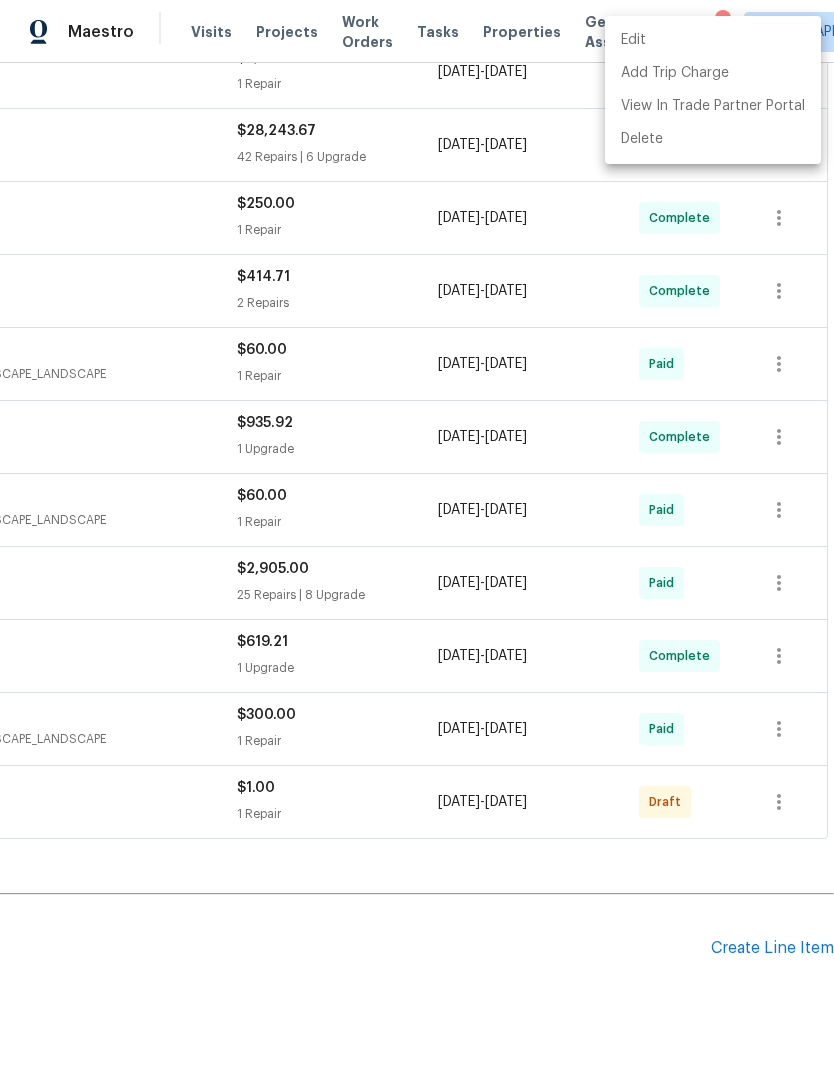 click at bounding box center (417, 537) 